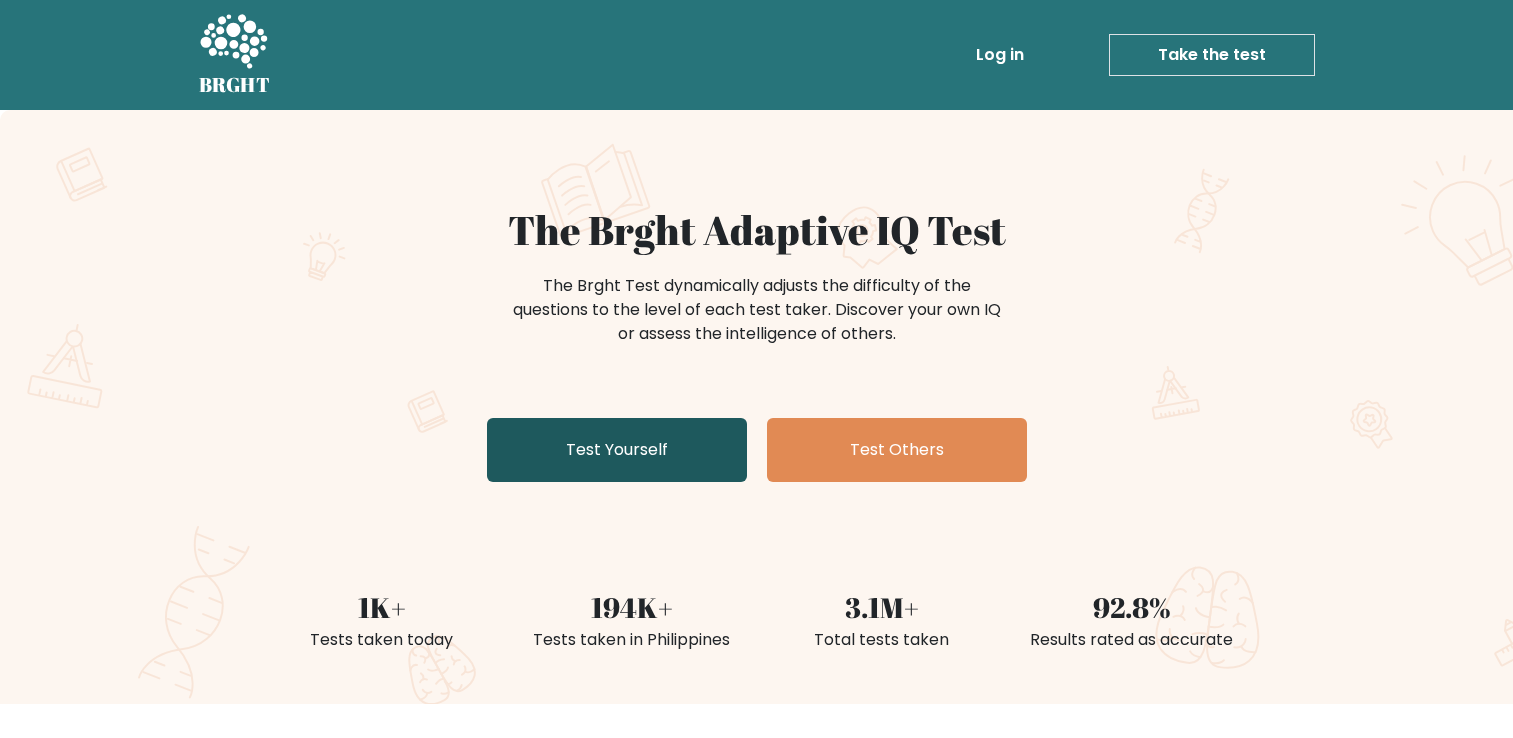 scroll, scrollTop: 0, scrollLeft: 0, axis: both 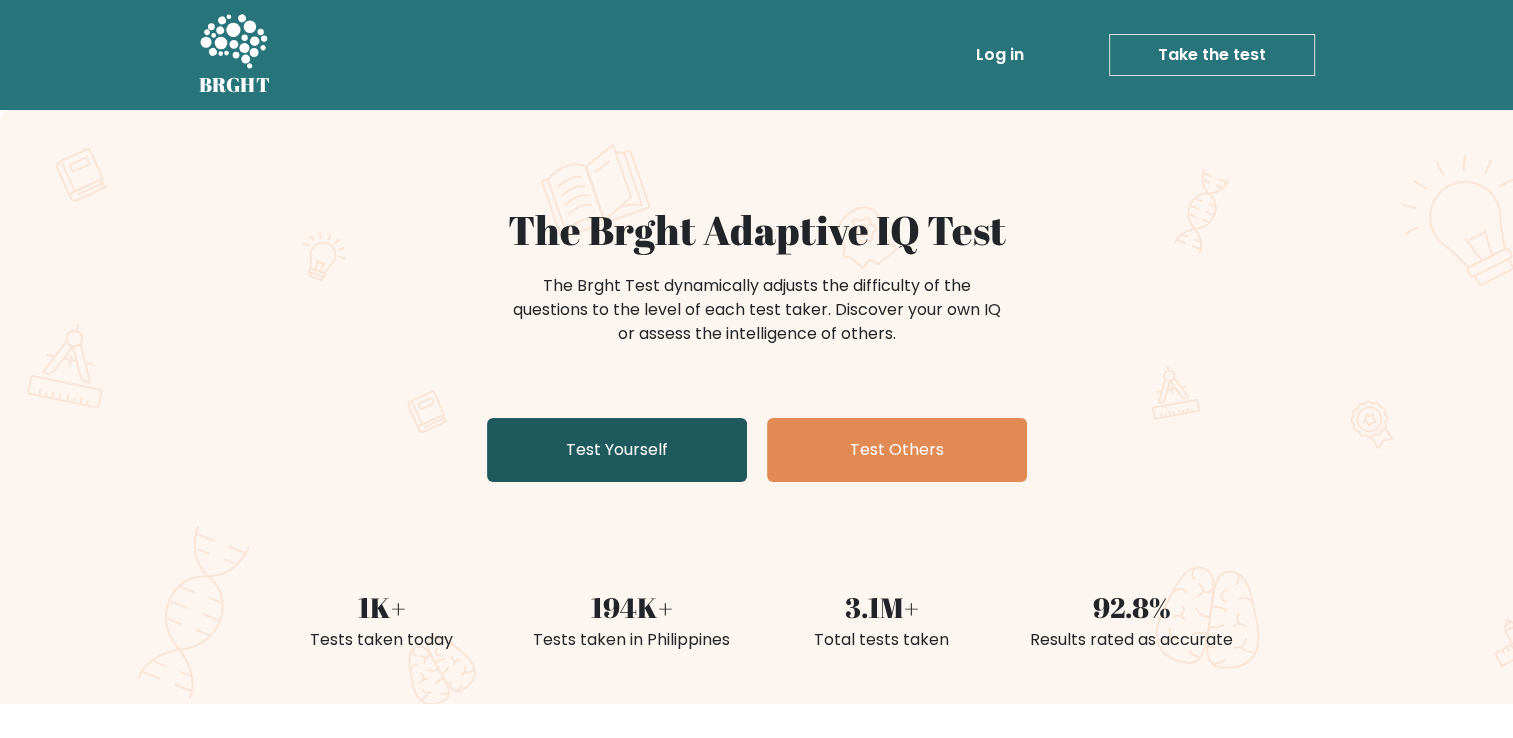 click on "Test Yourself" at bounding box center [617, 450] 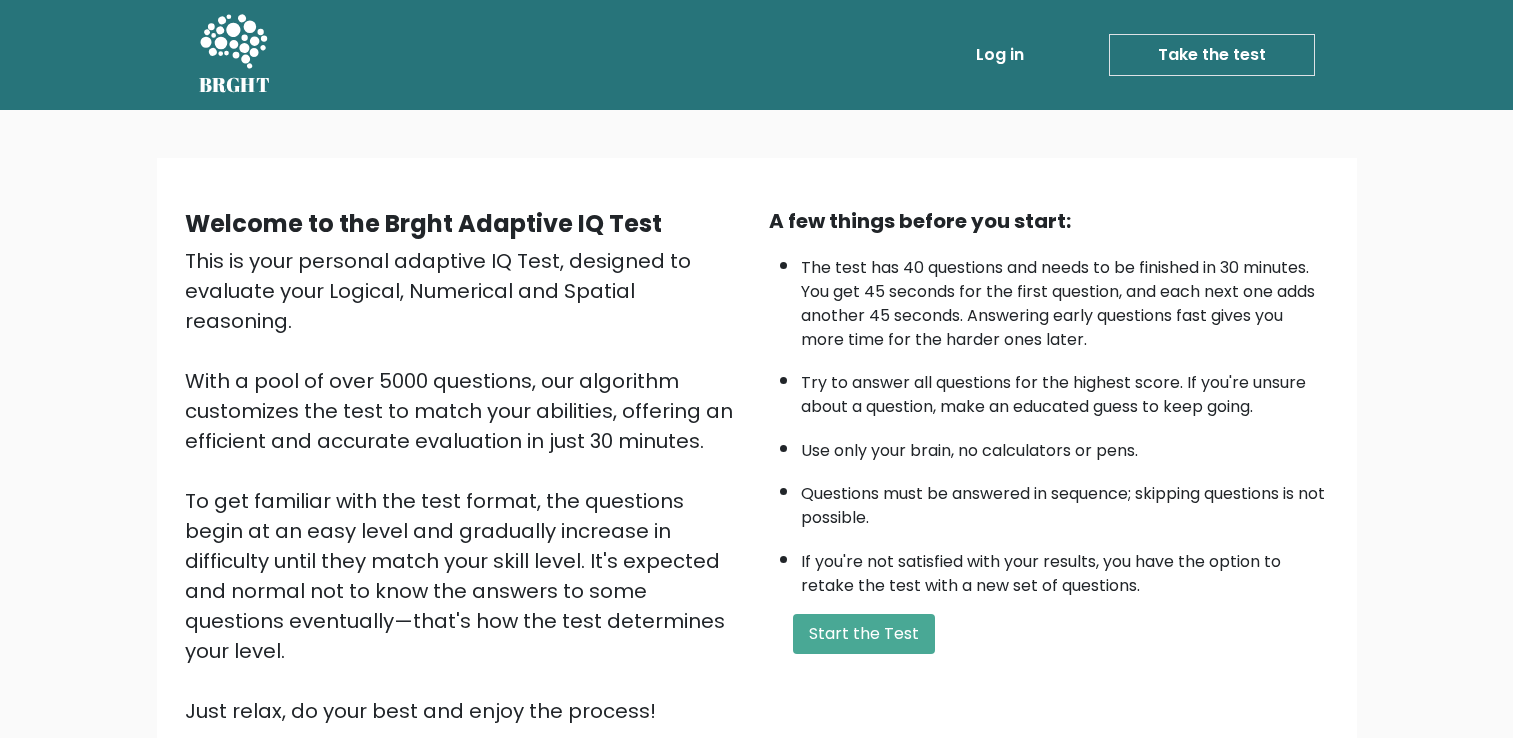 scroll, scrollTop: 0, scrollLeft: 0, axis: both 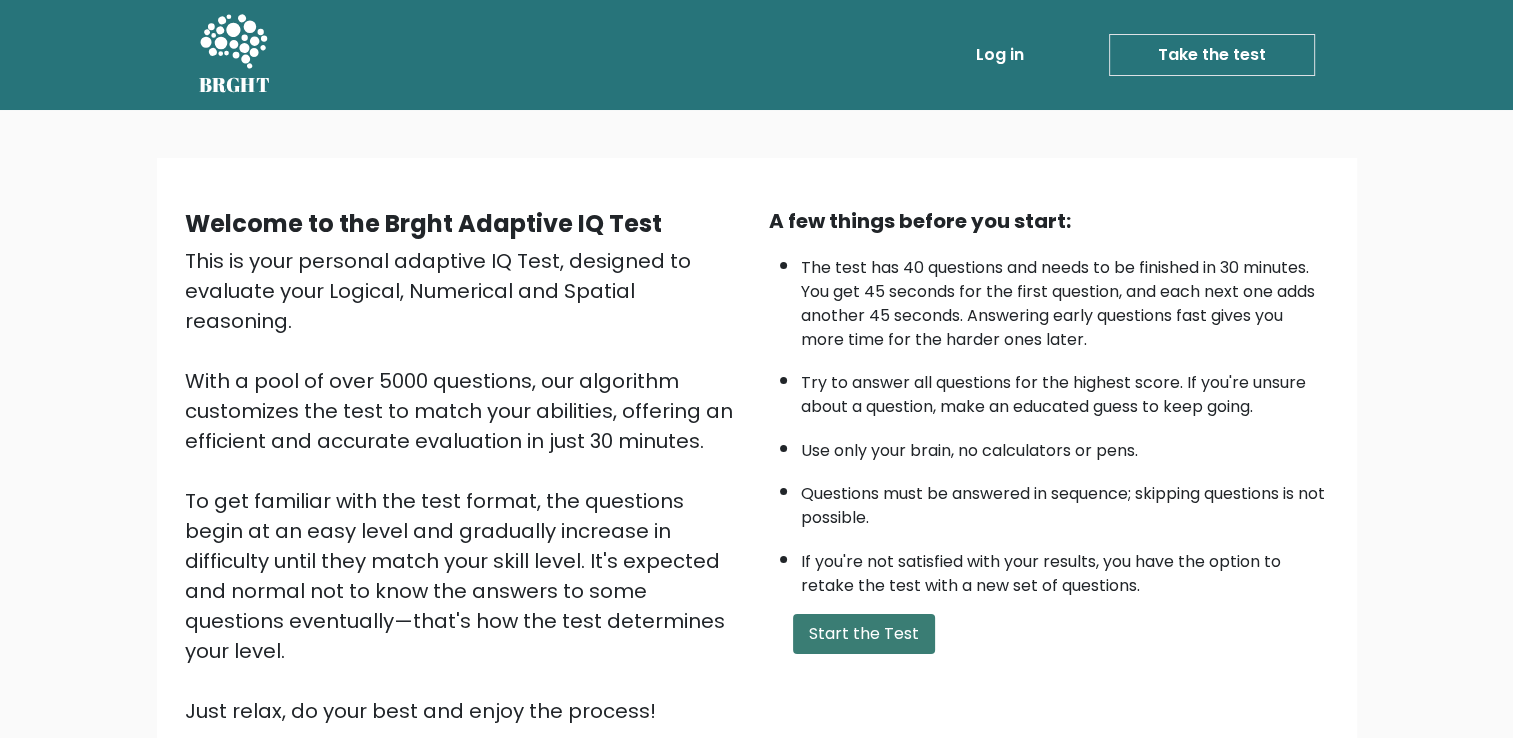click on "Start the Test" at bounding box center (864, 634) 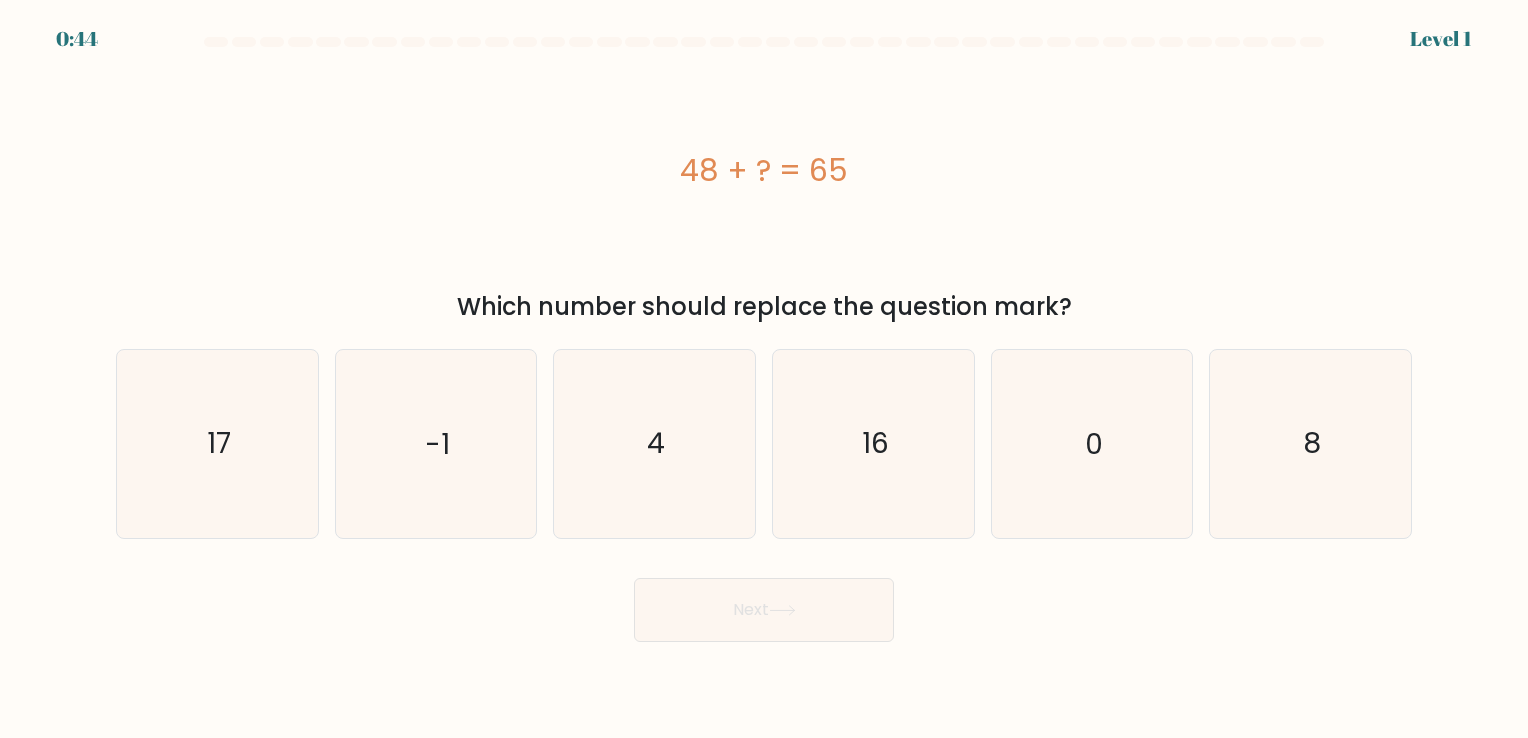 scroll, scrollTop: 0, scrollLeft: 0, axis: both 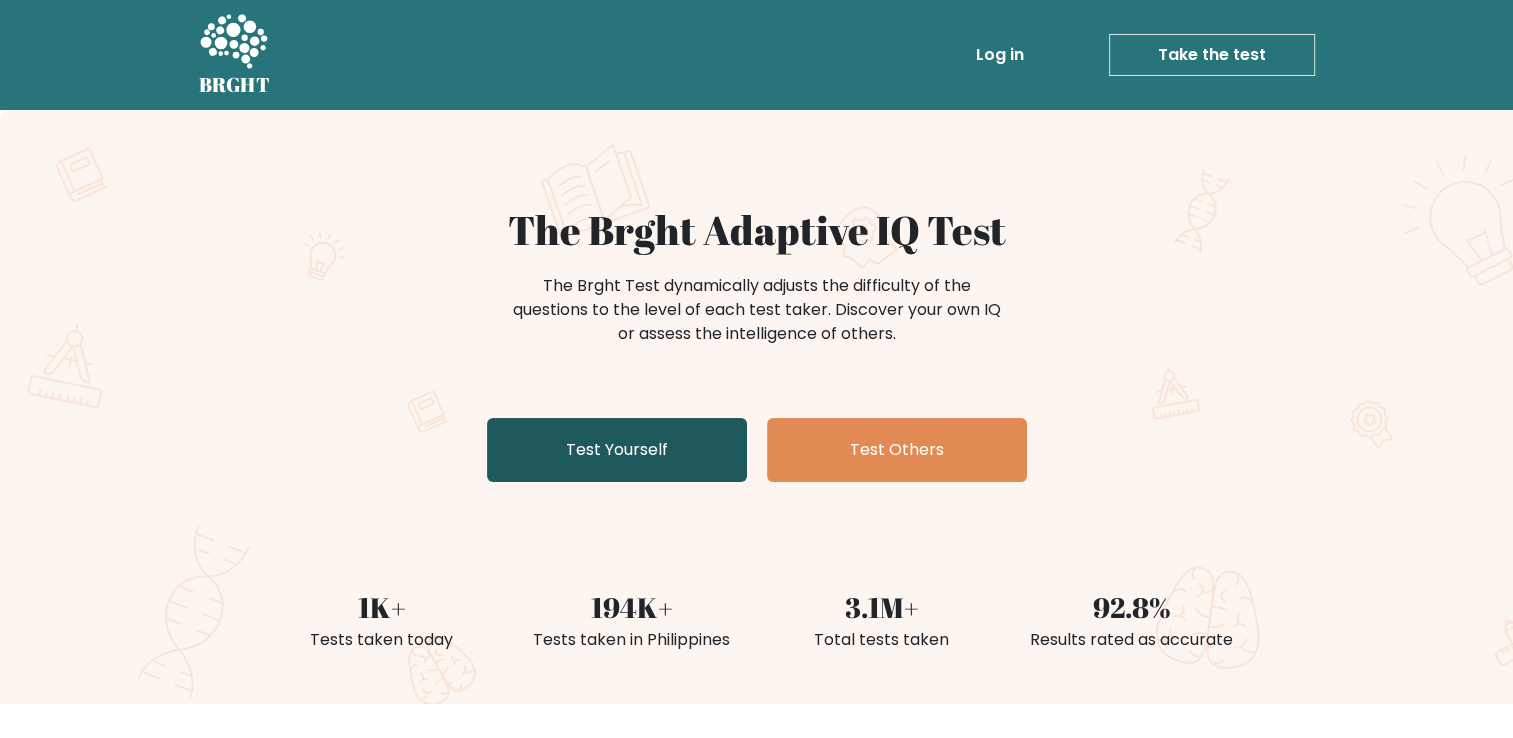drag, startPoint x: 0, startPoint y: 0, endPoint x: 550, endPoint y: 460, distance: 717.0077 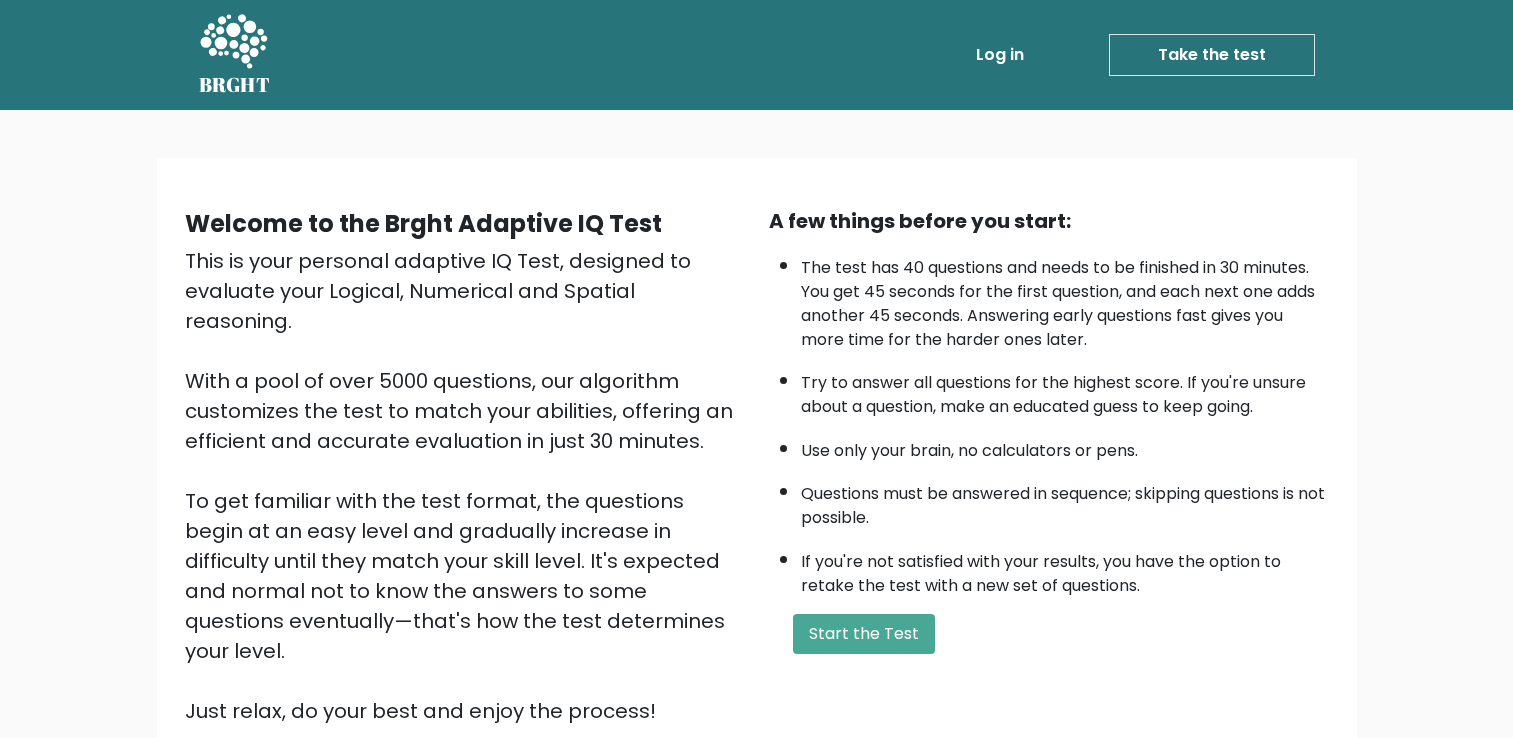 scroll, scrollTop: 0, scrollLeft: 0, axis: both 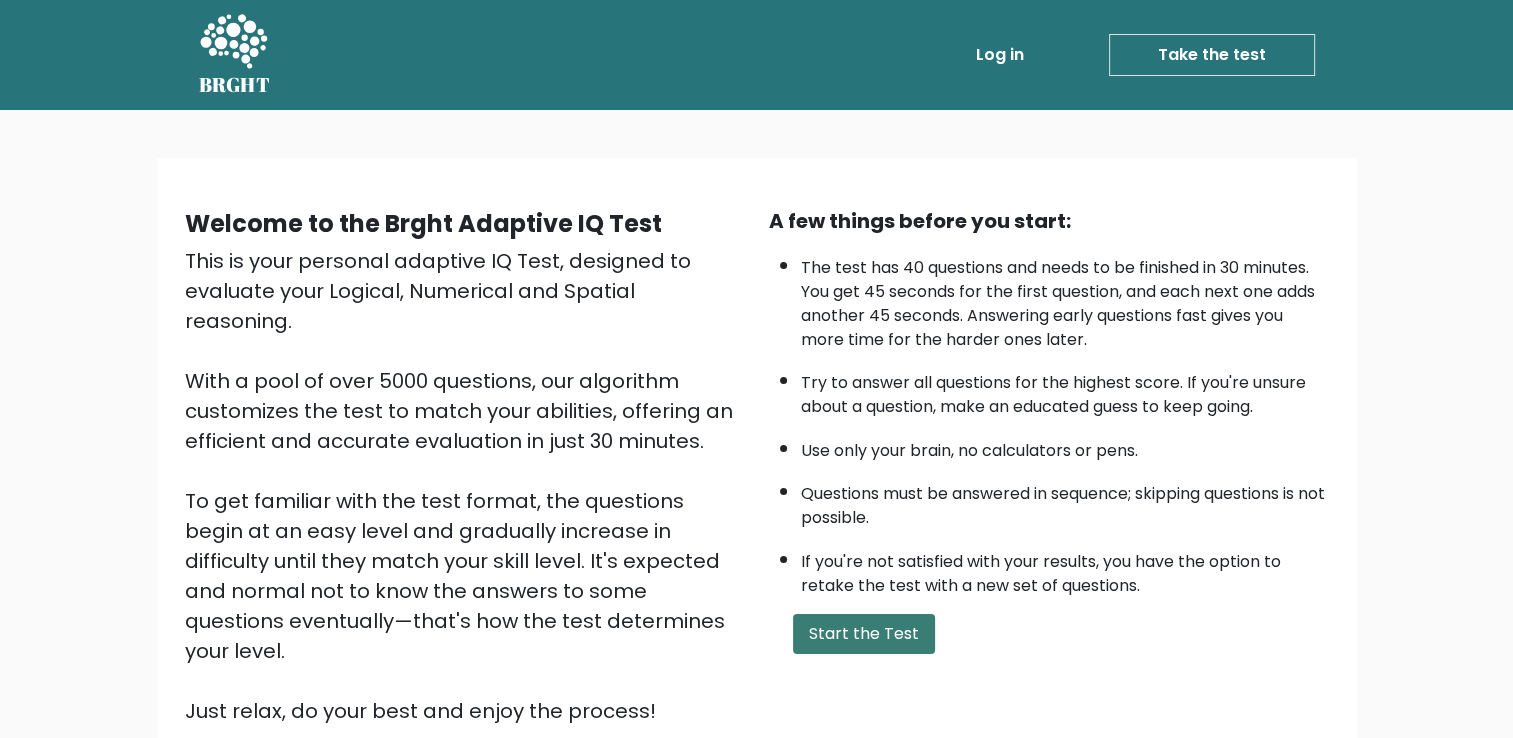 click on "Start the Test" at bounding box center (864, 634) 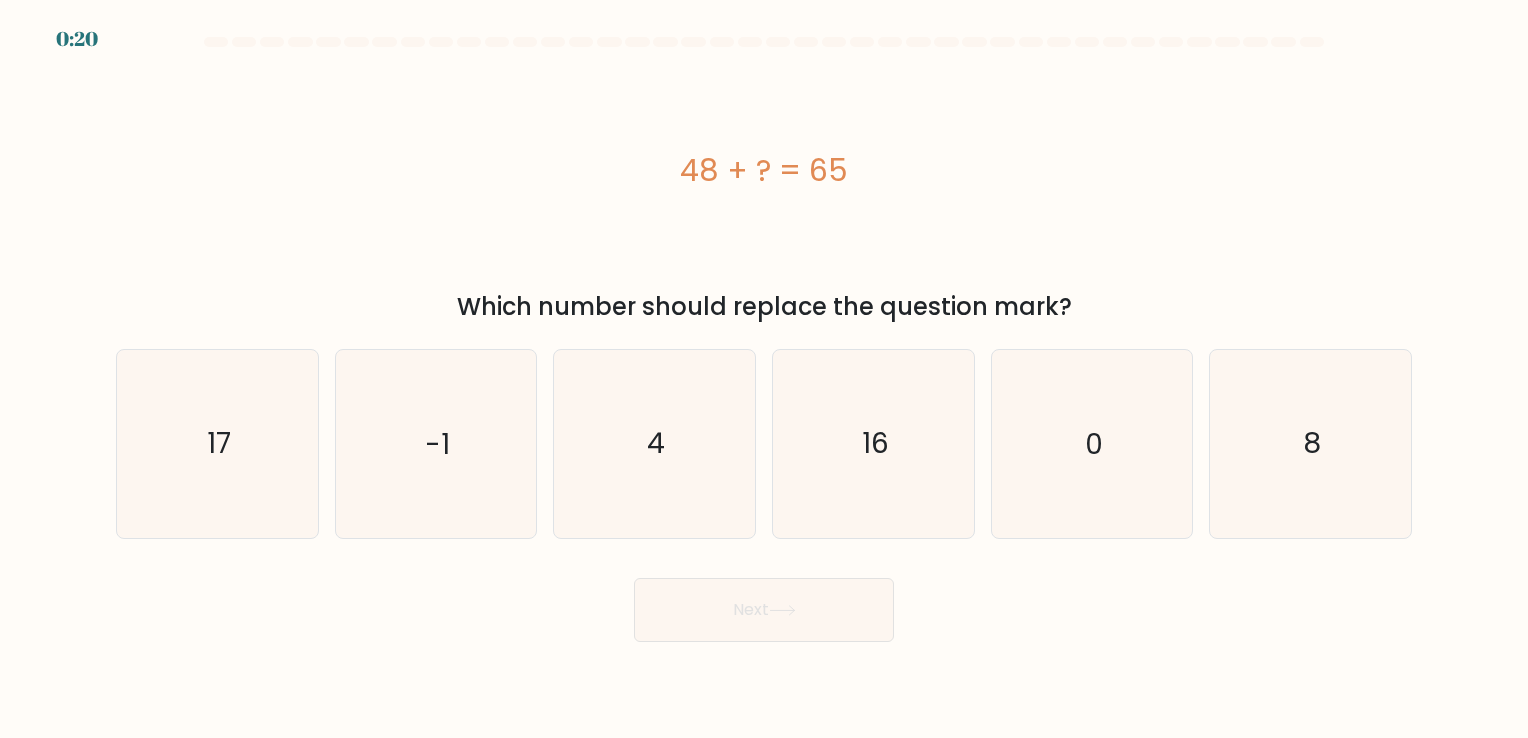 scroll, scrollTop: 0, scrollLeft: 0, axis: both 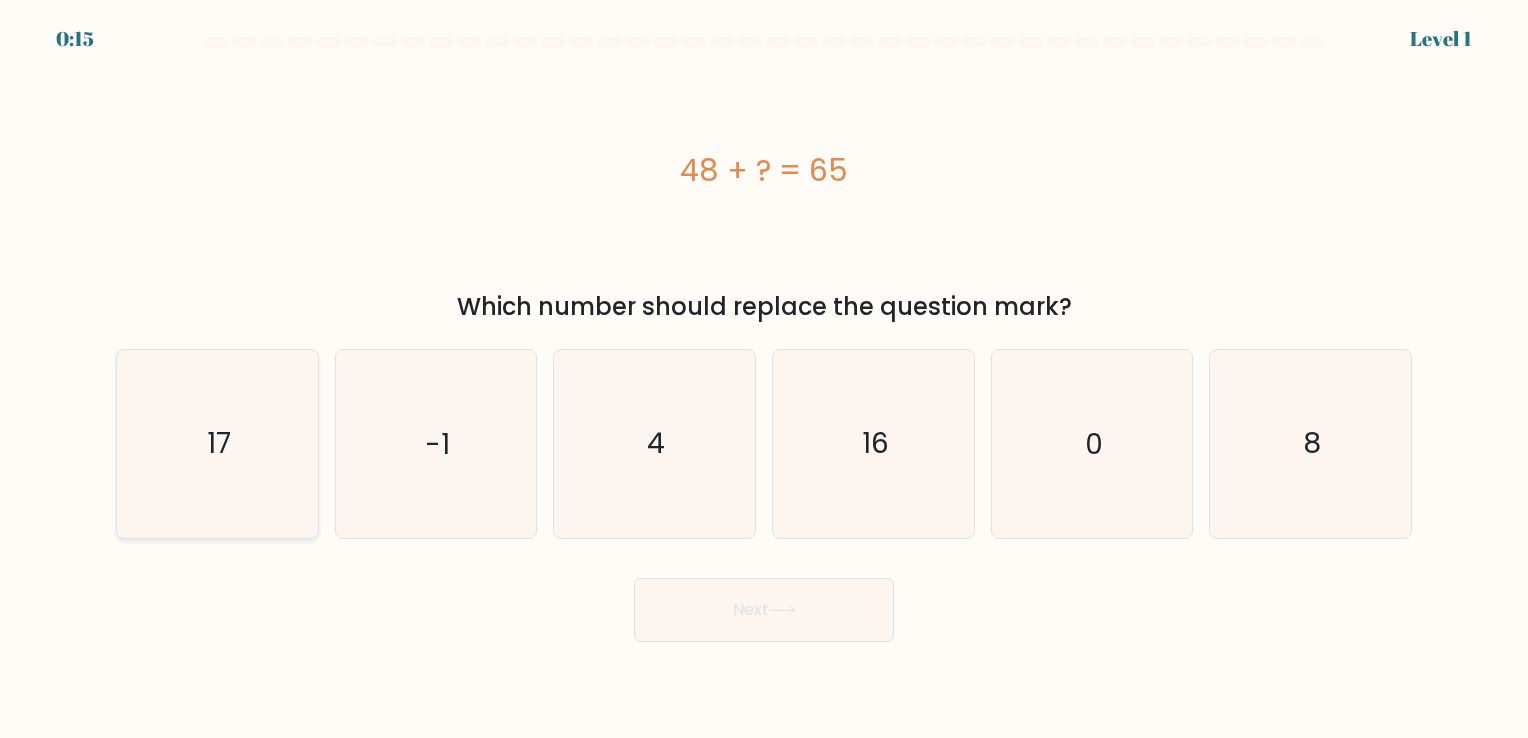 click on "17" at bounding box center [217, 443] 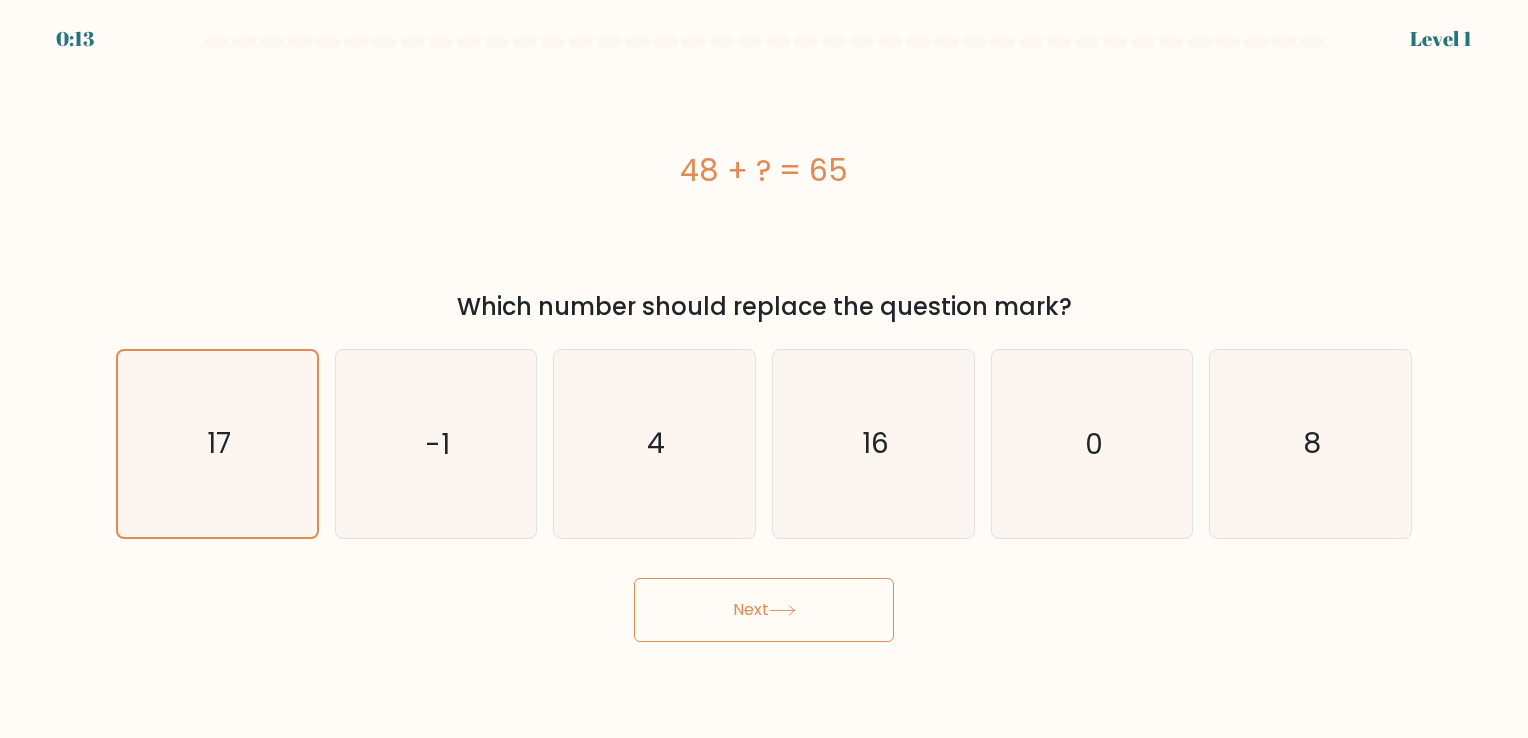 click on "Next" at bounding box center (764, 610) 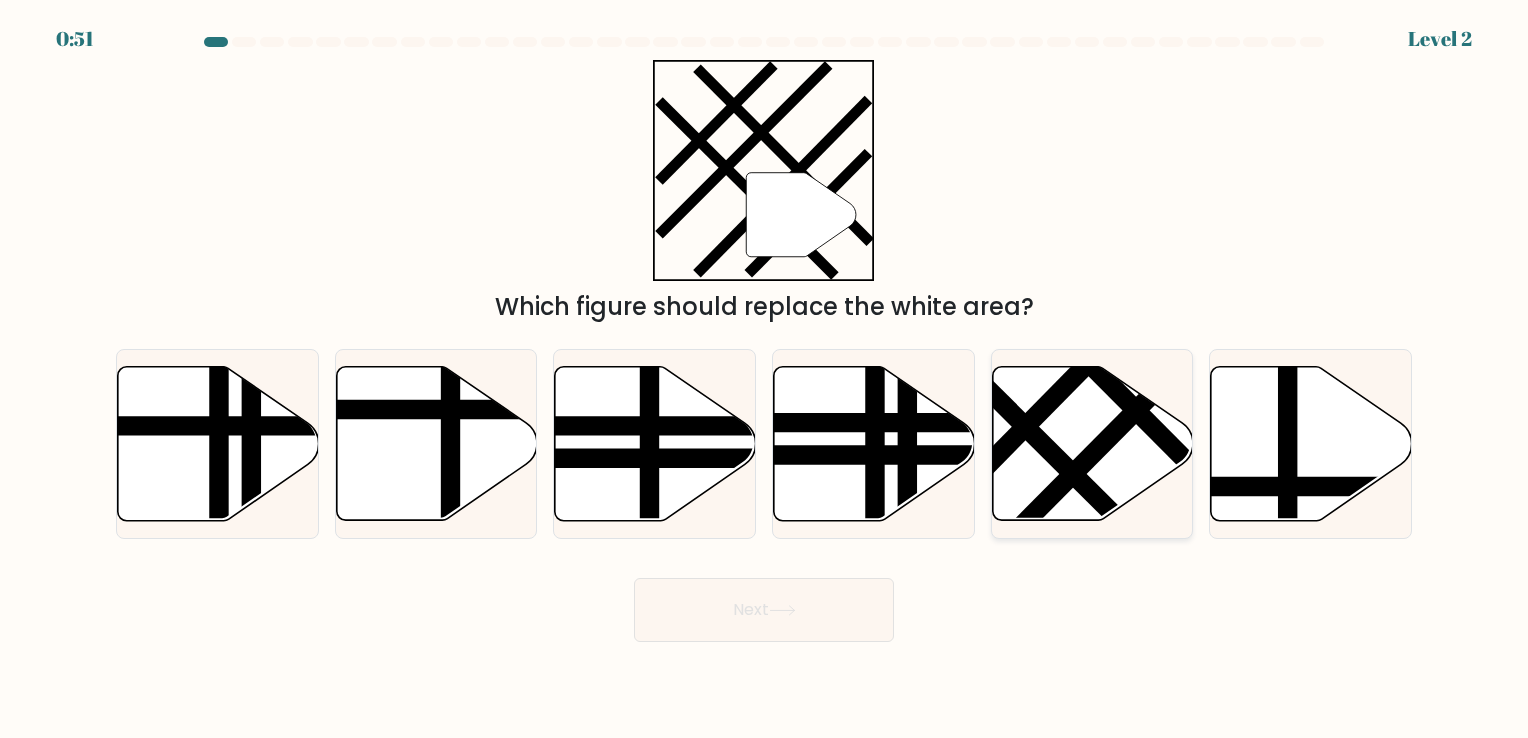 click at bounding box center (1106, 441) 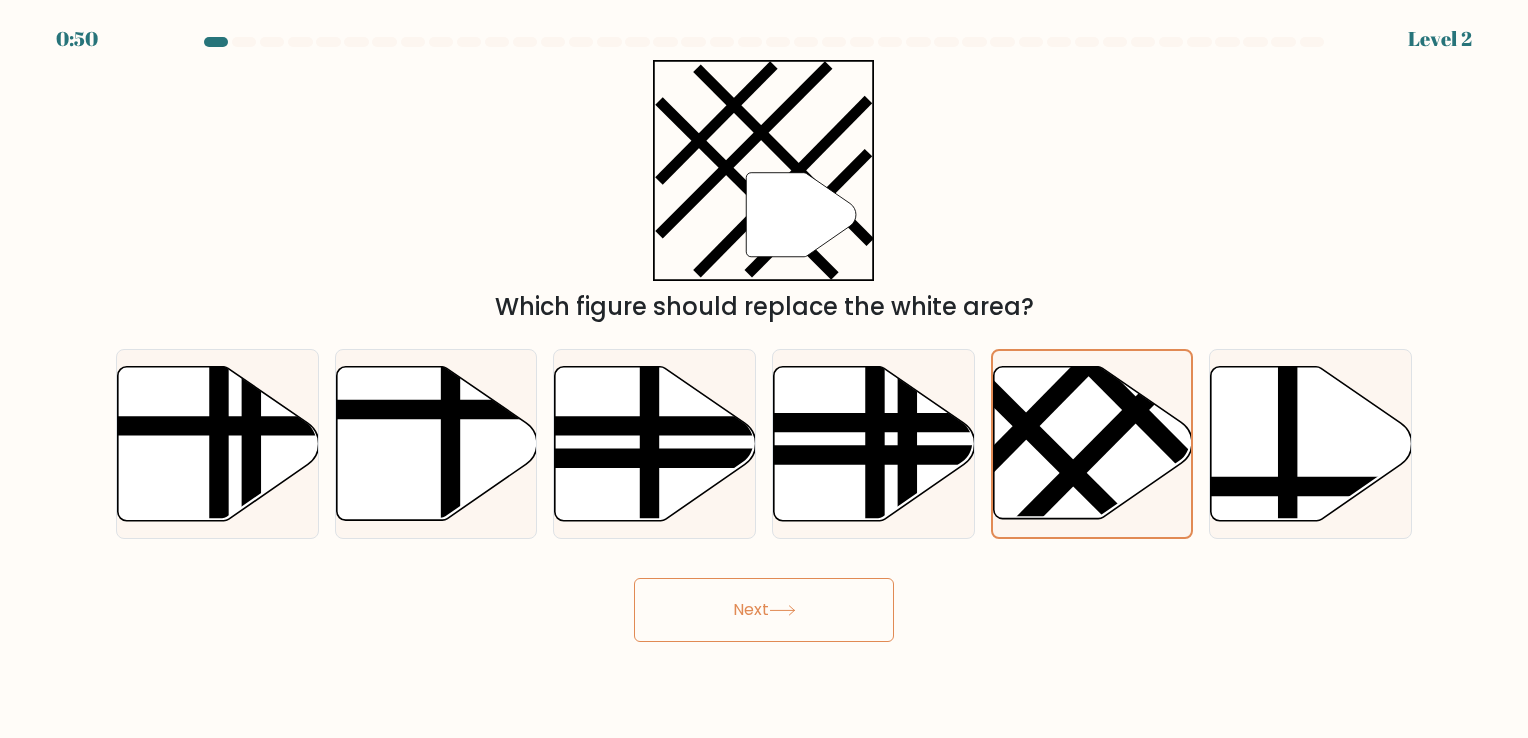 click on "Next" at bounding box center [764, 610] 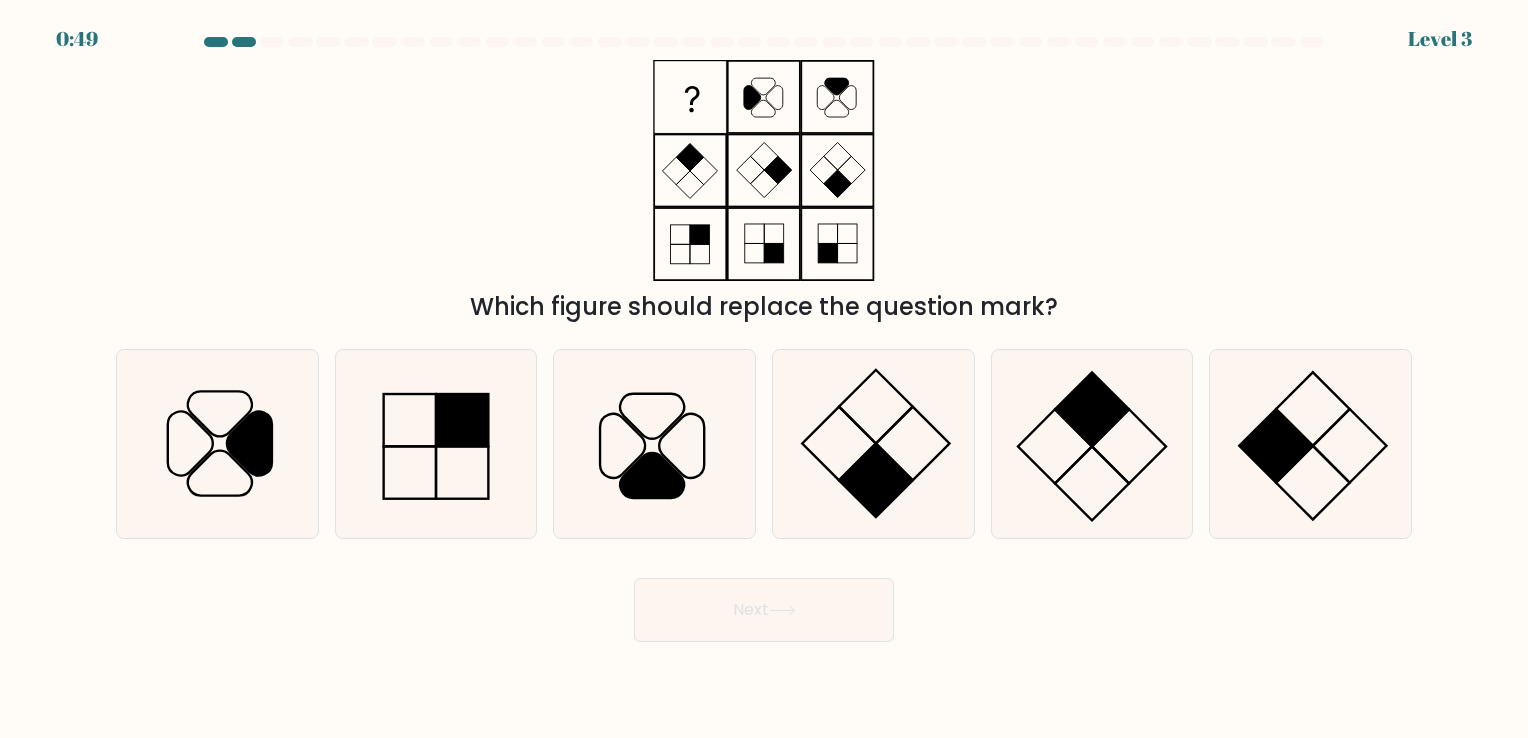 click on "Next" at bounding box center [764, 610] 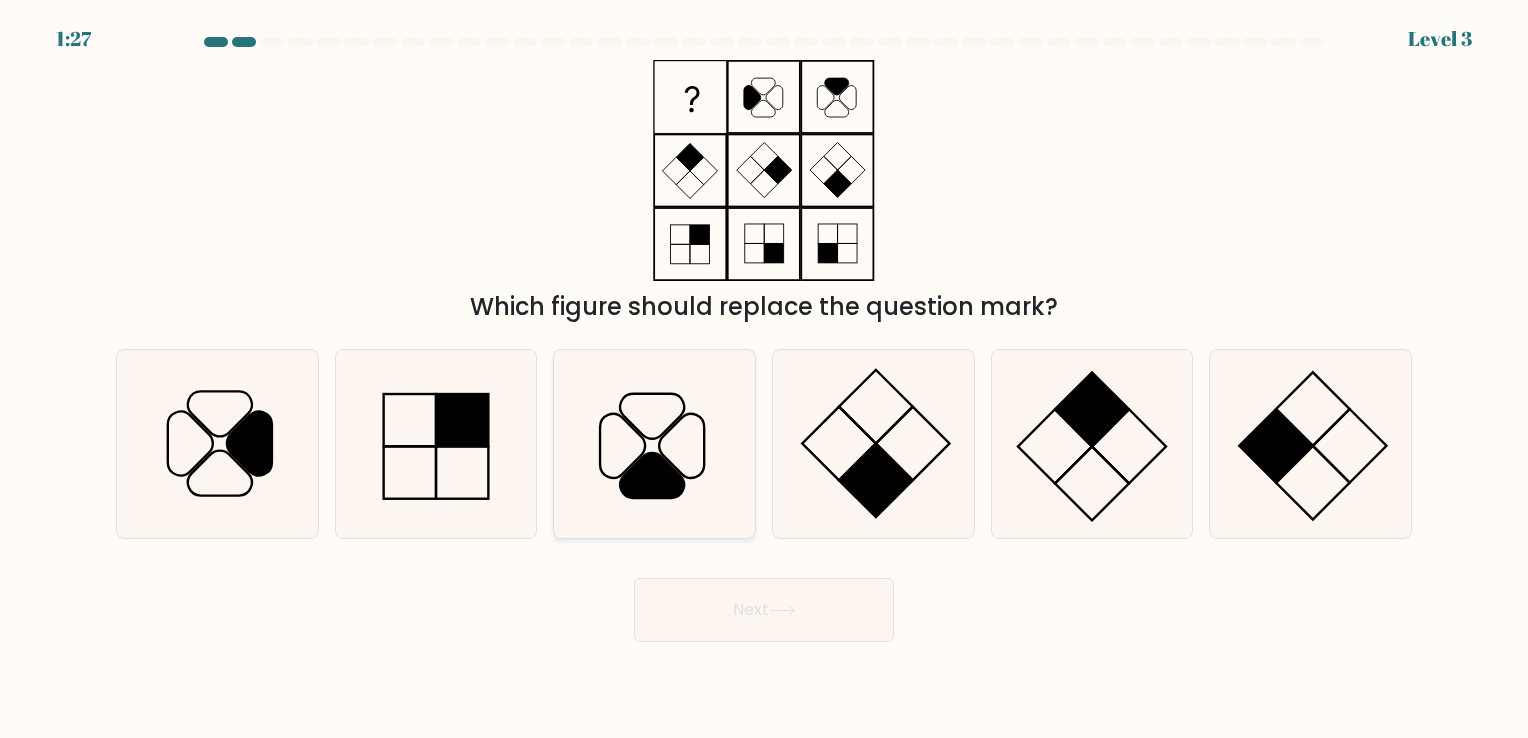 click at bounding box center [654, 443] 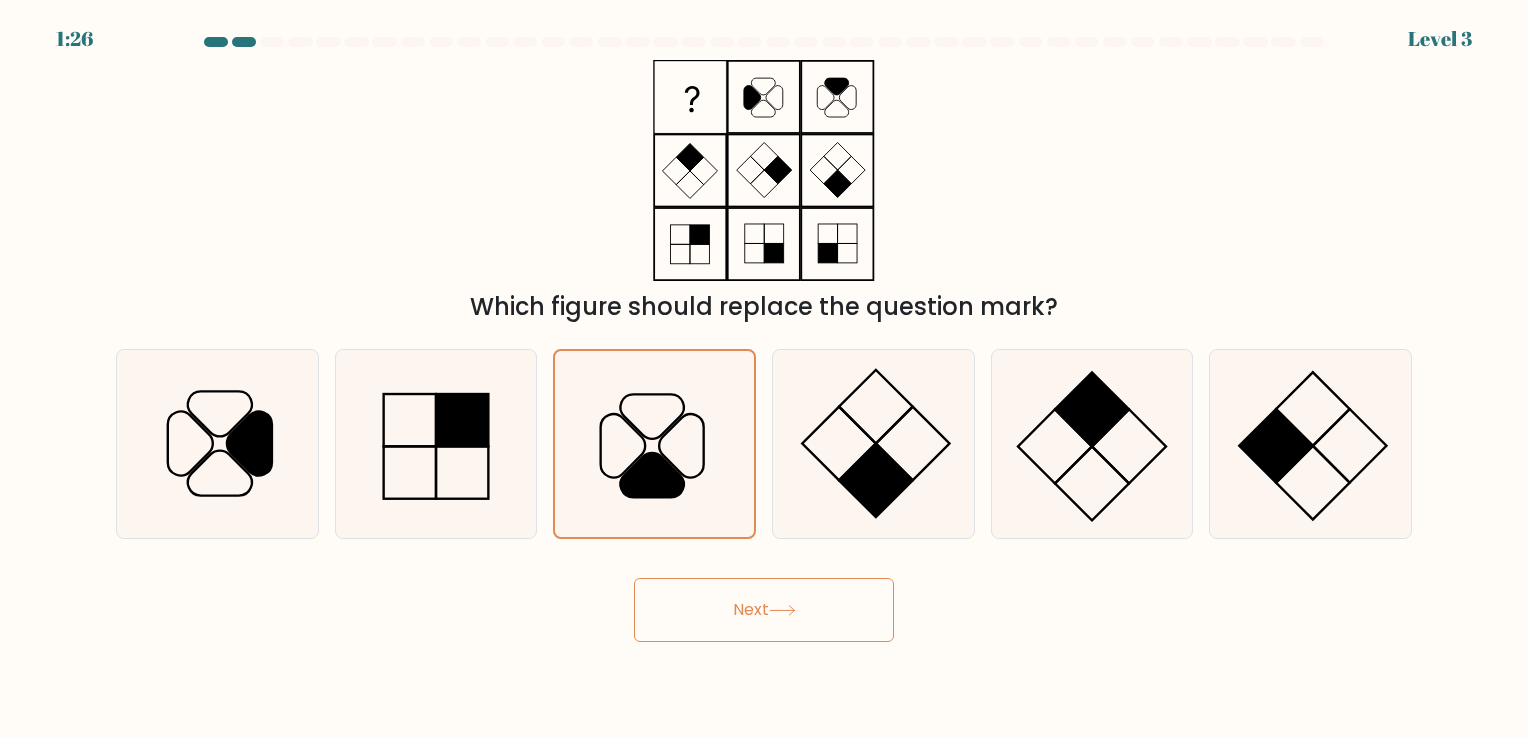 click on "Next" at bounding box center (764, 610) 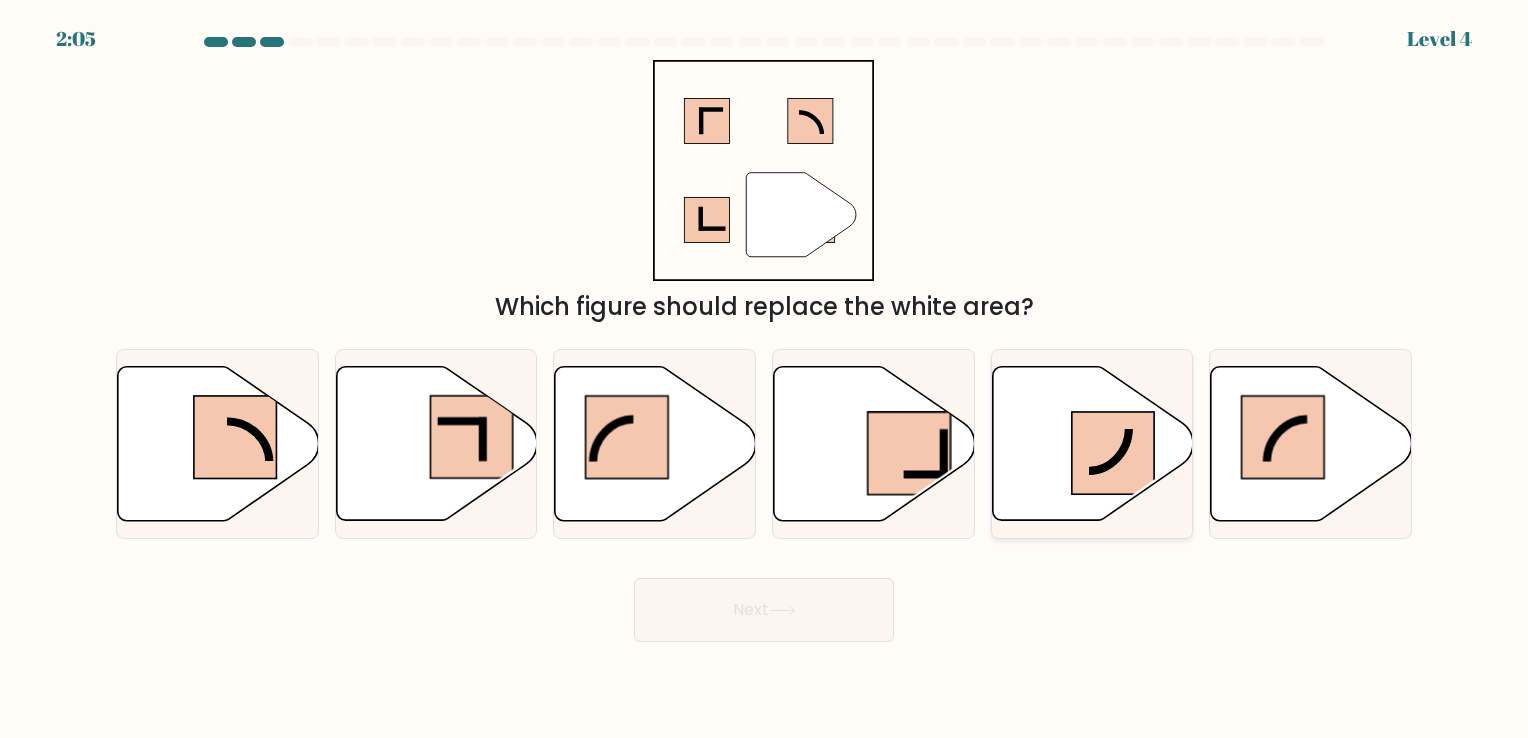 click at bounding box center (1113, 453) 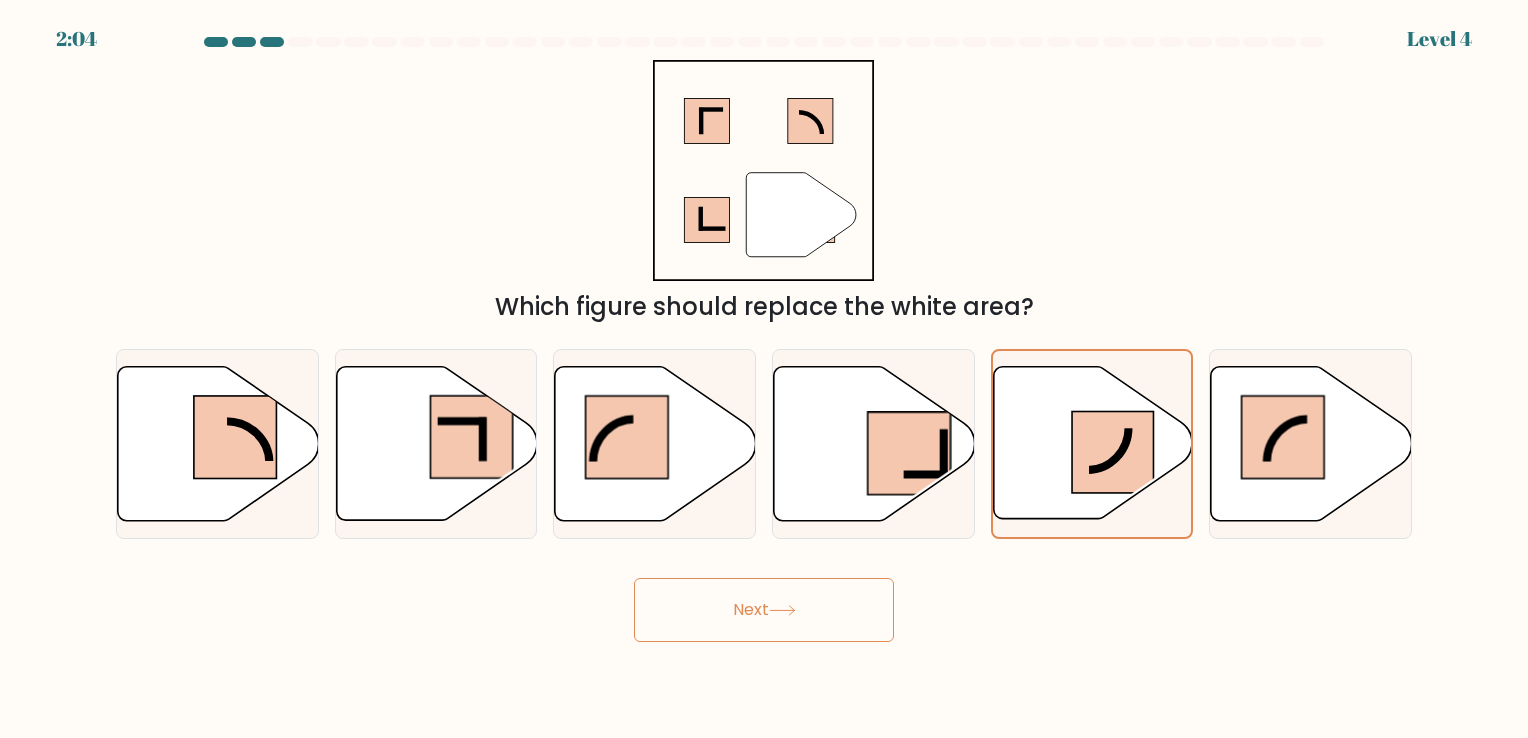 click on "Next" at bounding box center (764, 610) 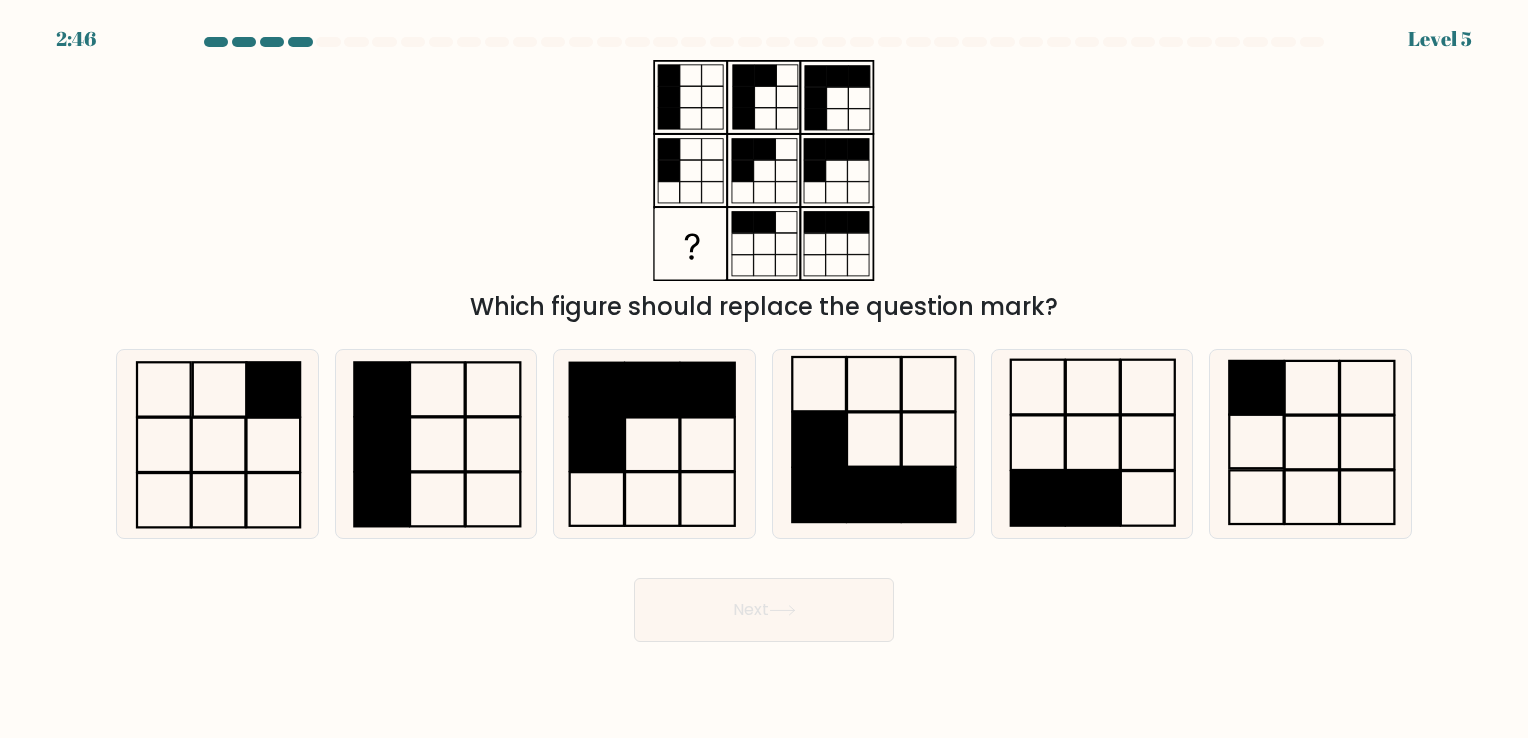 click on "Which figure should replace the question mark?" at bounding box center [764, 307] 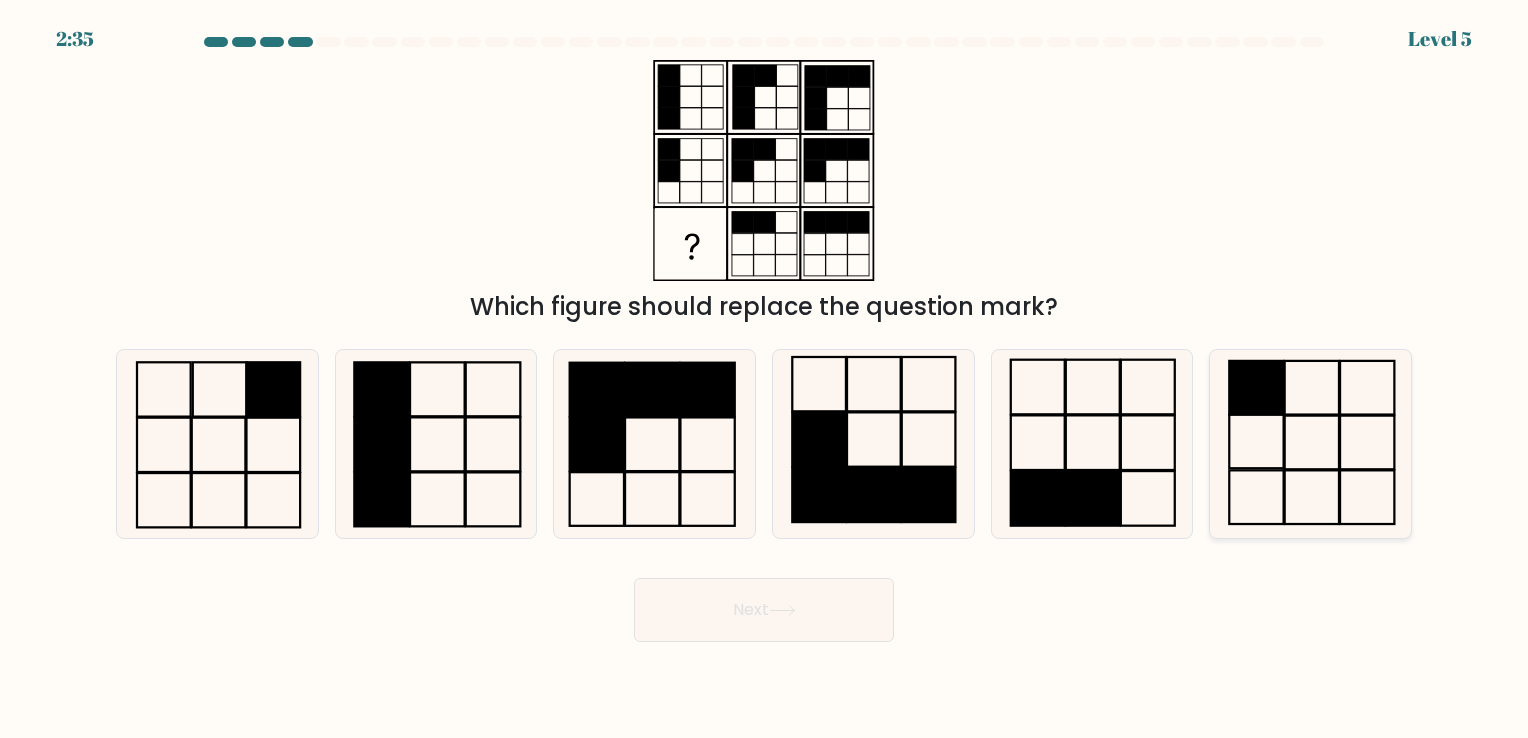 click at bounding box center [1310, 443] 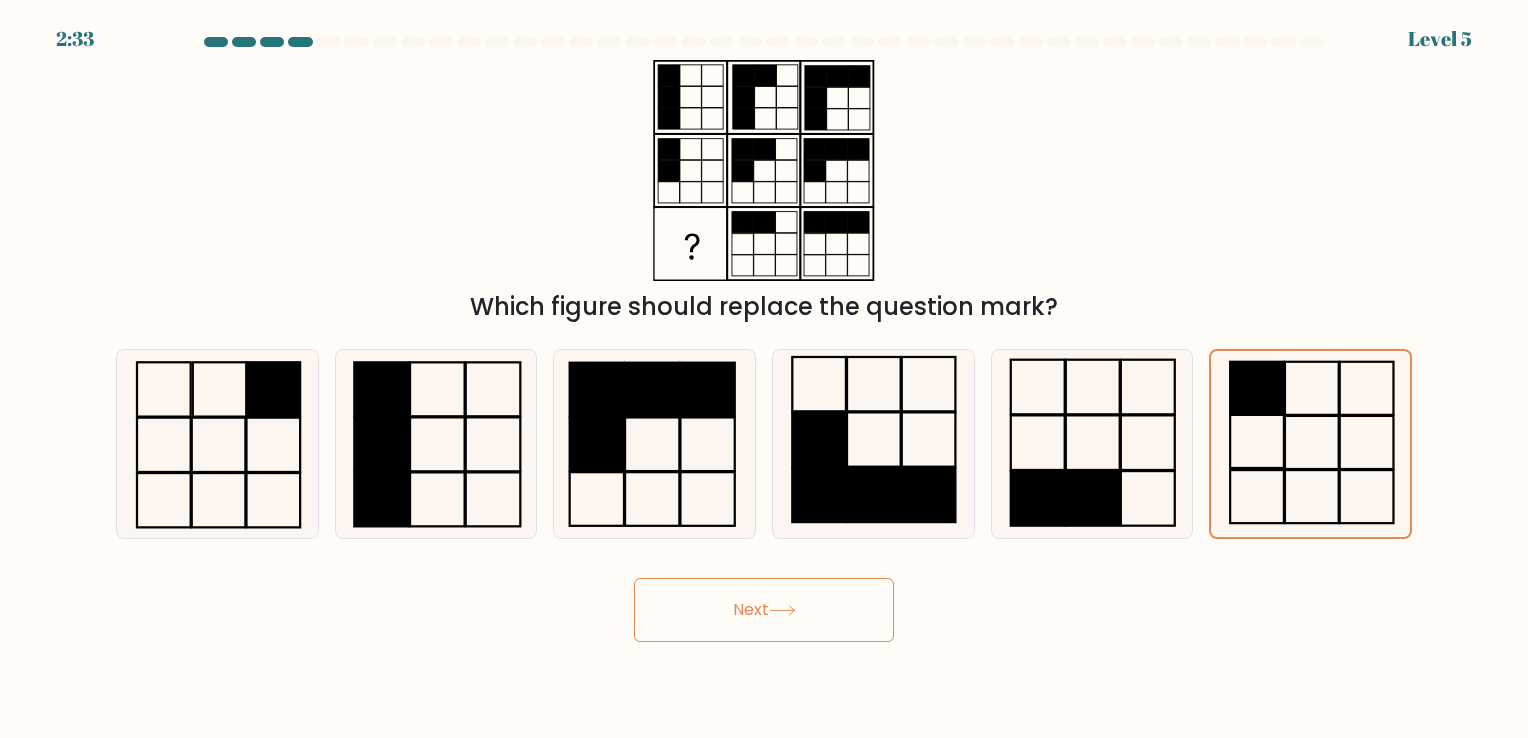 click on "Next" at bounding box center [764, 610] 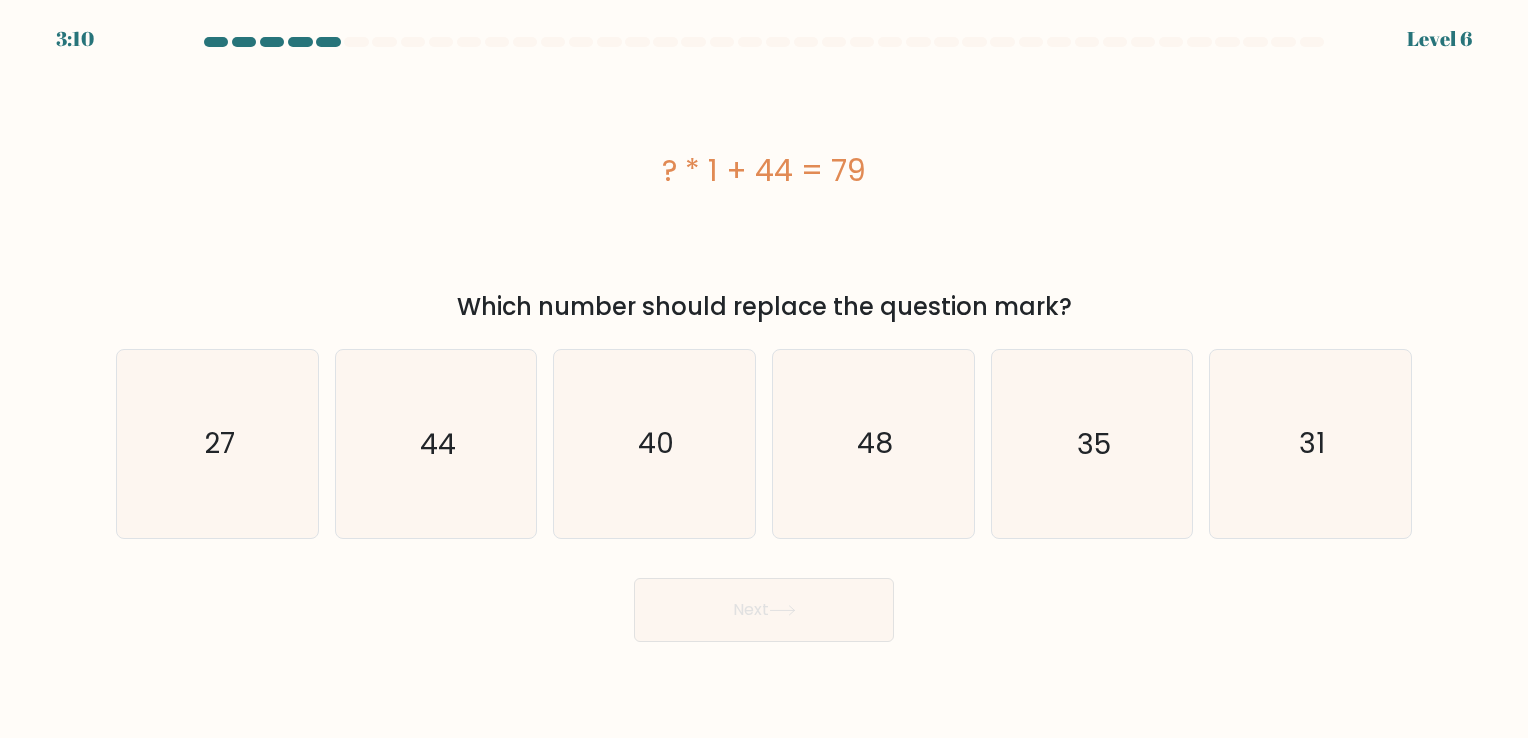 drag, startPoint x: 651, startPoint y: 168, endPoint x: 936, endPoint y: 207, distance: 287.65604 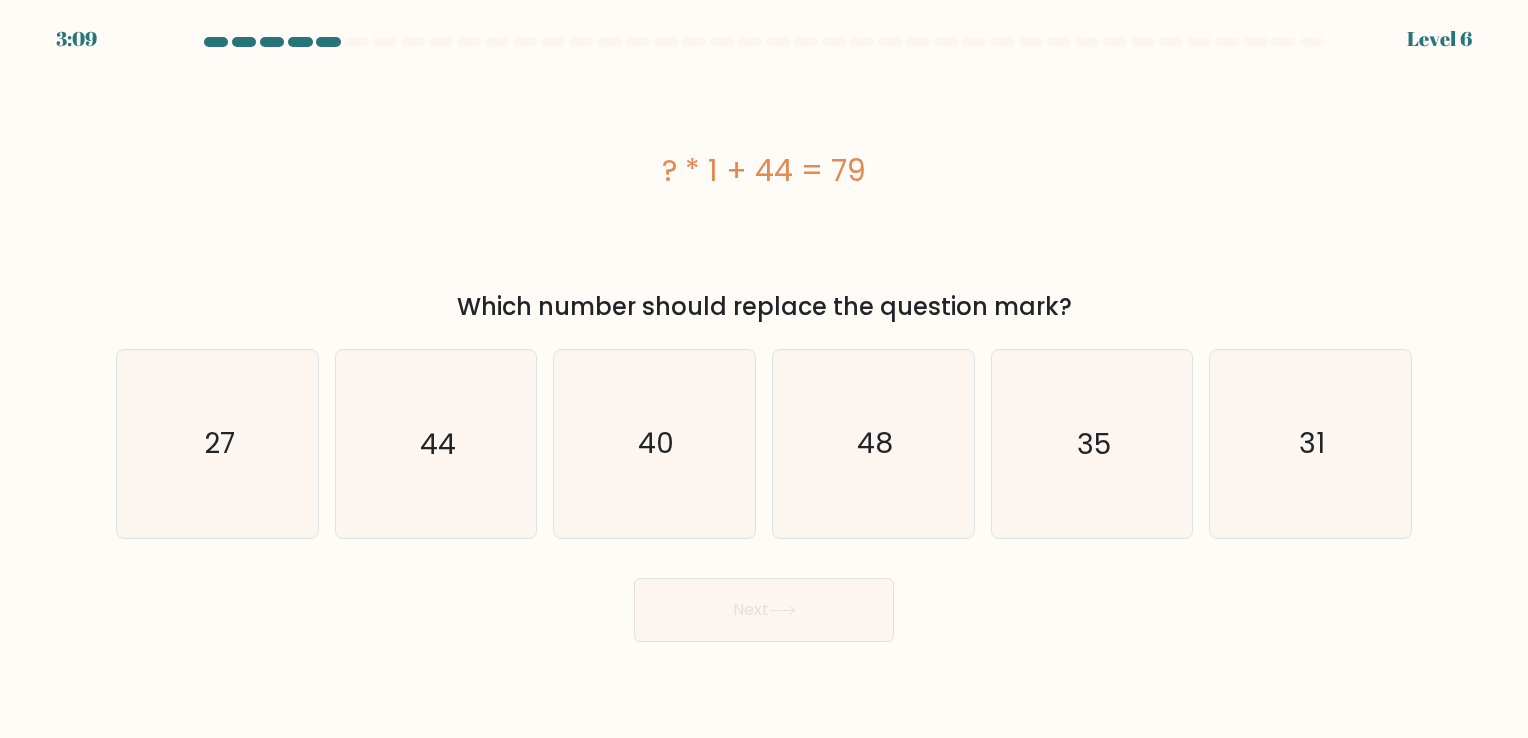 copy on "? * 1 + 44 = 79" 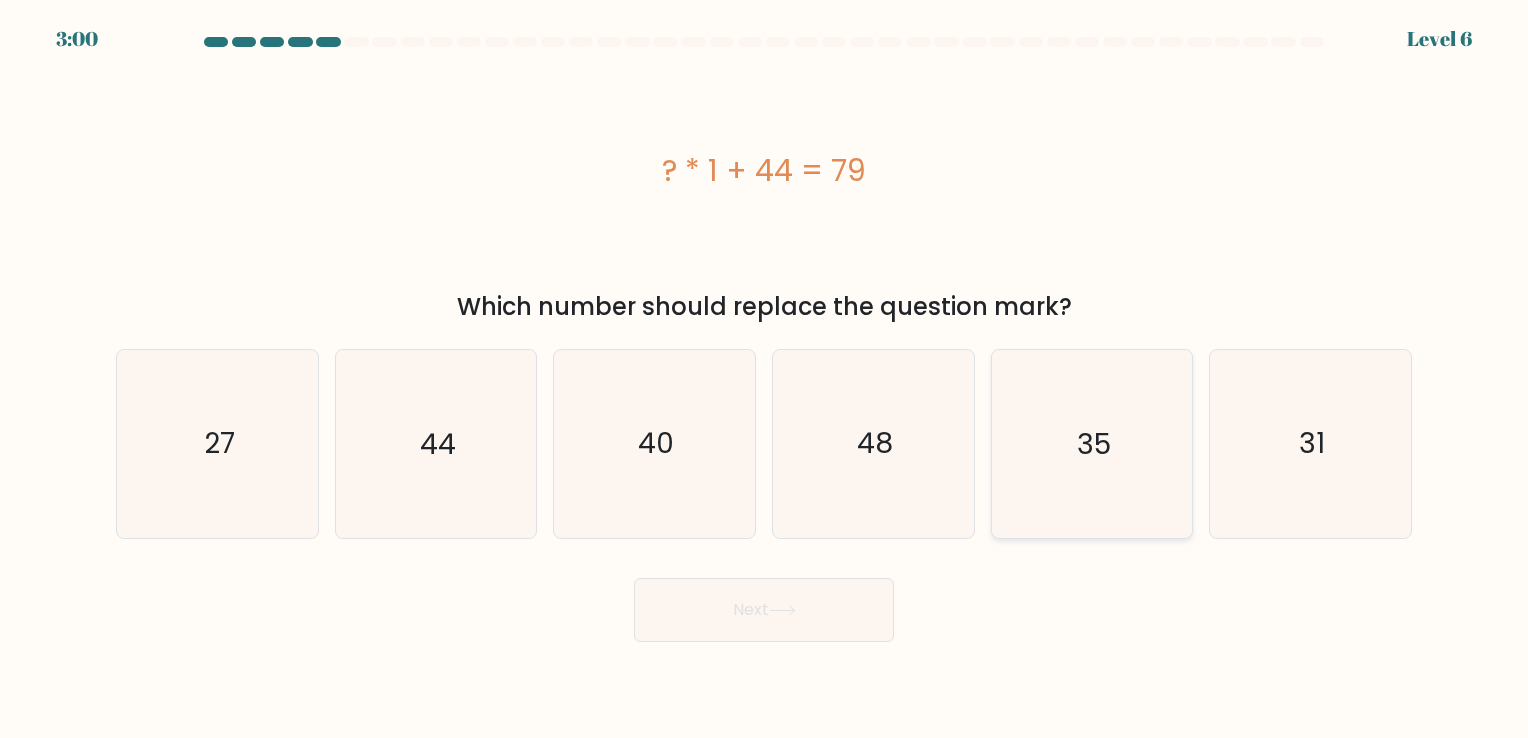 click on "35" at bounding box center [1091, 443] 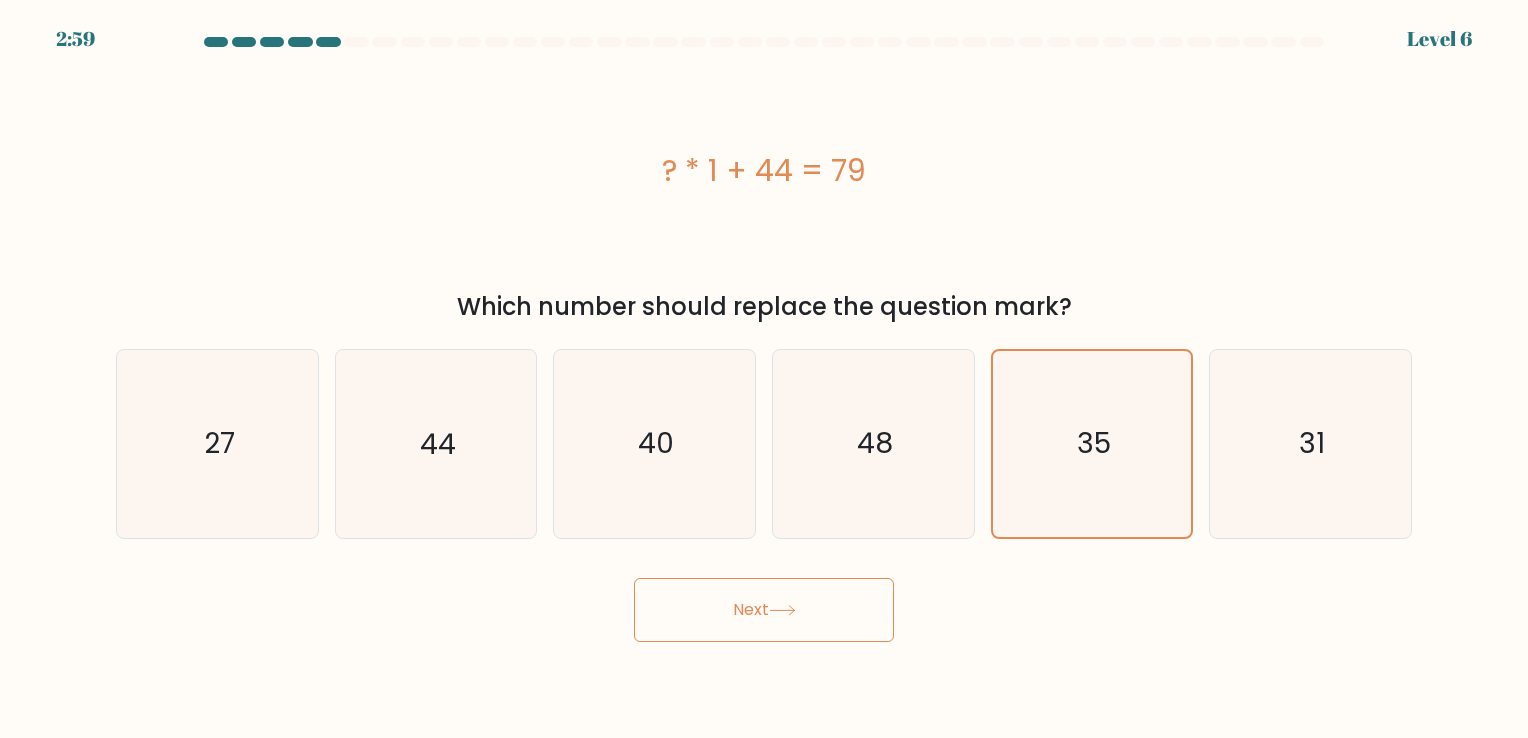 click on "Next" at bounding box center (764, 610) 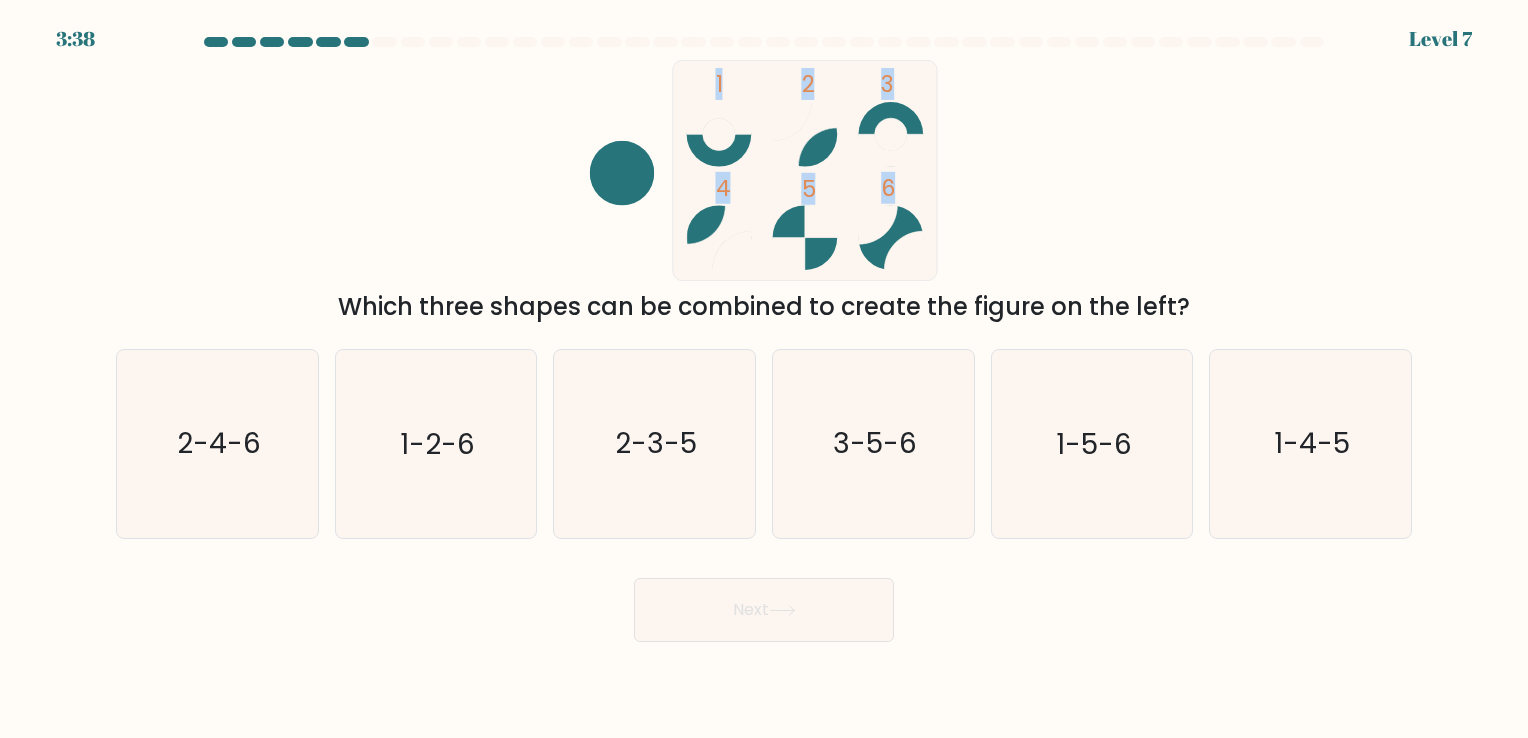 drag, startPoint x: 578, startPoint y: 77, endPoint x: 997, endPoint y: 216, distance: 441.4544 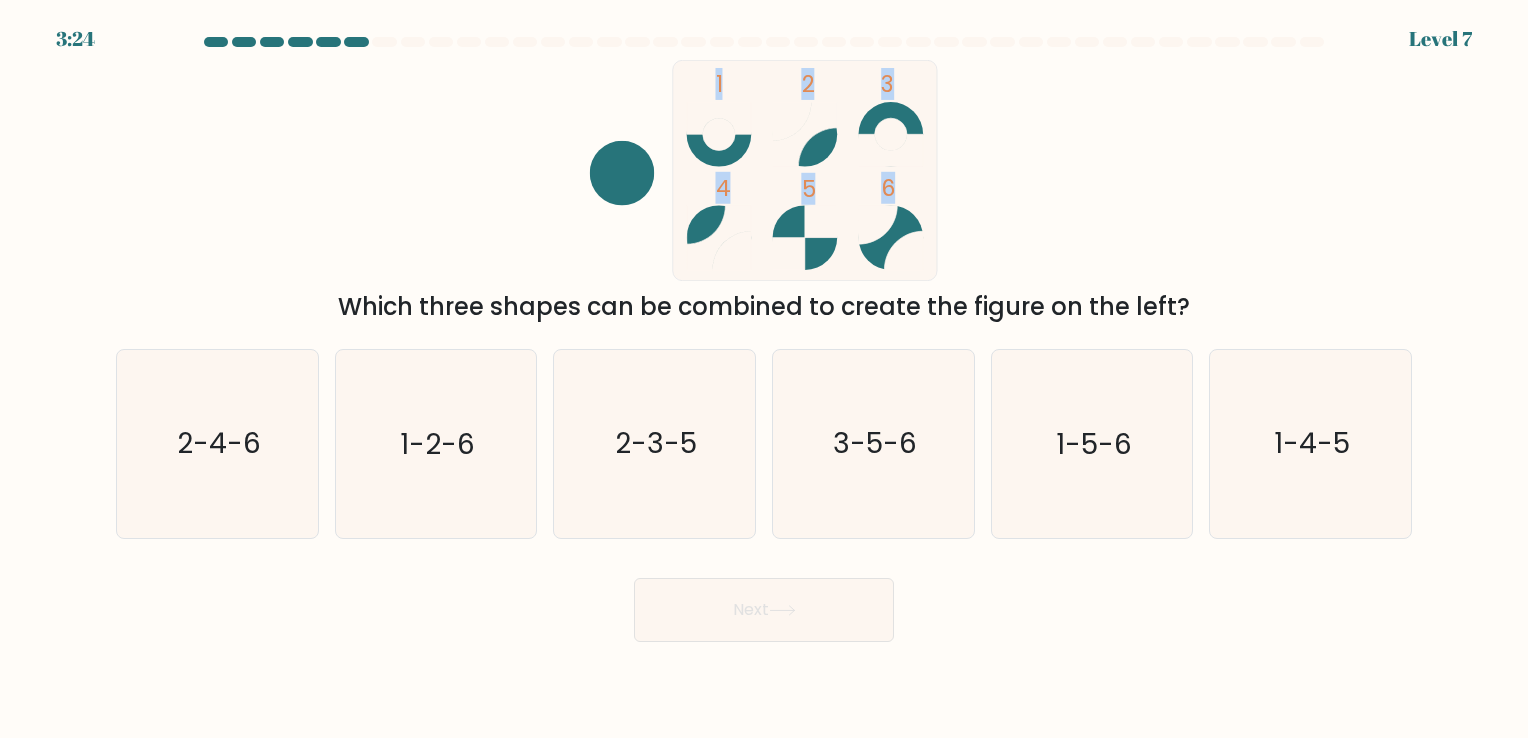 click on "1
2
3
4
5
6
Which three shapes can be combined to create the figure on the left?" at bounding box center [764, 192] 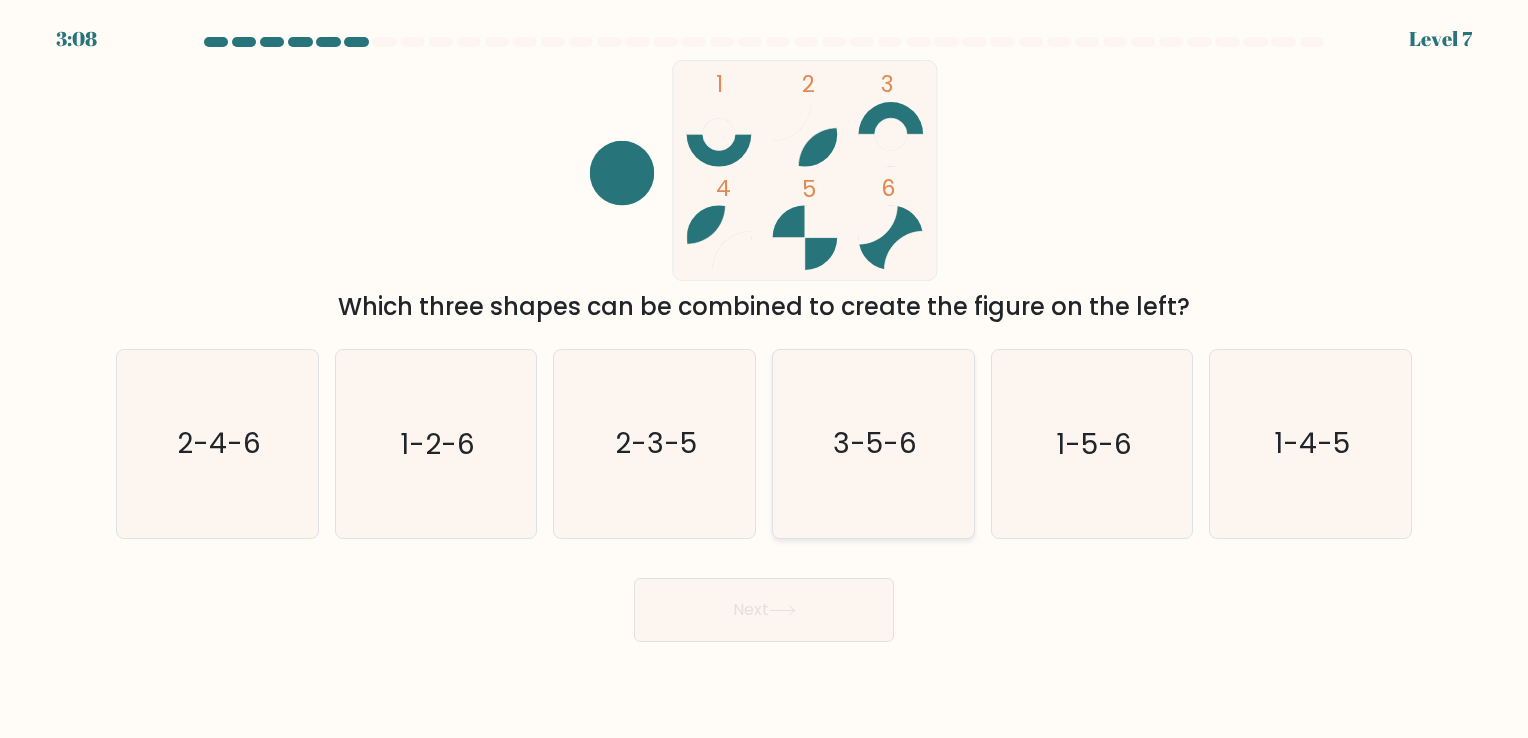 click on "3-5-6" at bounding box center [875, 444] 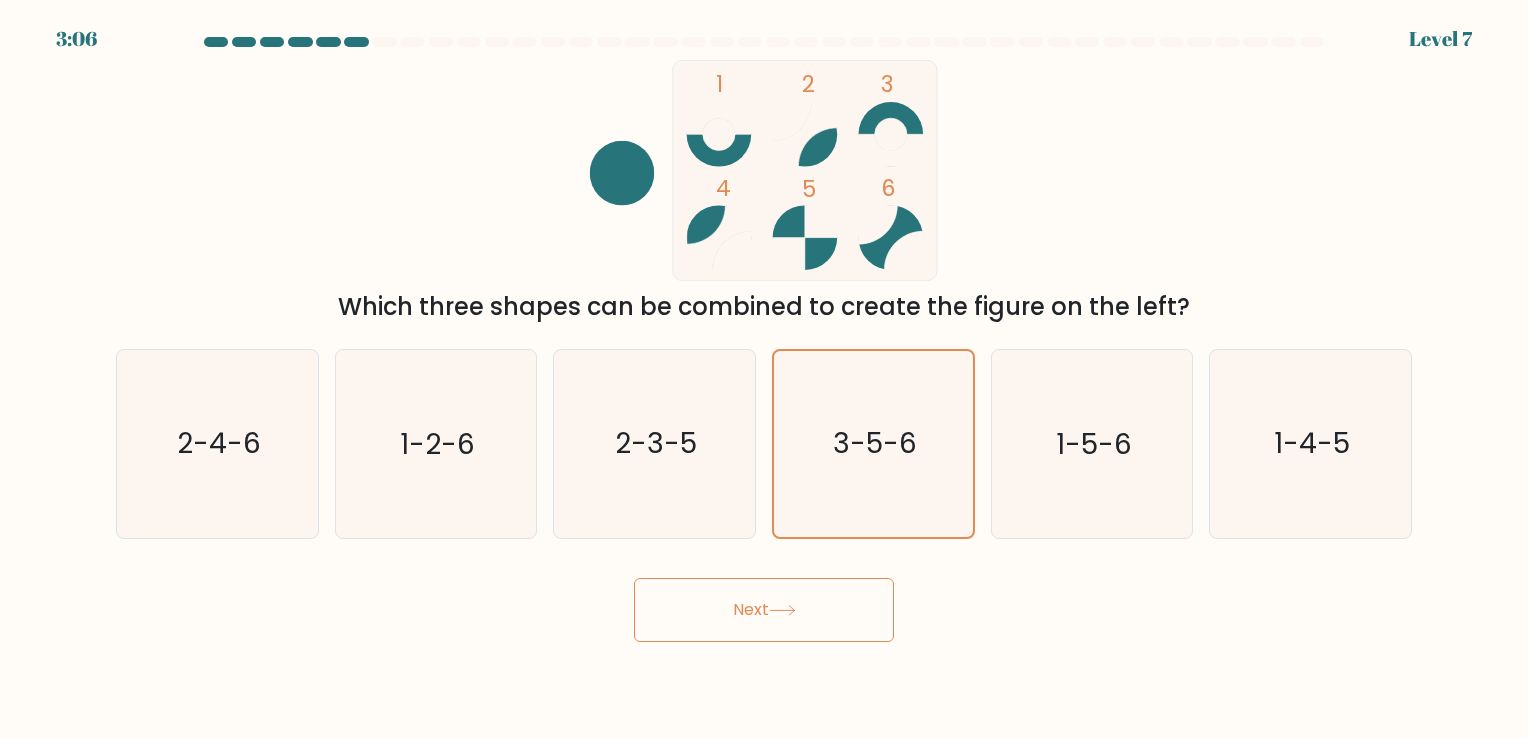 click on "Next" at bounding box center [764, 610] 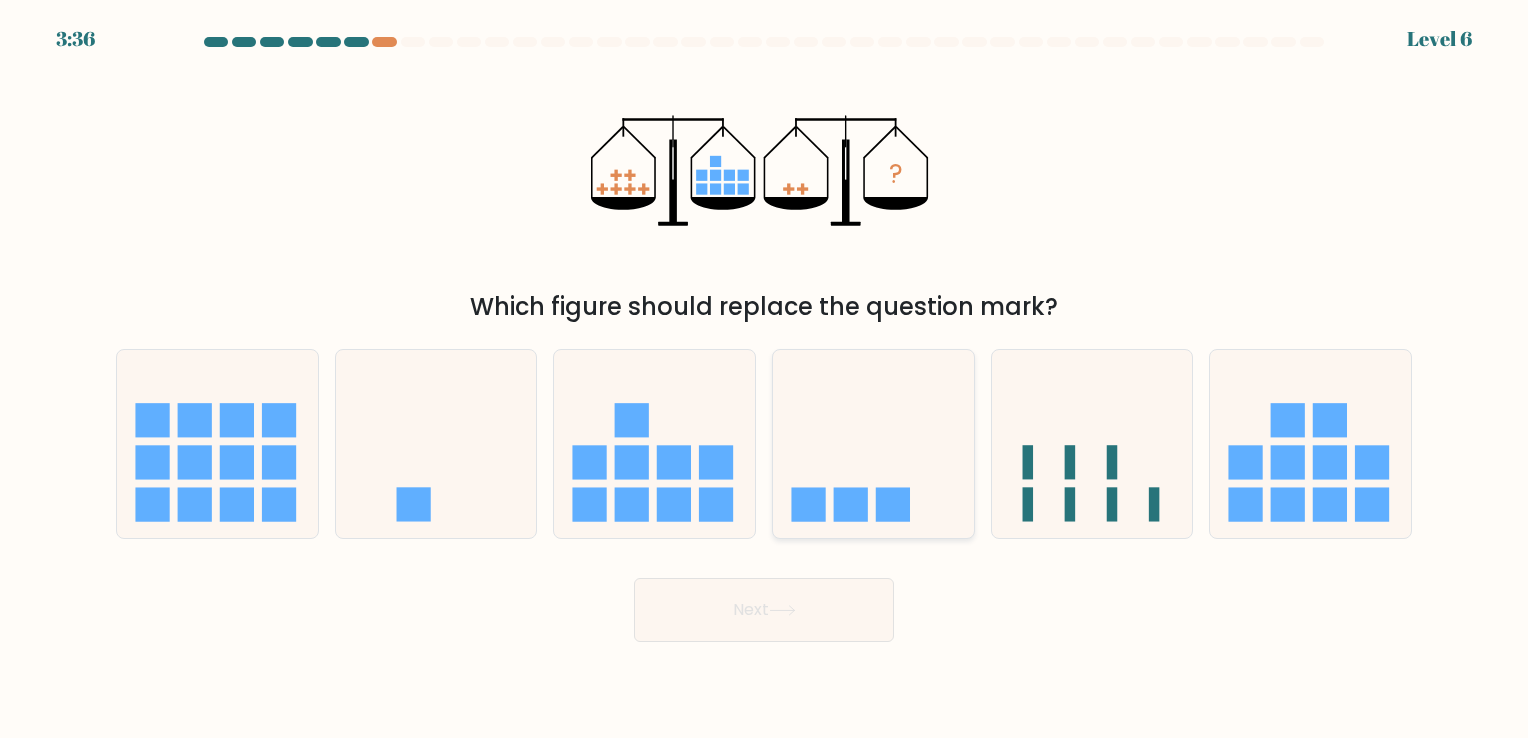 click at bounding box center (851, 505) 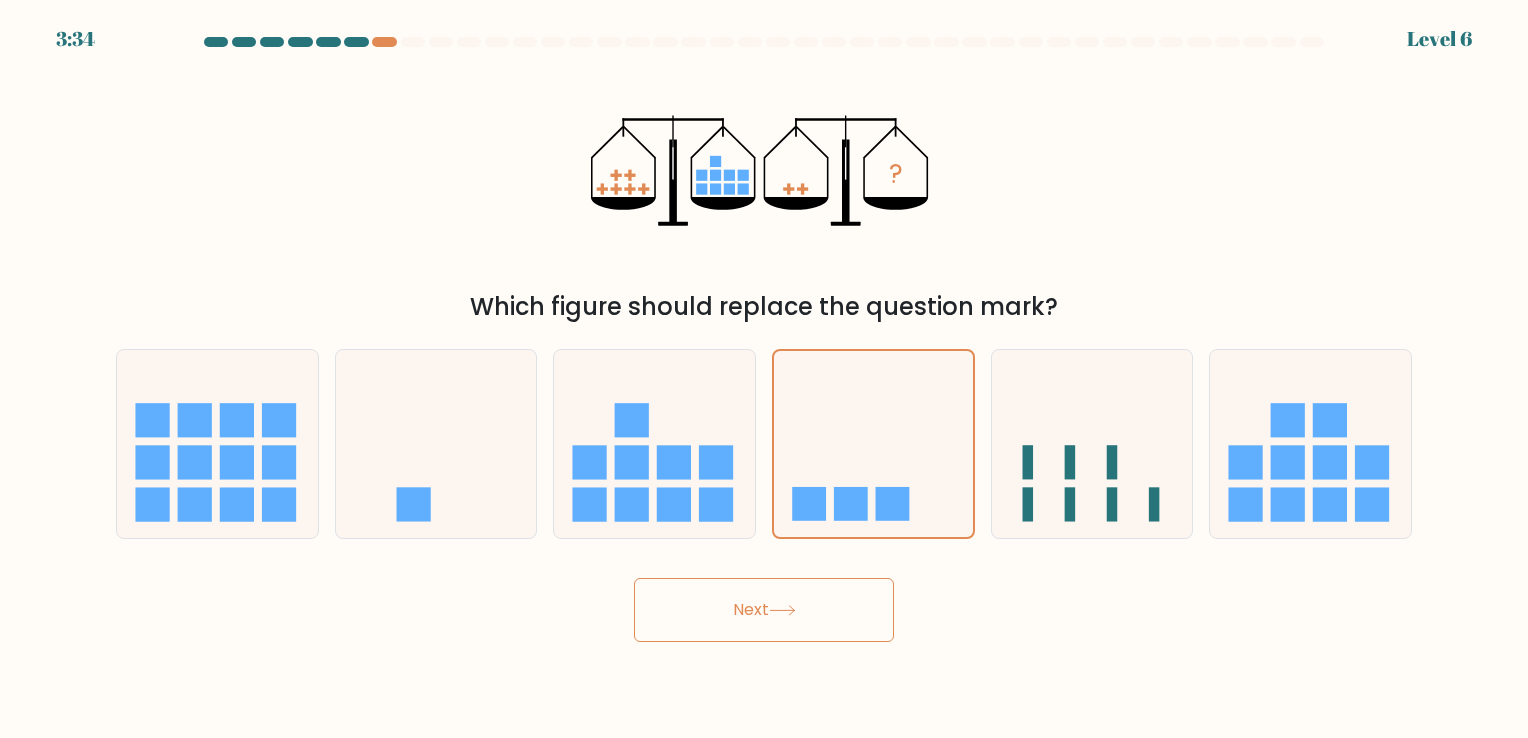 click on "Next" at bounding box center [764, 610] 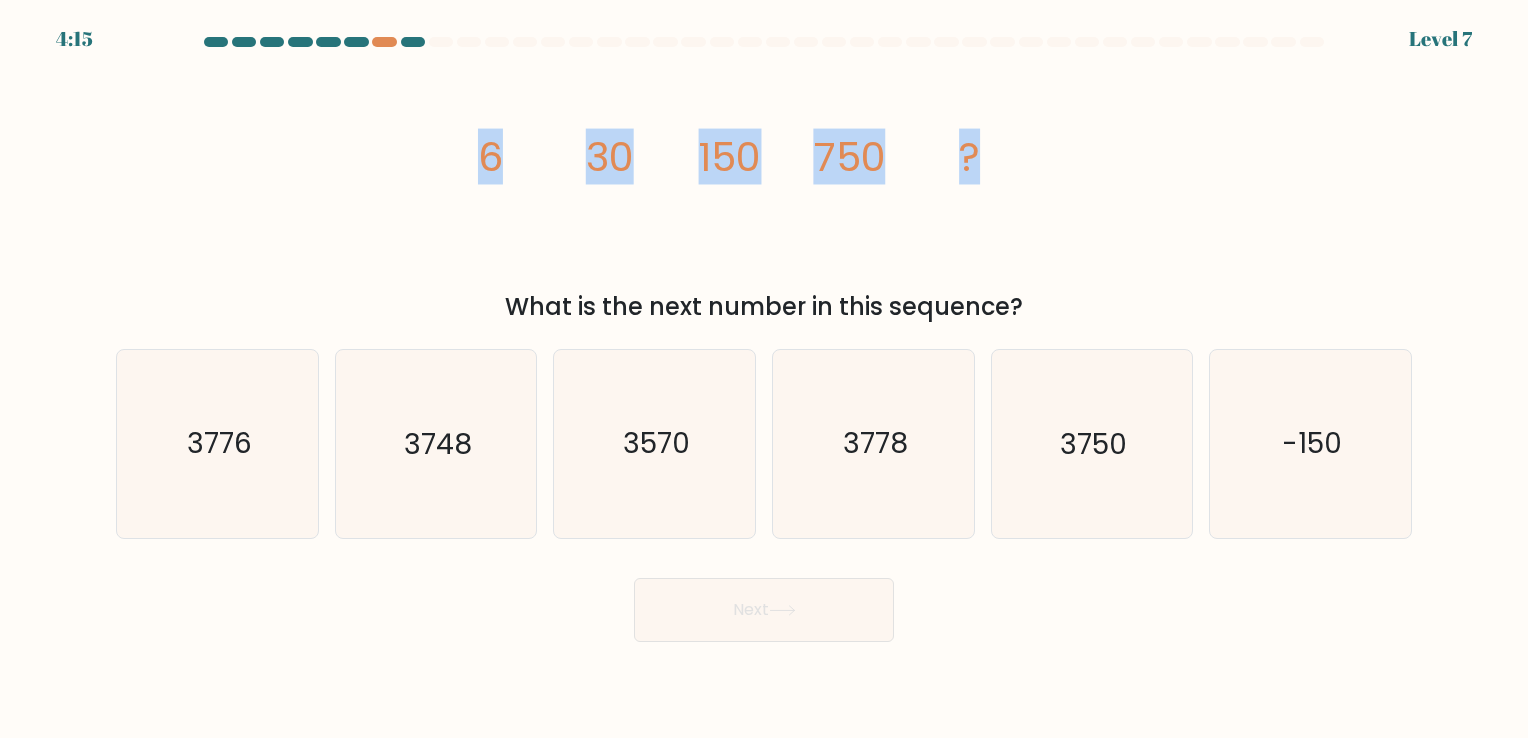 drag, startPoint x: 457, startPoint y: 151, endPoint x: 1077, endPoint y: 166, distance: 620.1814 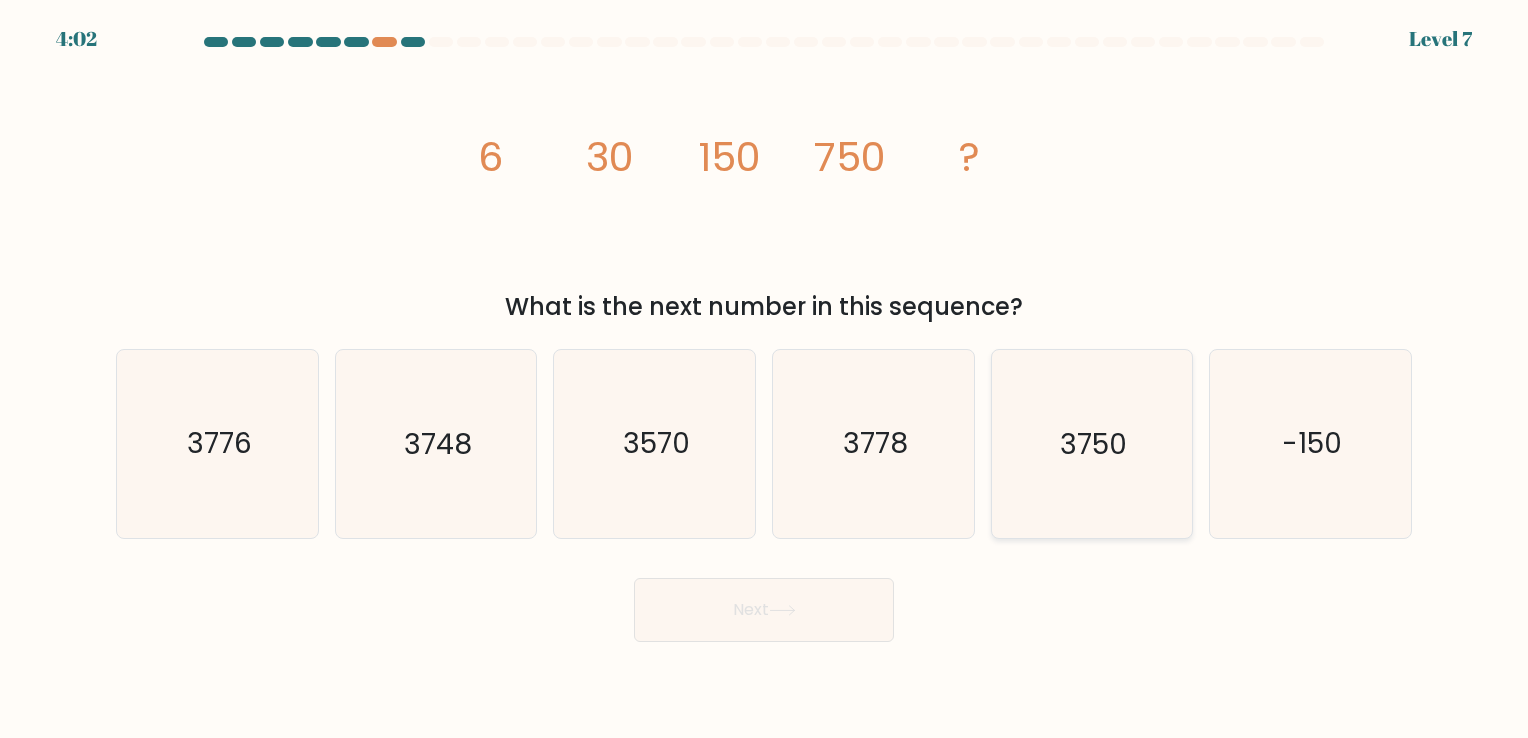 click on "3750" at bounding box center (1091, 443) 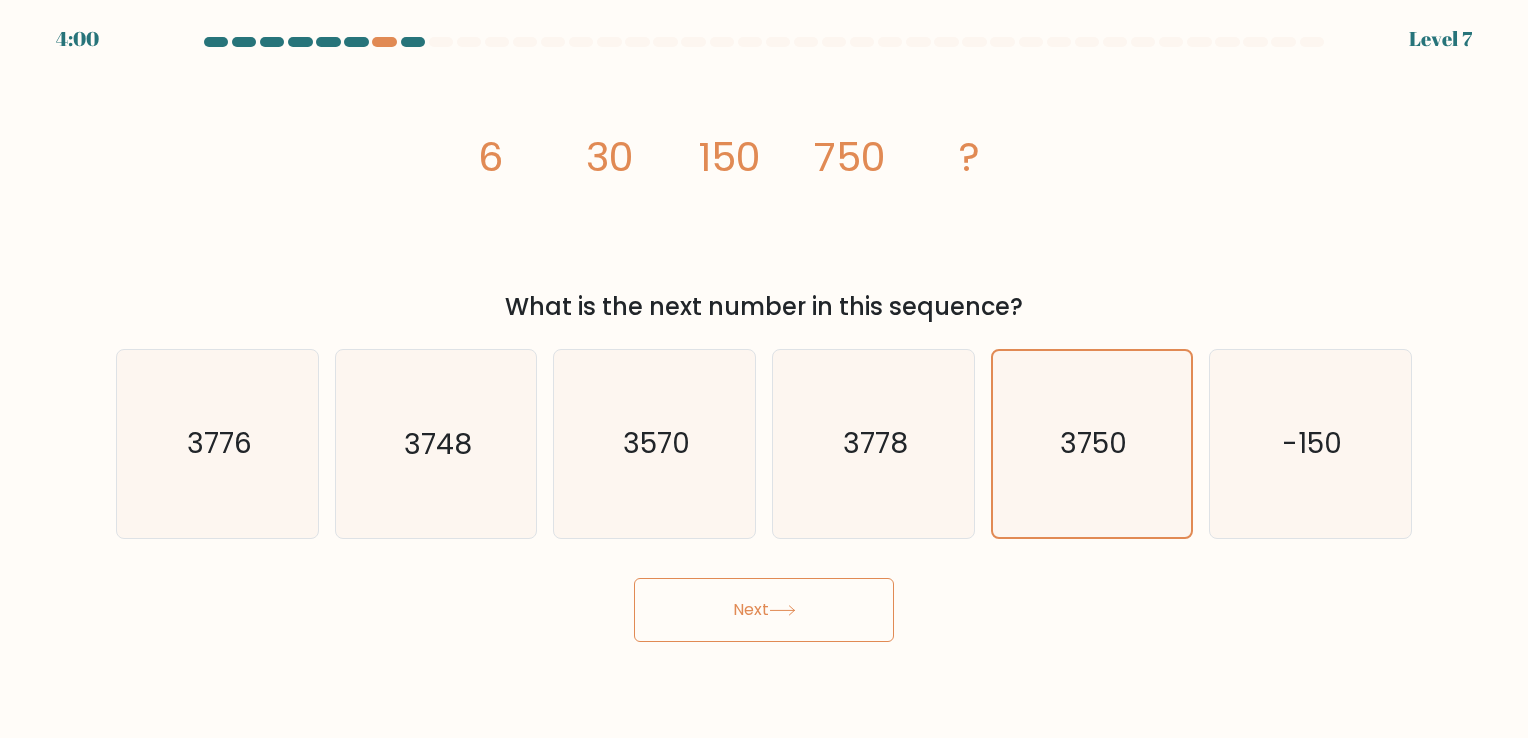 click on "Next" at bounding box center (764, 610) 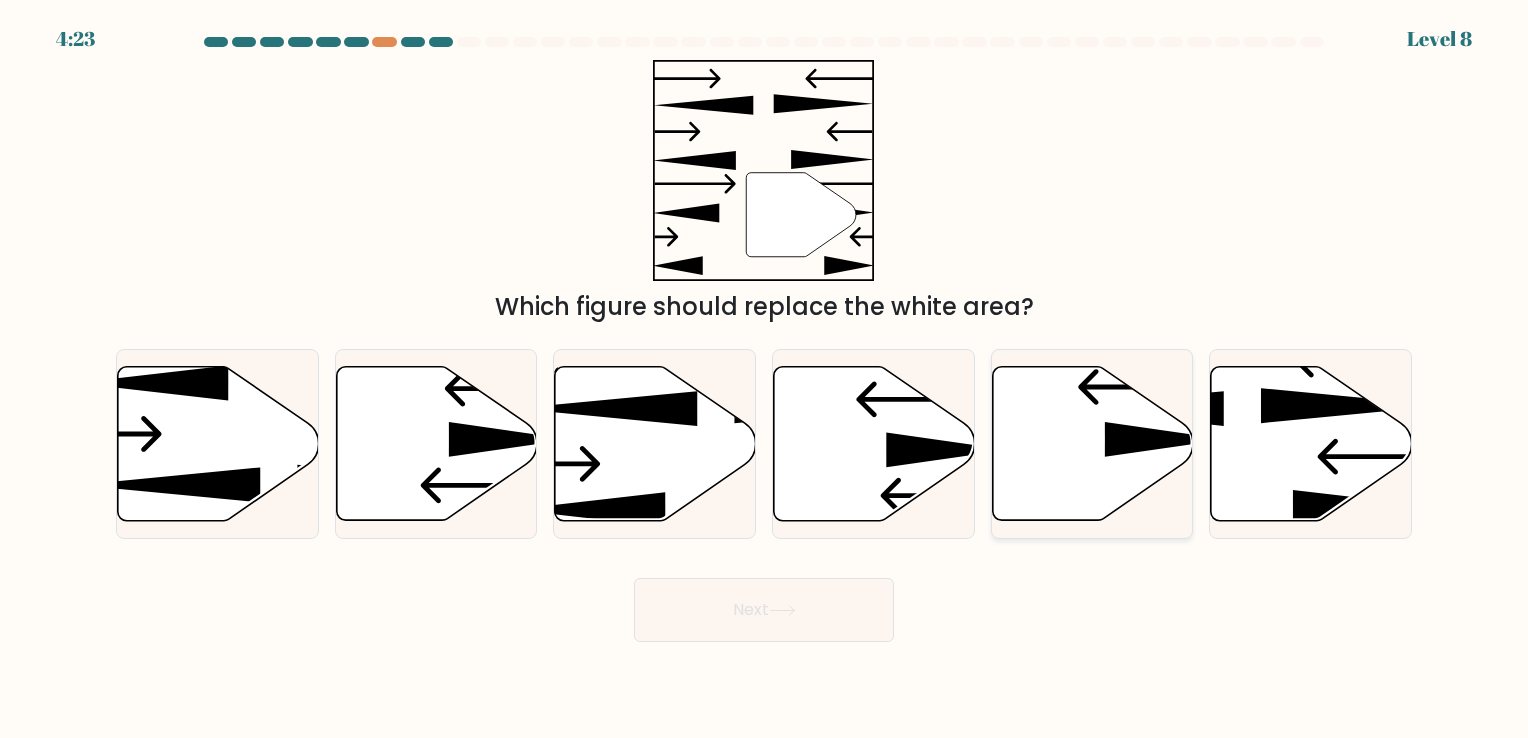 click at bounding box center (1092, 443) 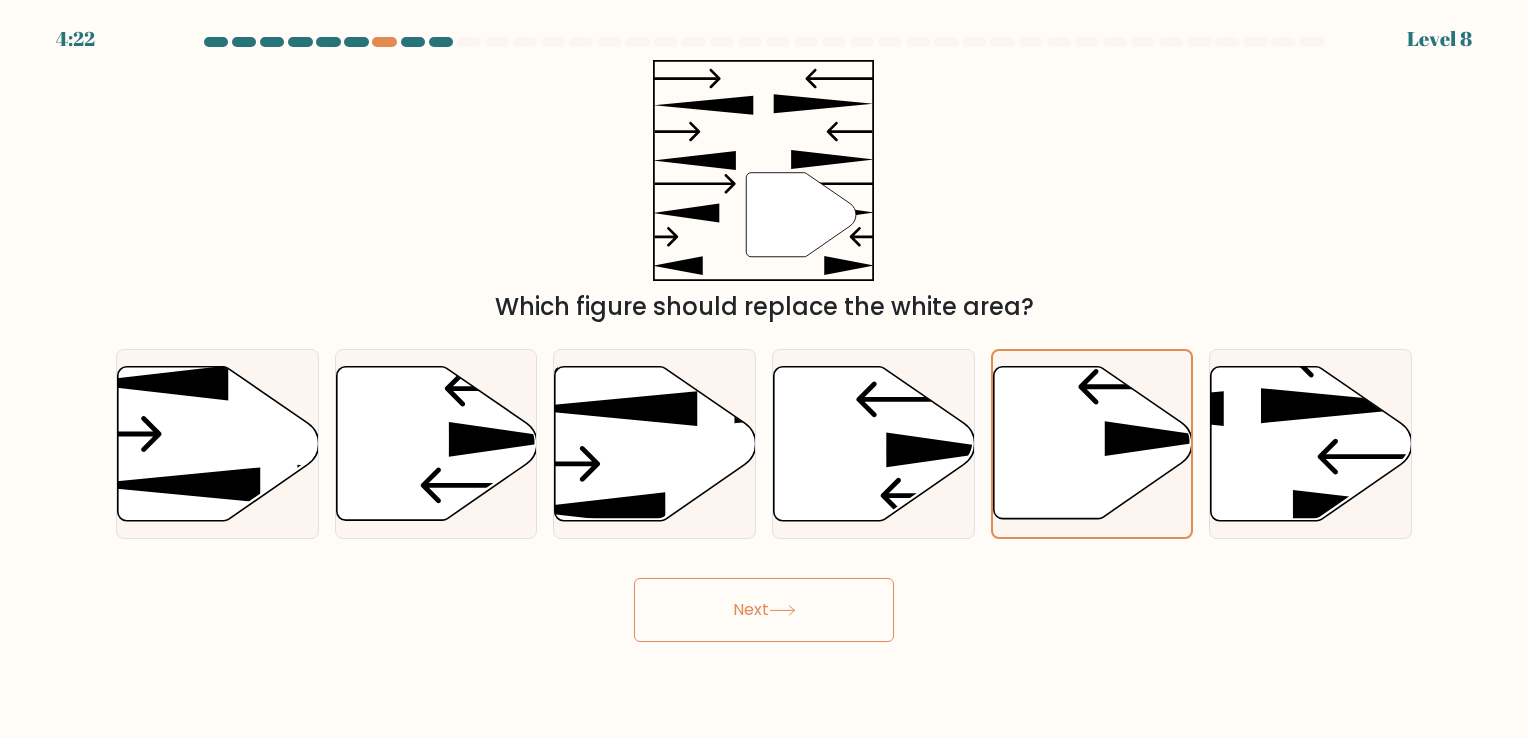 click on "Next" at bounding box center [764, 610] 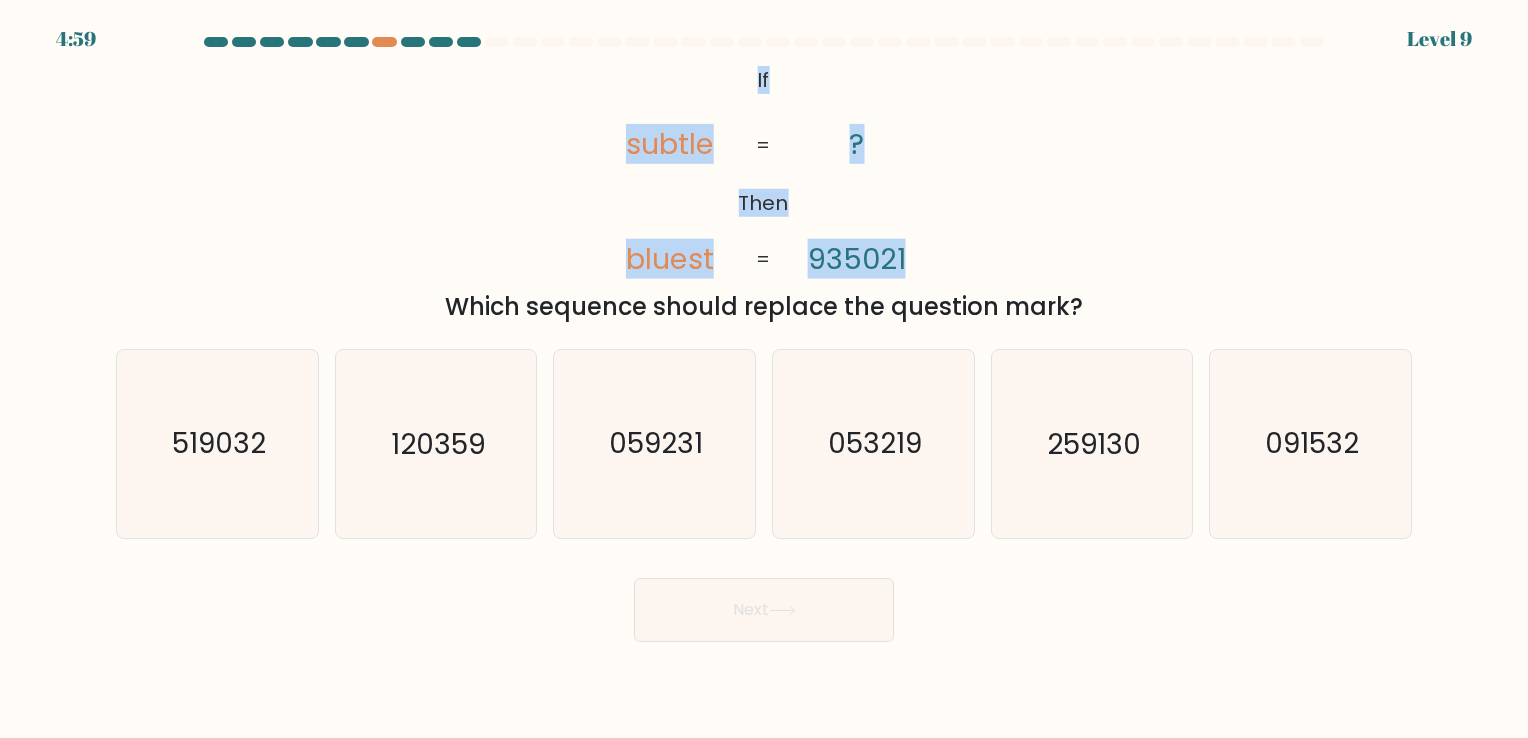 drag, startPoint x: 615, startPoint y: 42, endPoint x: 972, endPoint y: 245, distance: 410.67993 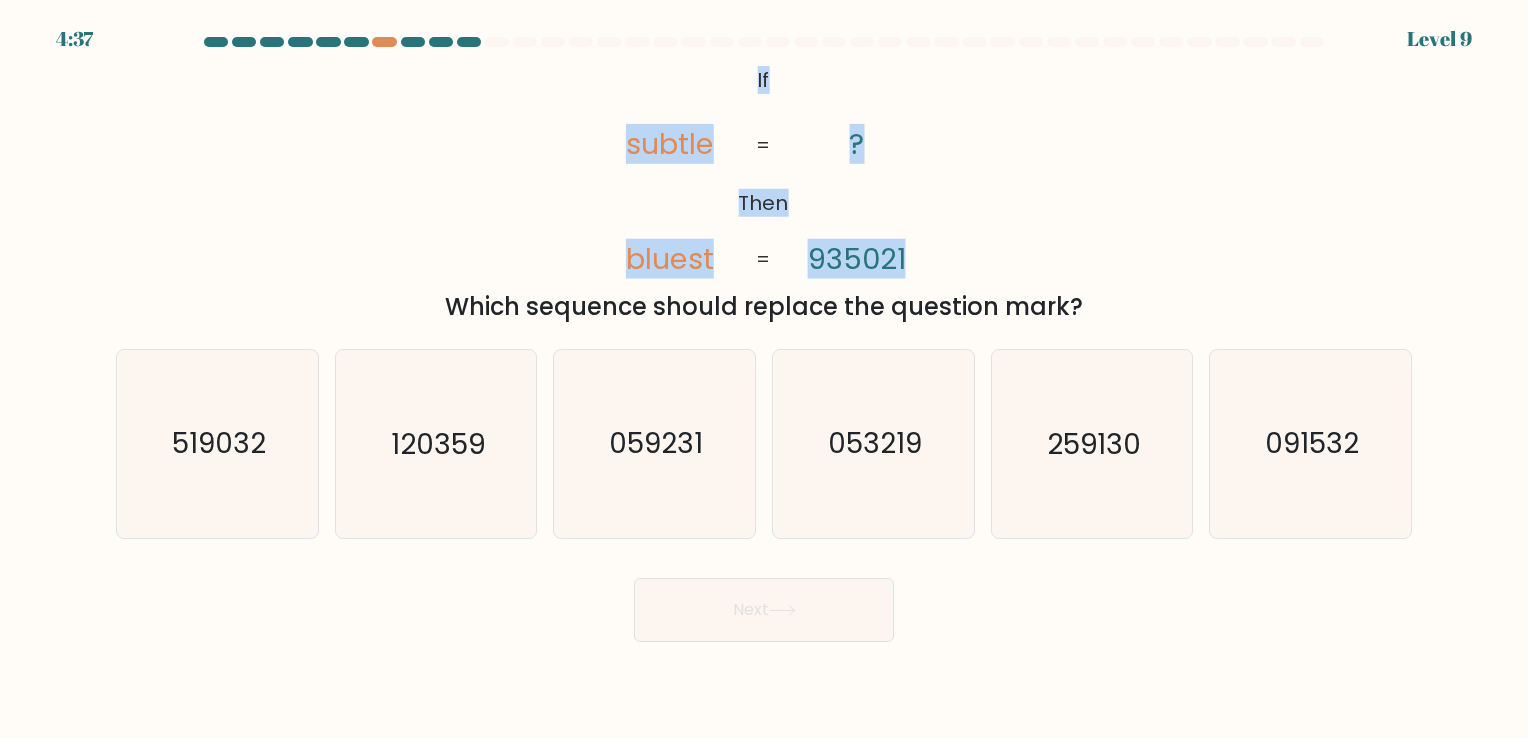 click on "@import url('https://fonts.googleapis.com/css?family=Abril+Fatface:400,100,100italic,300,300italic,400italic,500,500italic,700,700italic,900,900italic');           If       Then       subtle       bluest       ?       935021       =       =
Which sequence should replace the question mark?" at bounding box center (764, 192) 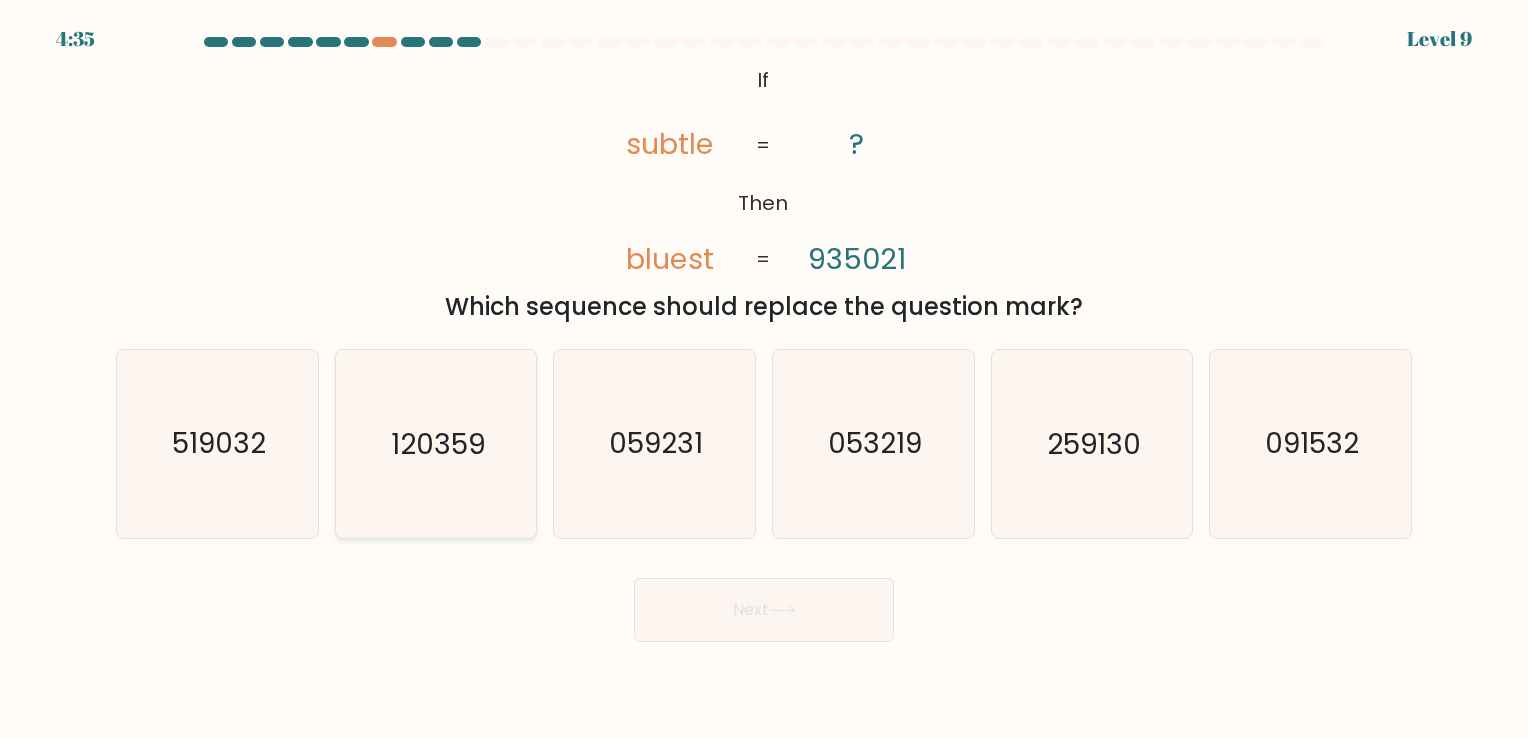 click on "120359" at bounding box center (438, 444) 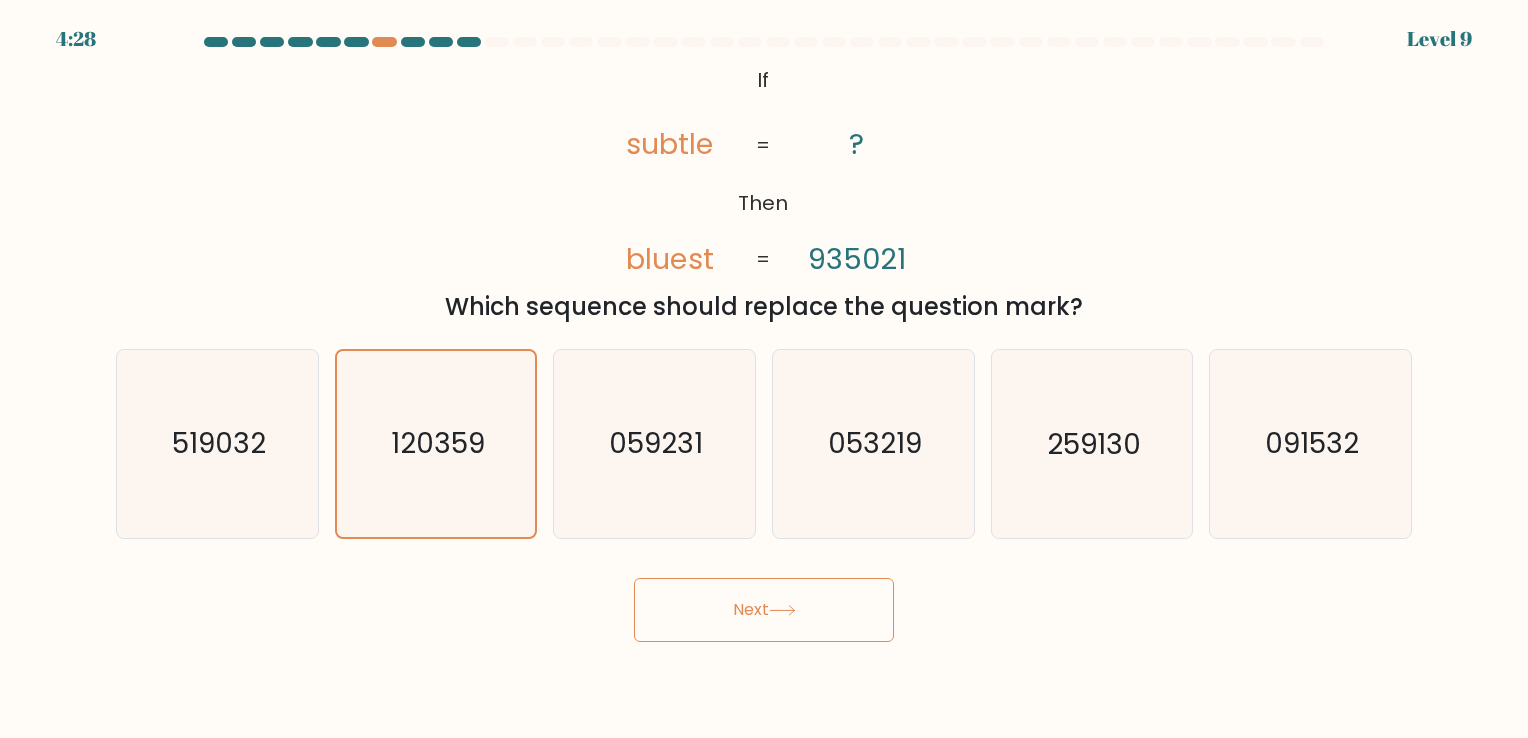 click on "Next" at bounding box center [764, 610] 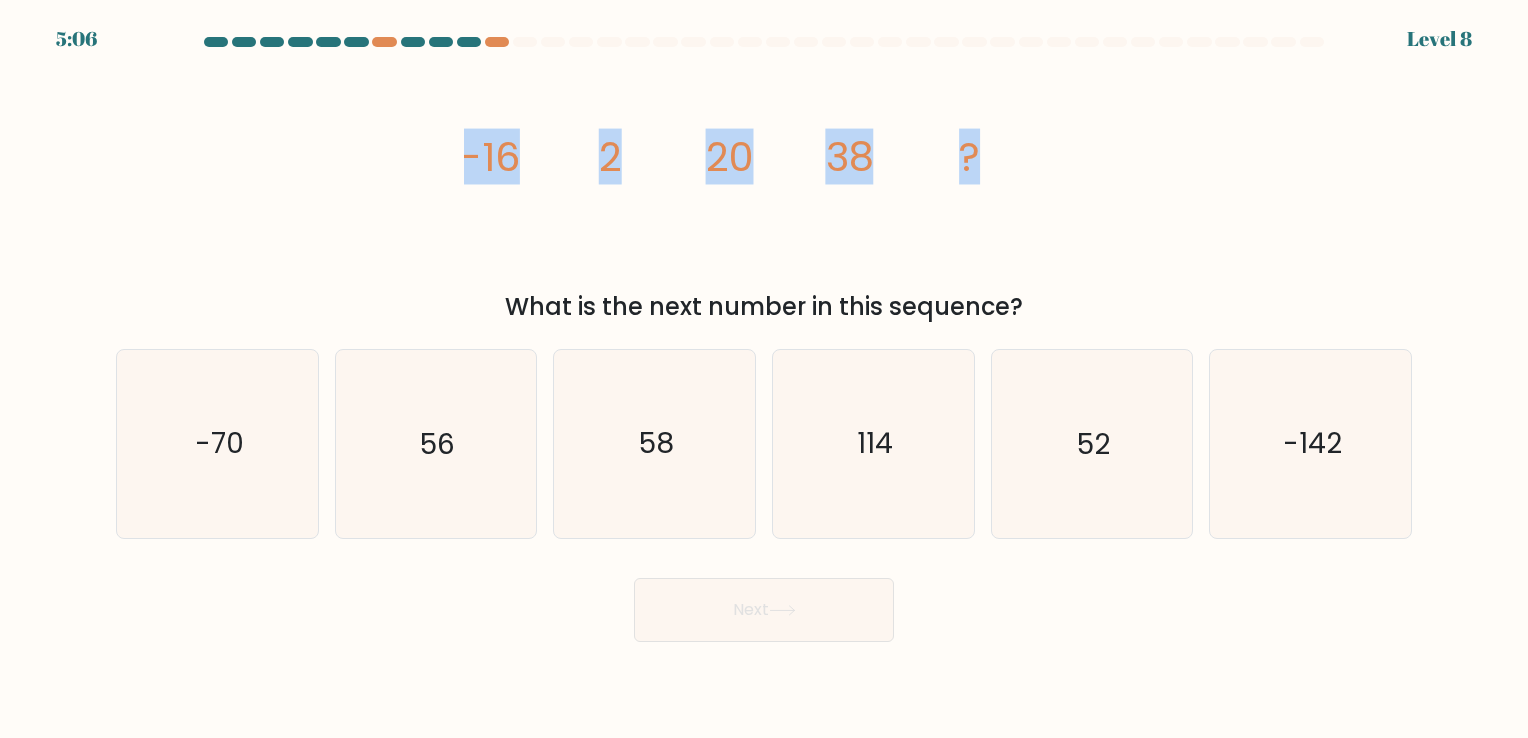 drag, startPoint x: 414, startPoint y: 139, endPoint x: 1077, endPoint y: 129, distance: 663.07544 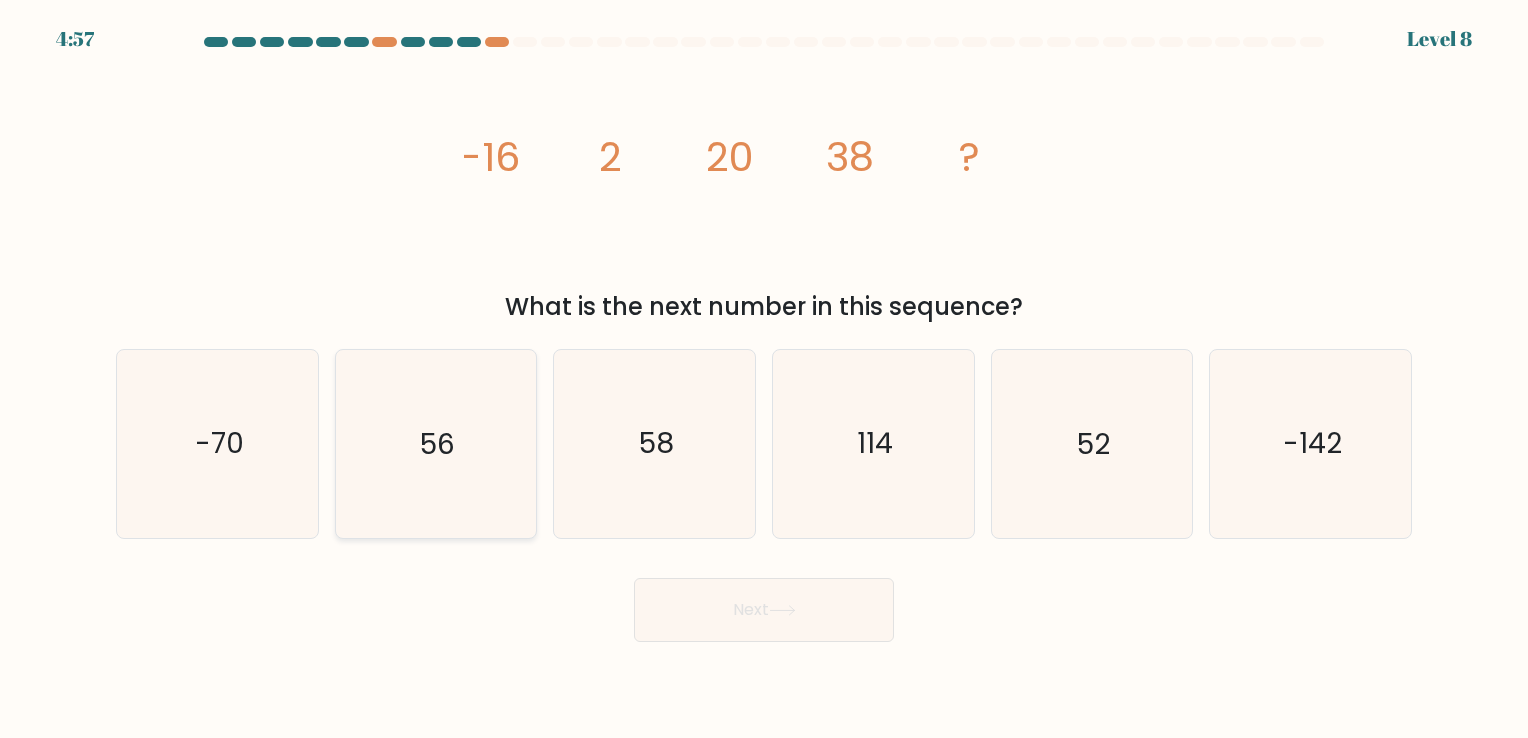 click on "56" at bounding box center (437, 444) 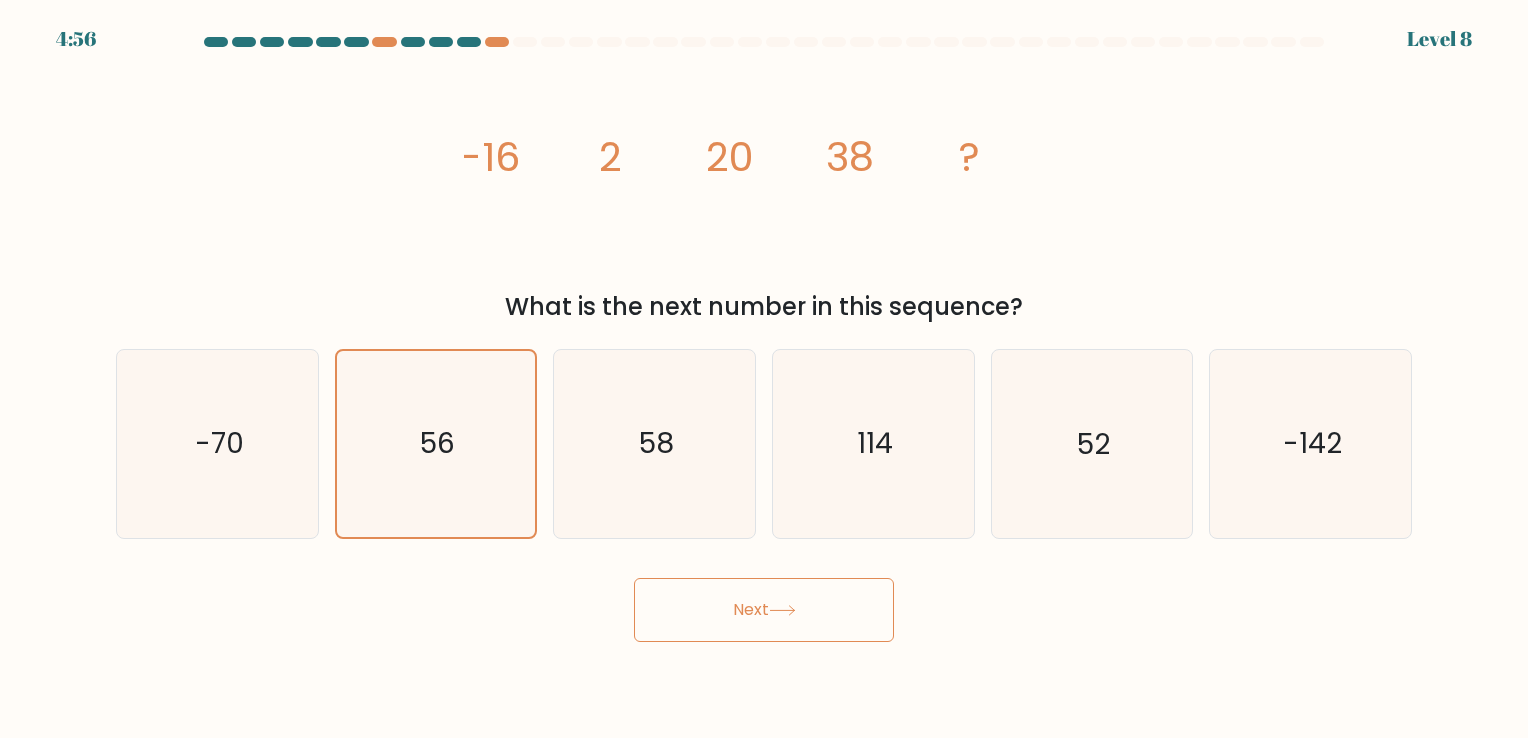 click on "Next" at bounding box center [764, 610] 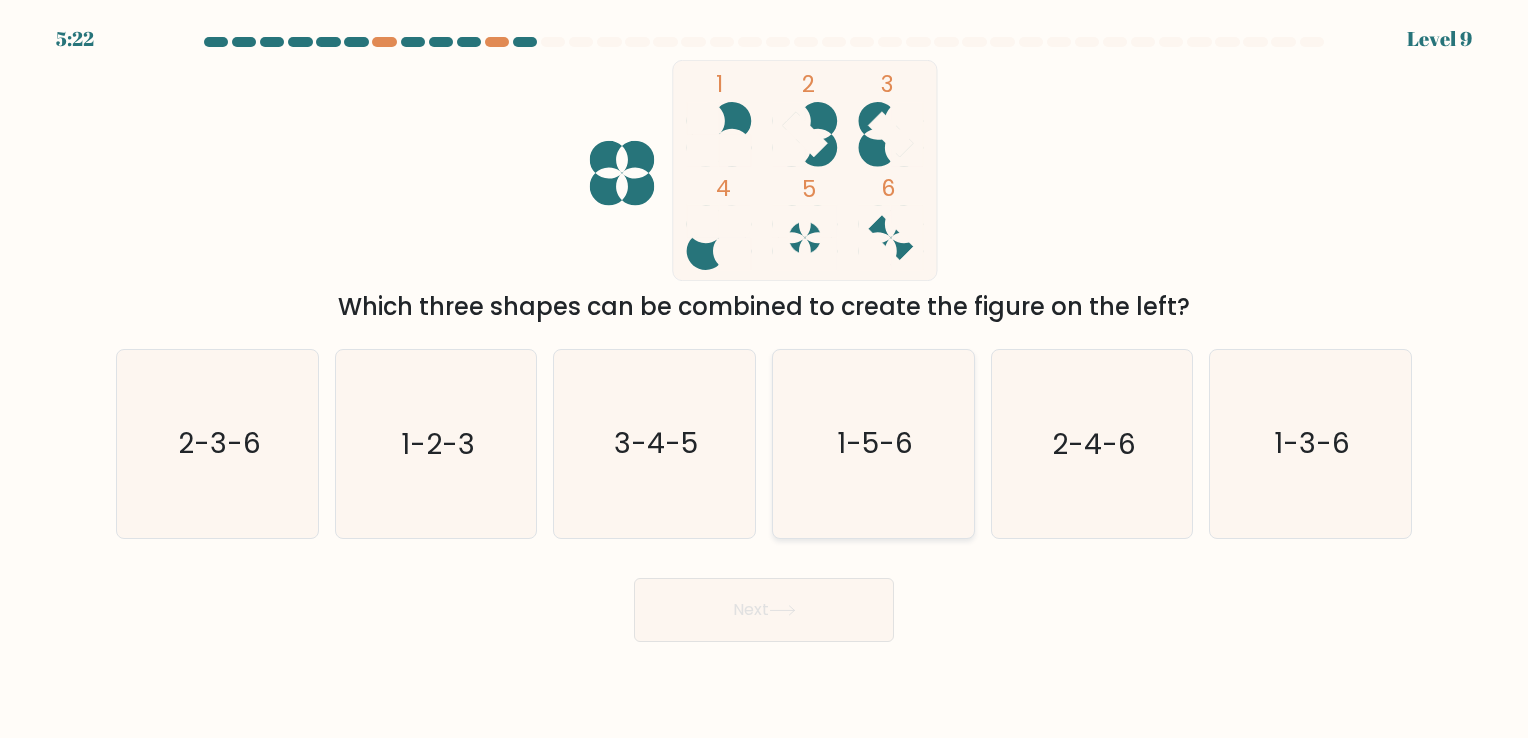 click on "1-5-6" at bounding box center [875, 444] 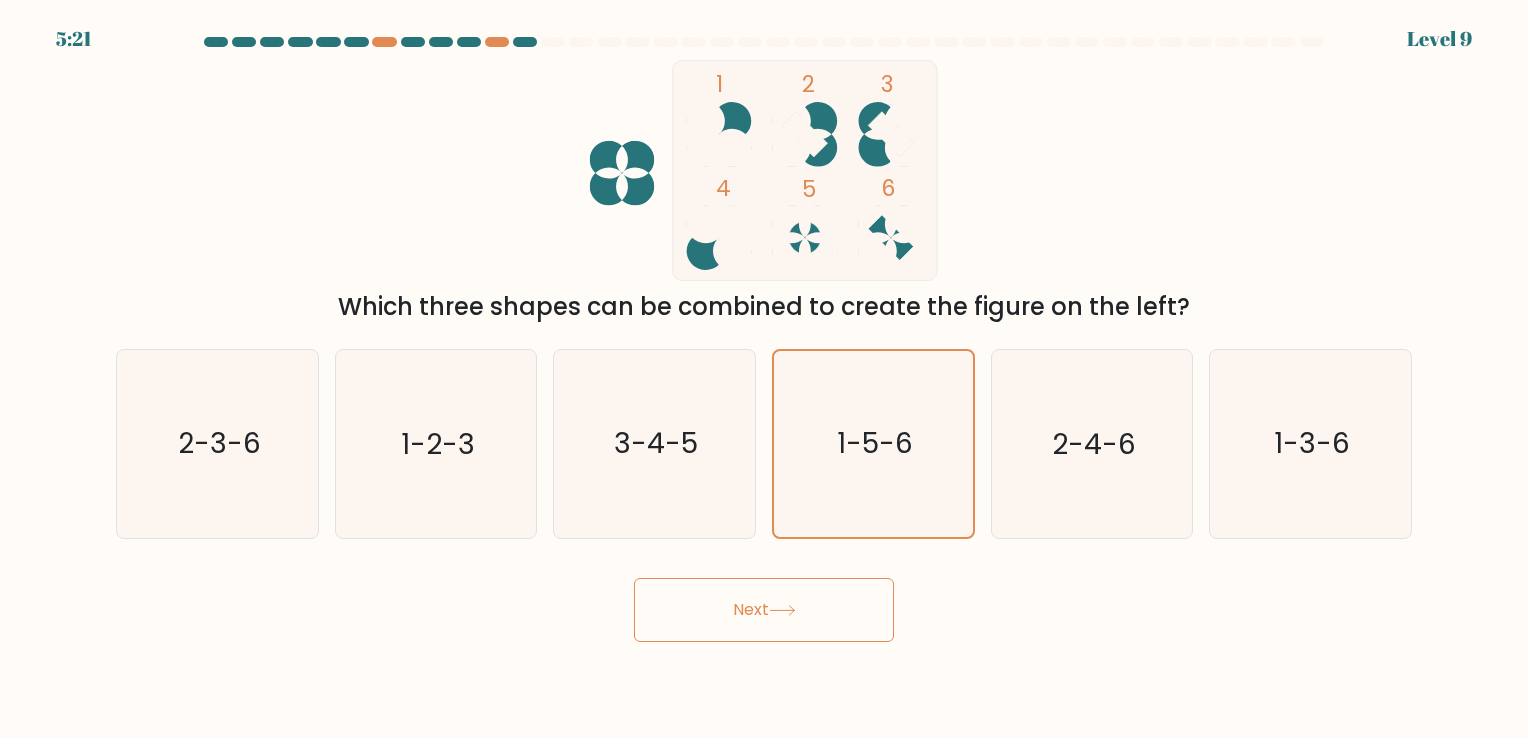 click on "Next" at bounding box center [764, 610] 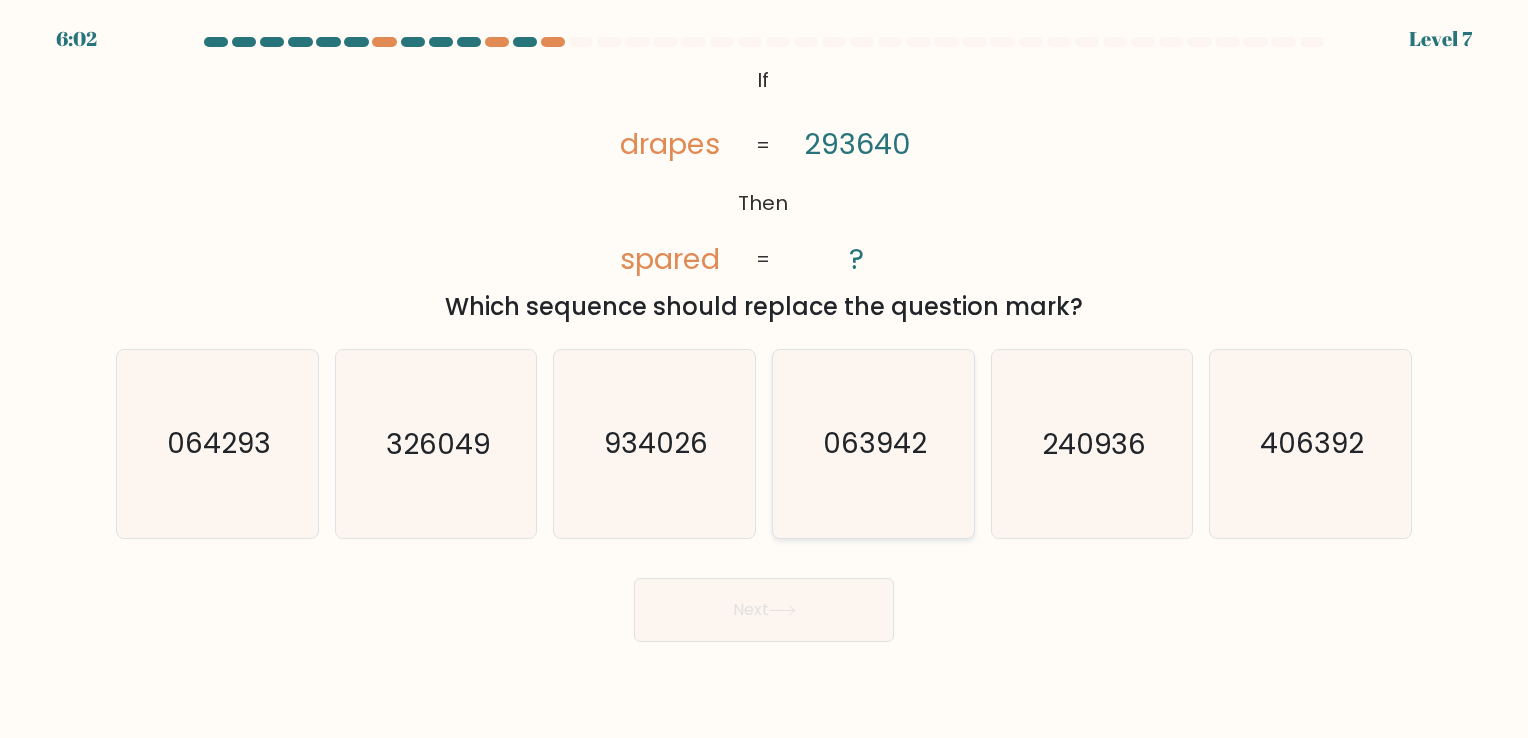 click on "063942" at bounding box center [875, 444] 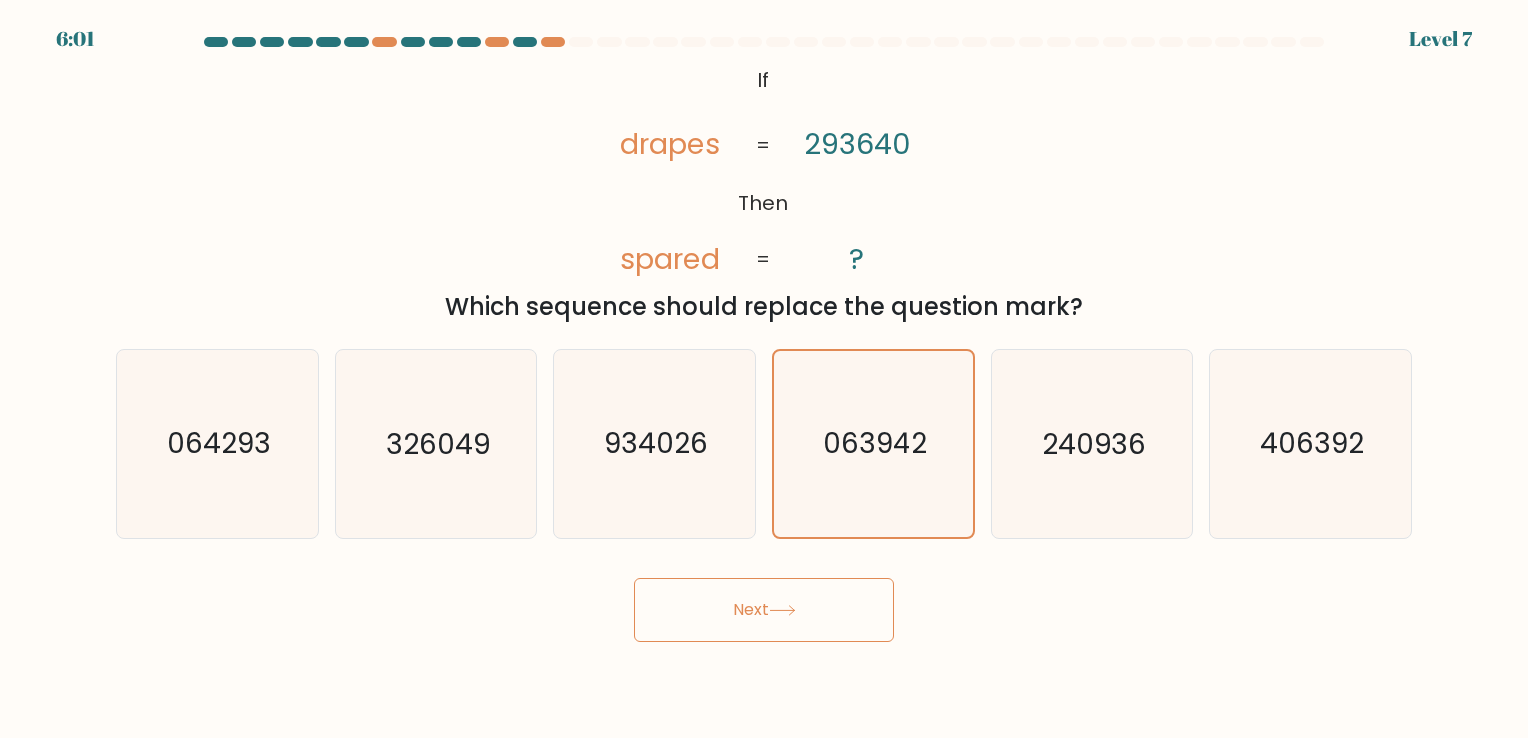 click on "Next" at bounding box center [764, 610] 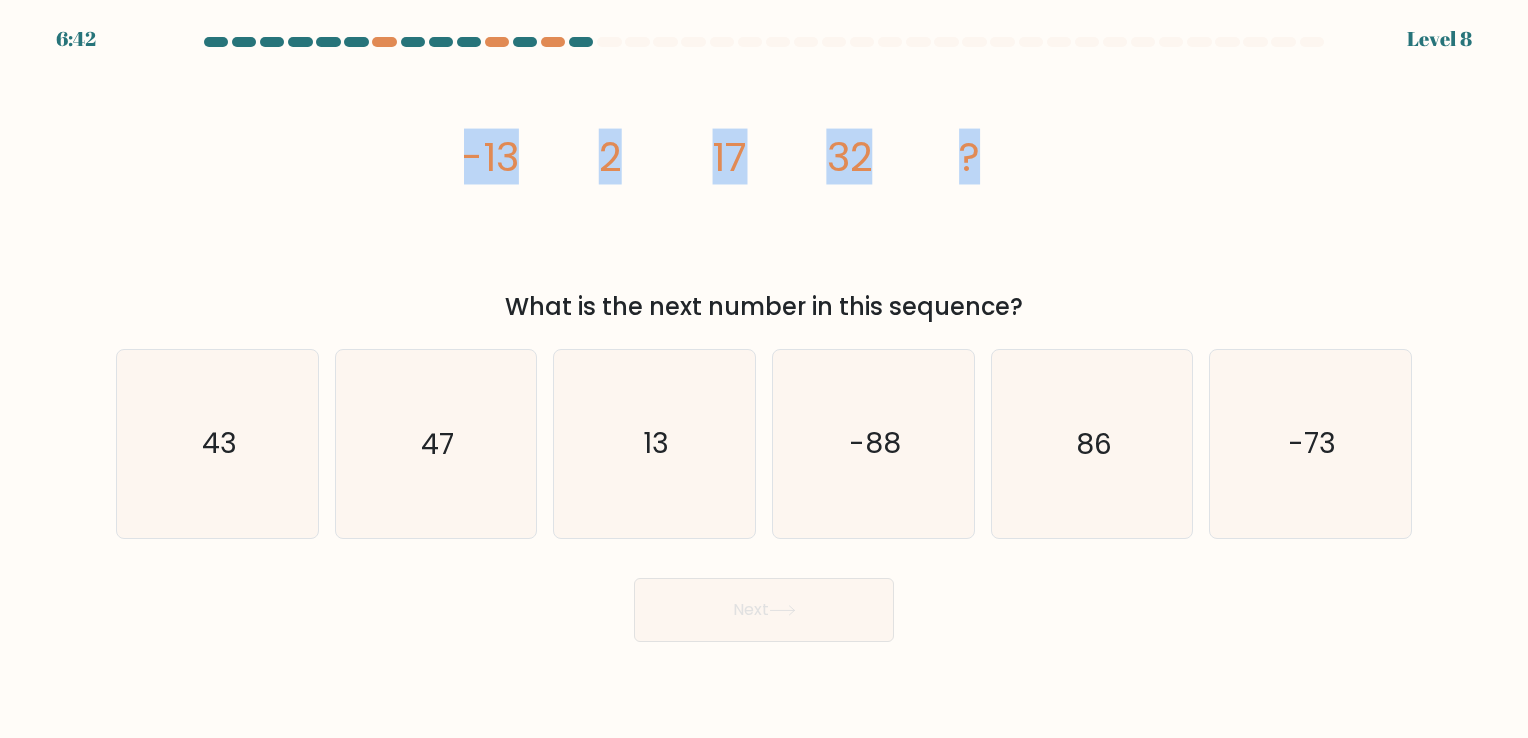 drag, startPoint x: 449, startPoint y: 143, endPoint x: 1061, endPoint y: 206, distance: 615.23413 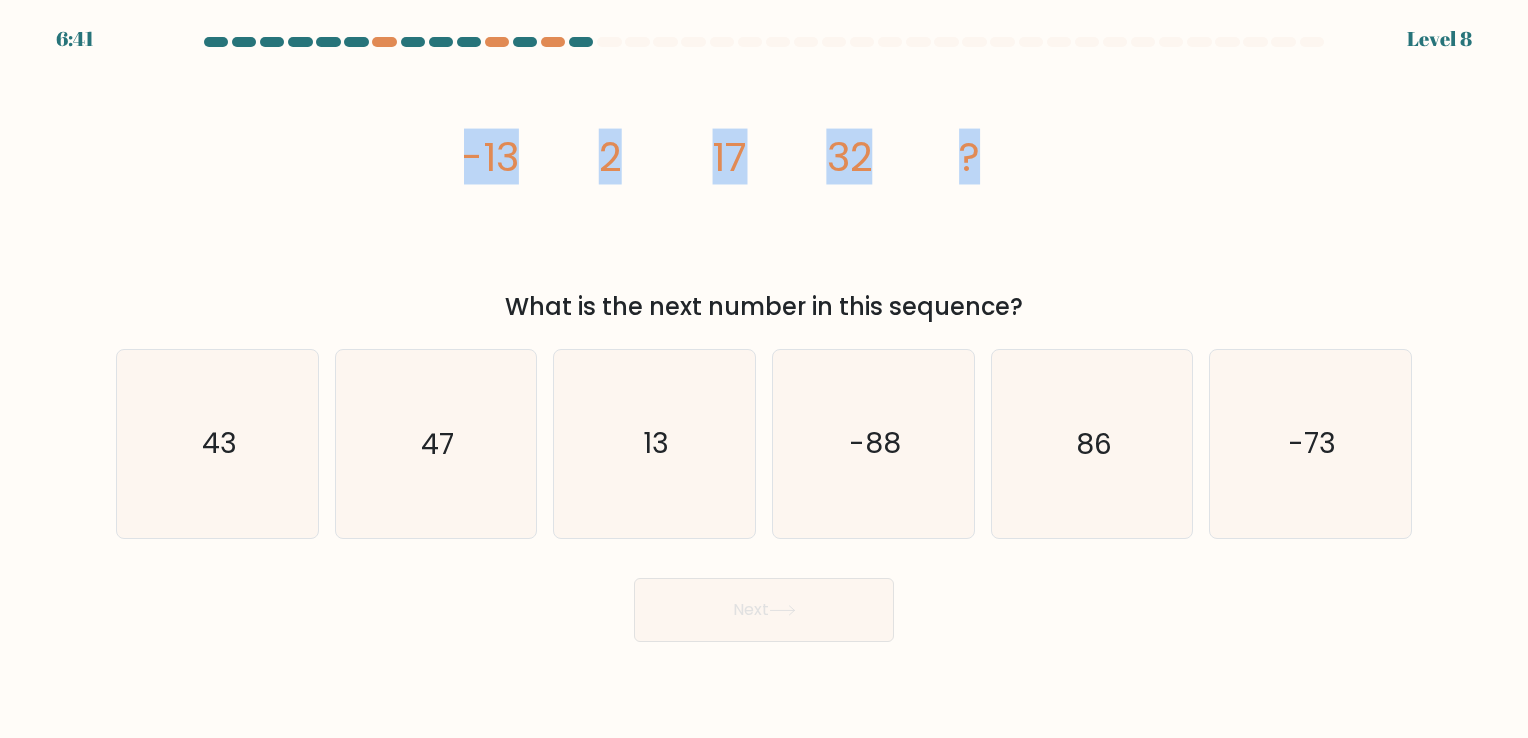 copy on "-13
2
17
32
?" 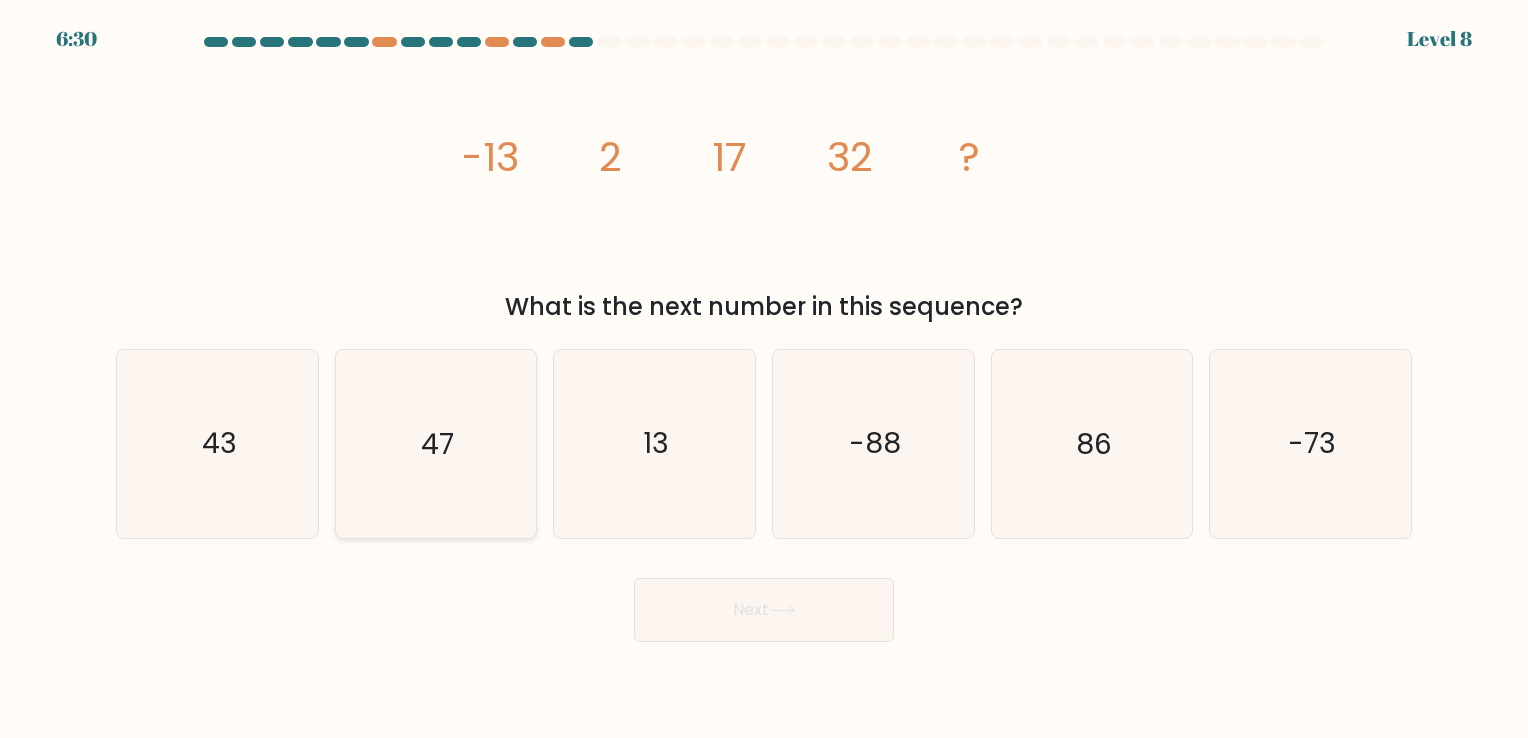 click on "47" at bounding box center (435, 443) 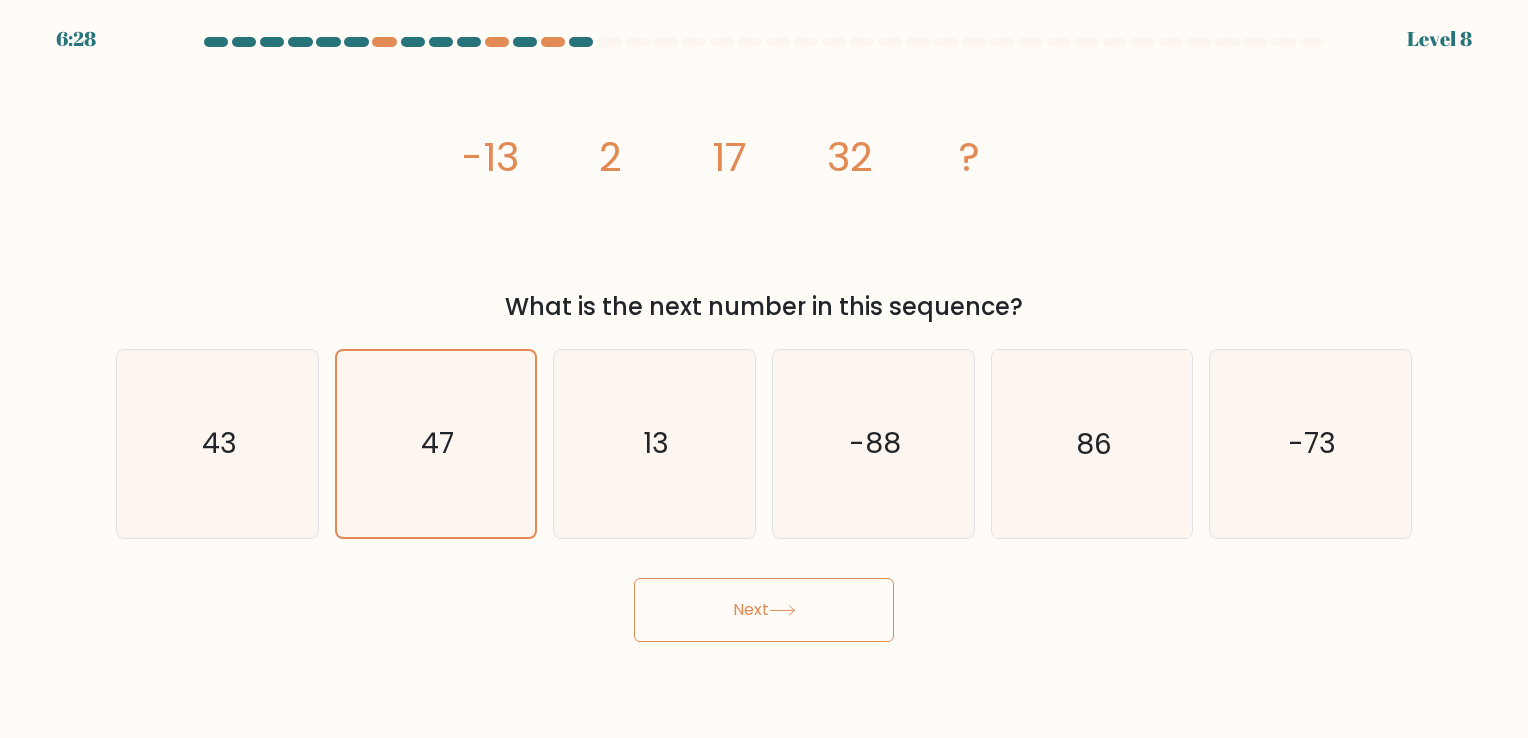 click on "Next" at bounding box center (764, 610) 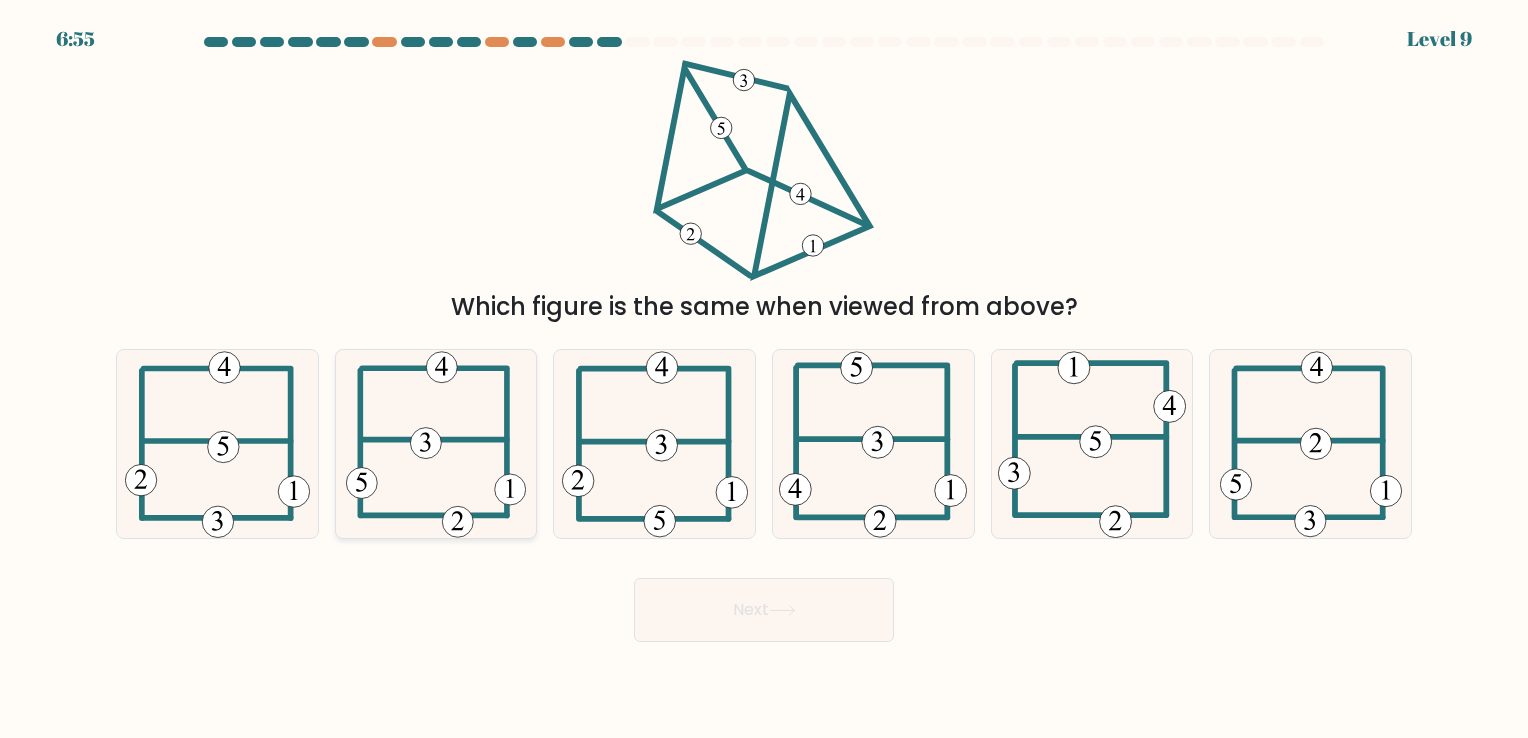 click at bounding box center [457, 522] 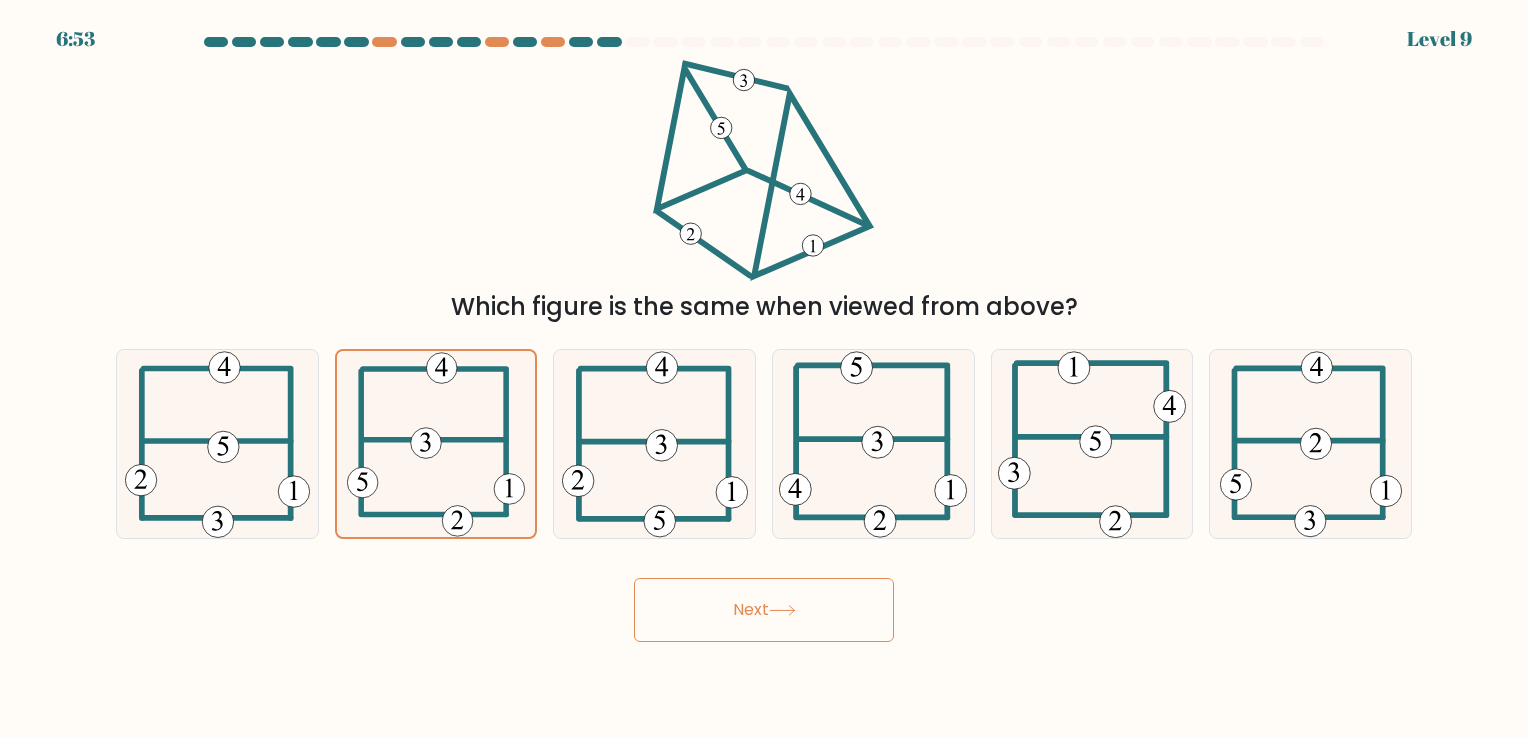 click on "Next" at bounding box center [764, 610] 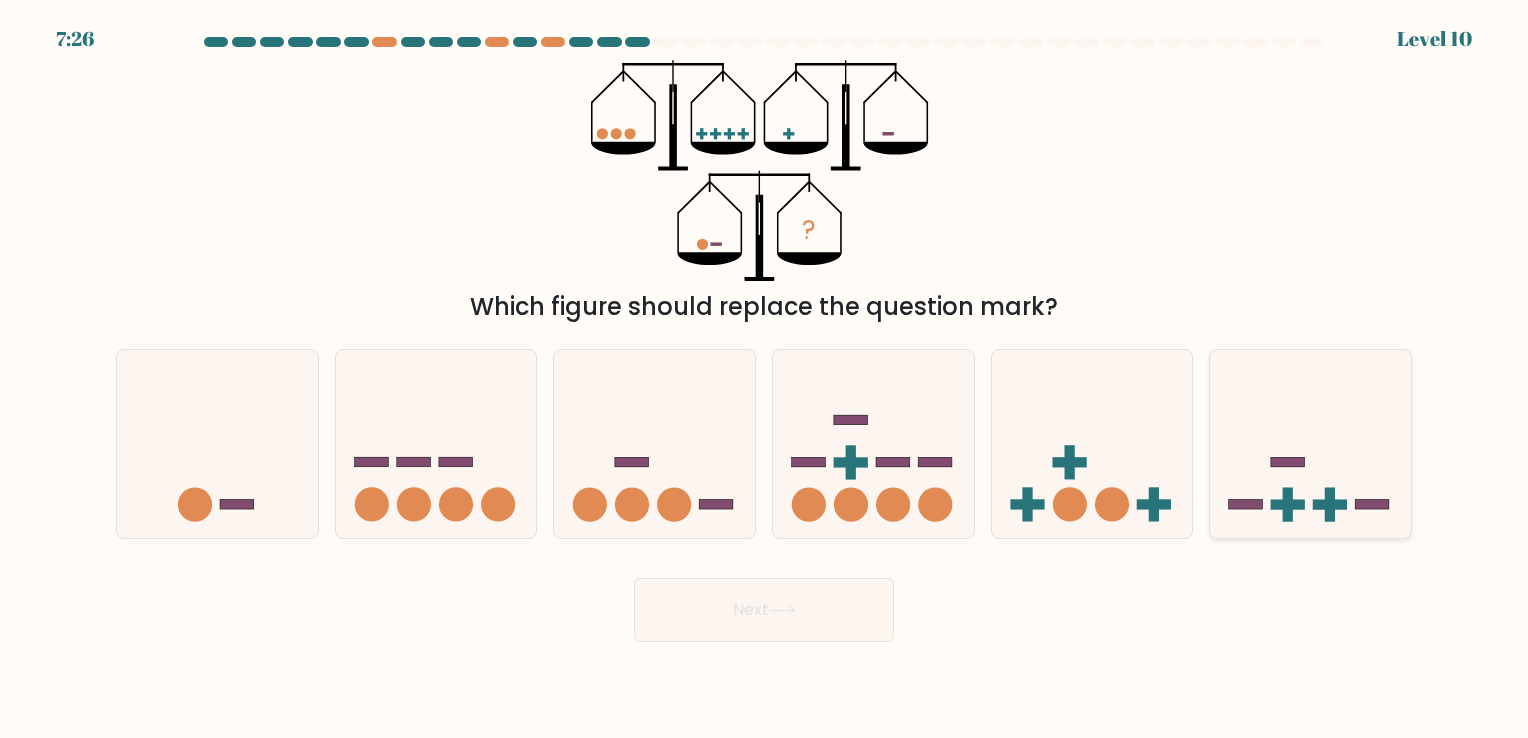 click at bounding box center [1310, 444] 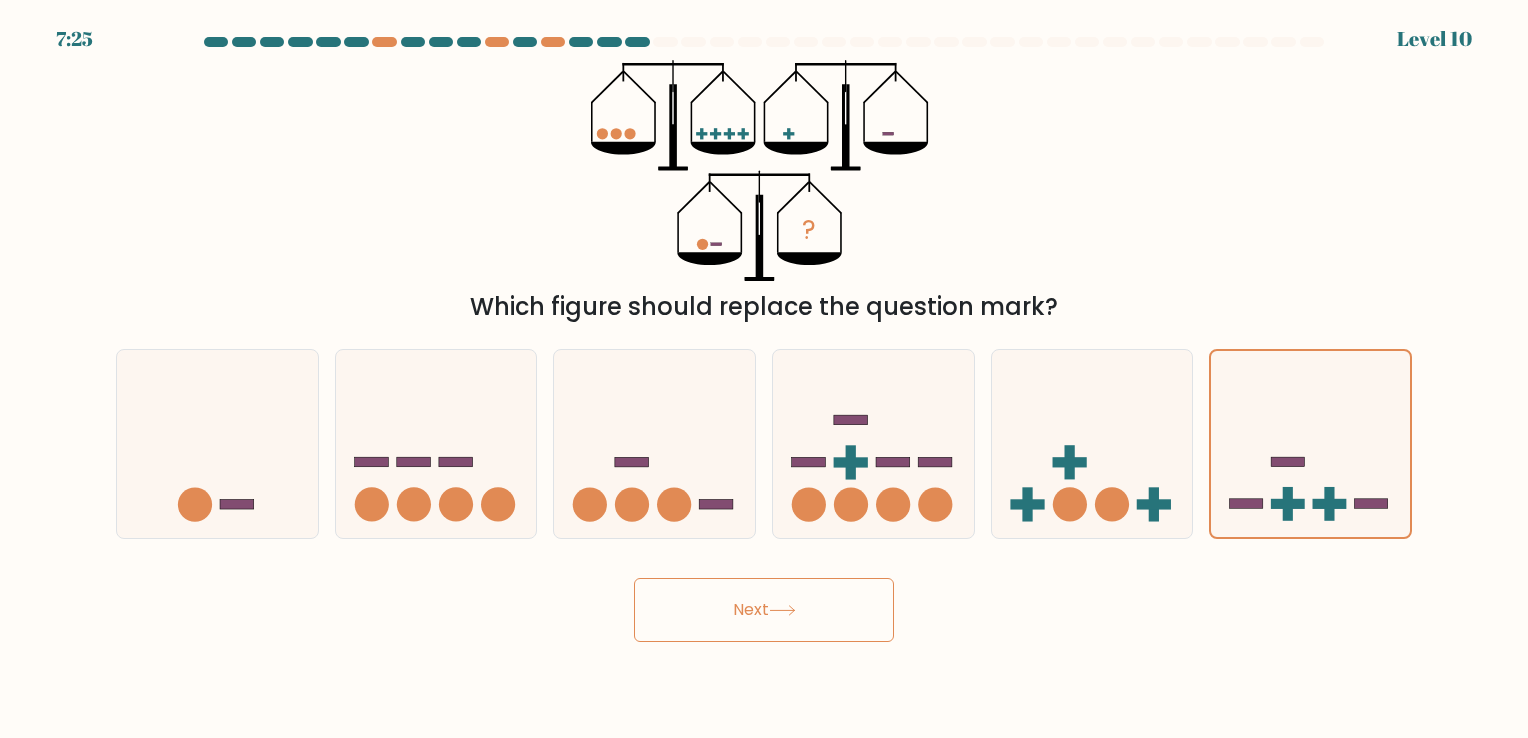 click on "Next" at bounding box center (764, 610) 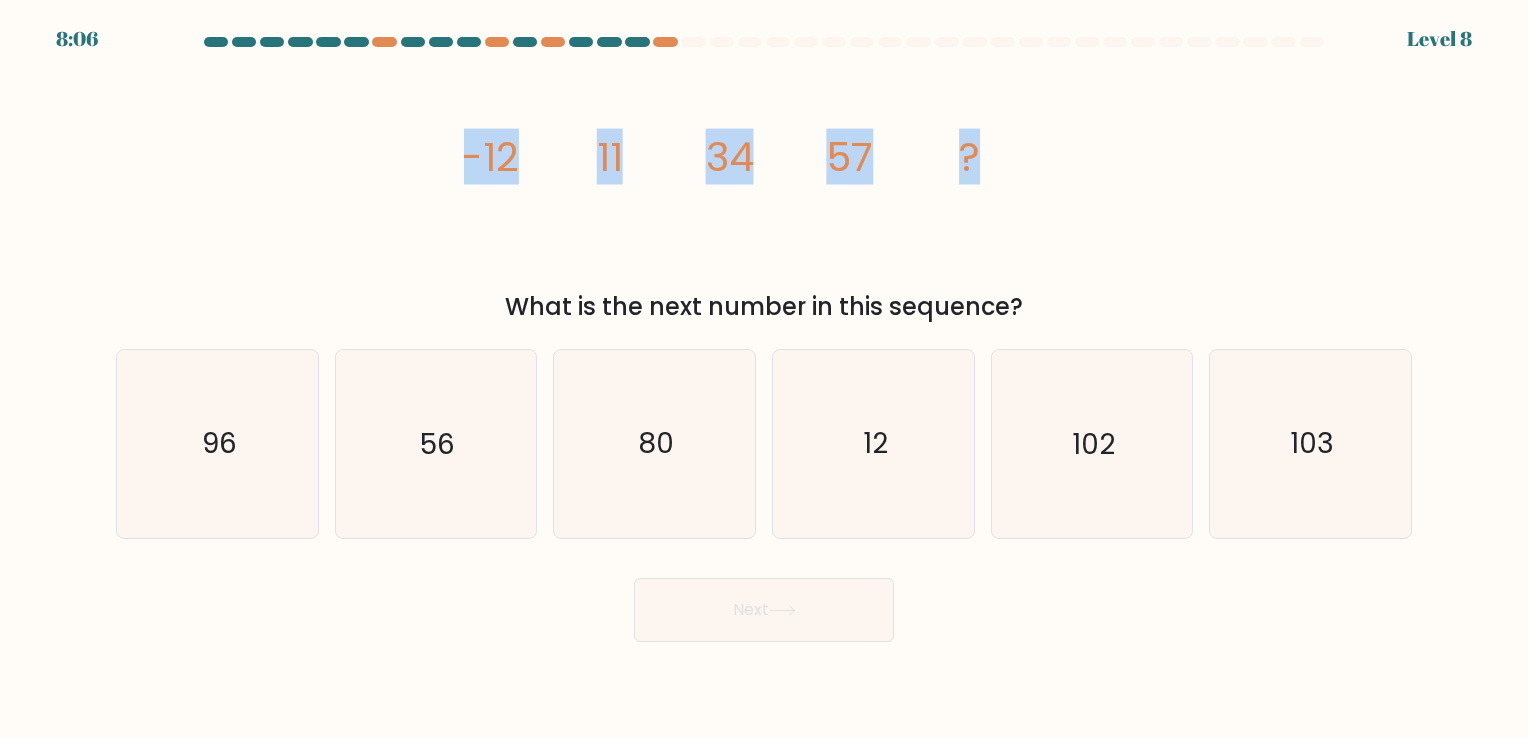 drag, startPoint x: 424, startPoint y: 167, endPoint x: 1011, endPoint y: 189, distance: 587.4121 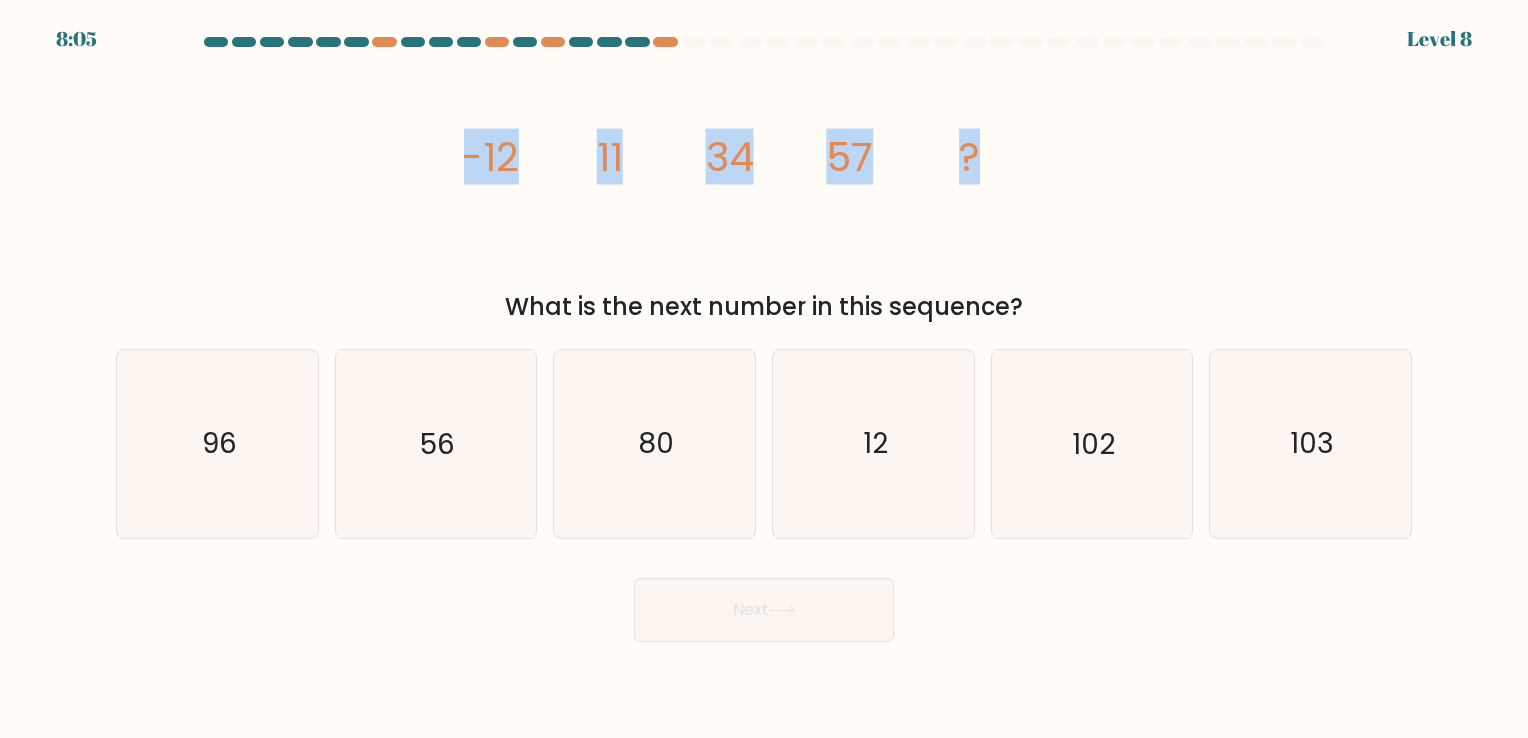 copy on "-12
11
34
57
?" 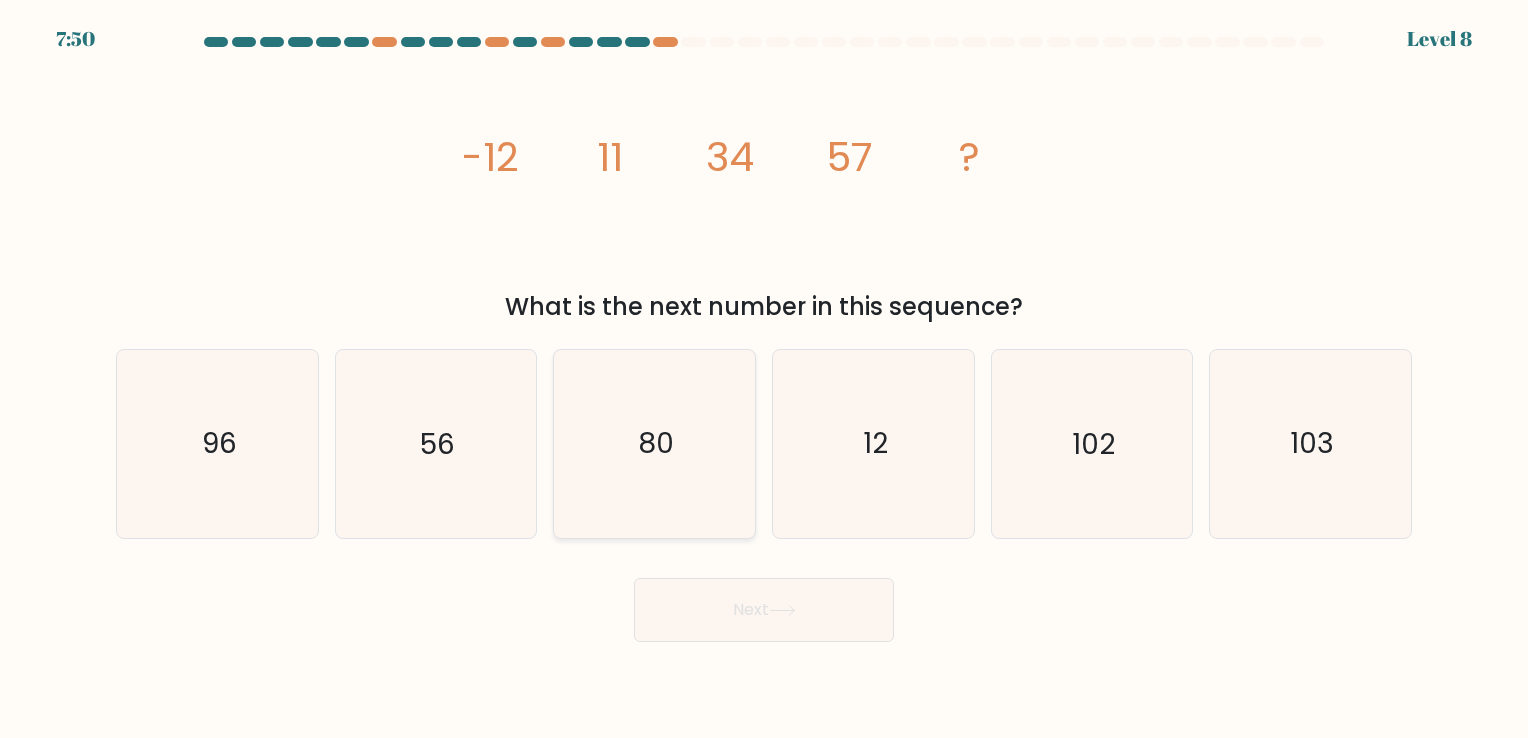 click on "80" at bounding box center [654, 443] 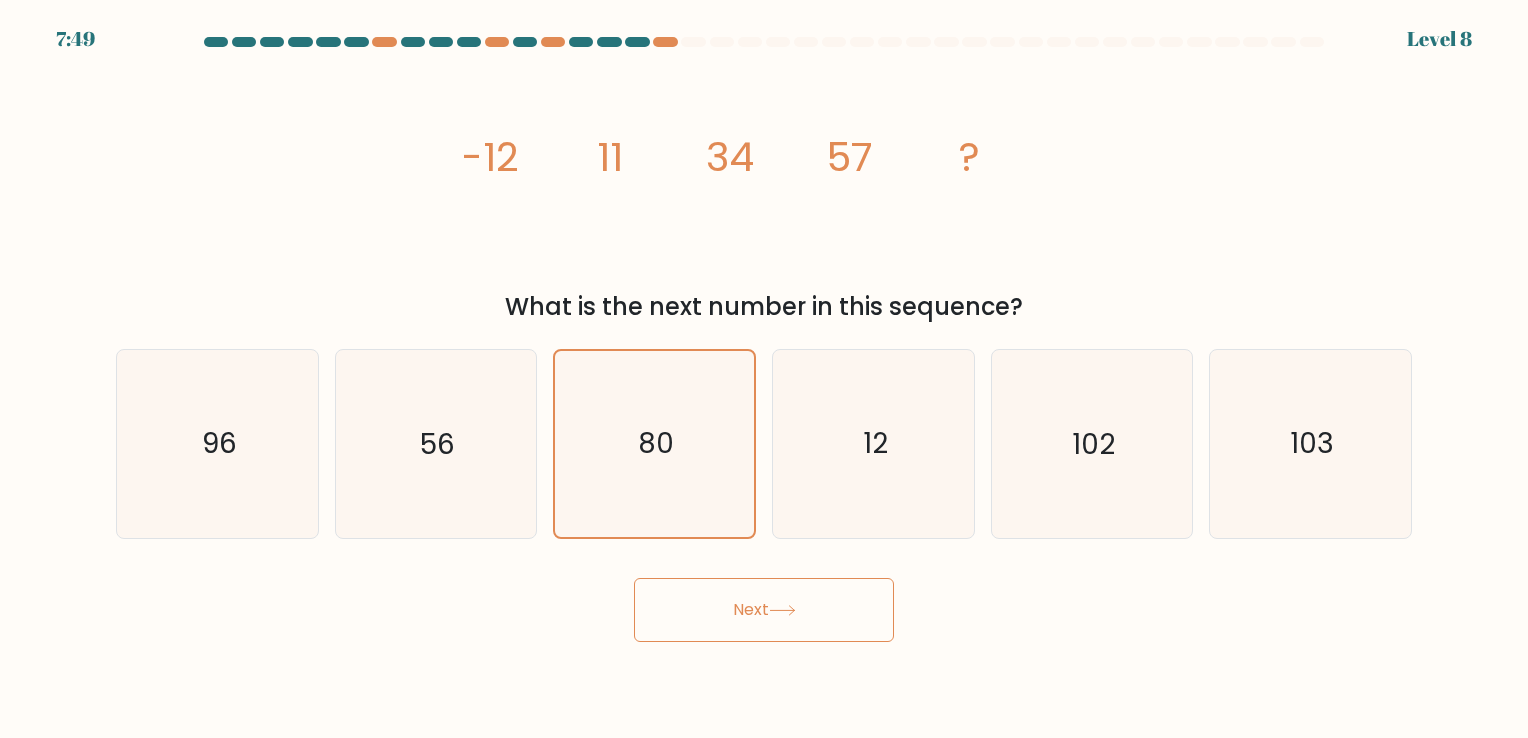 click on "Next" at bounding box center [764, 610] 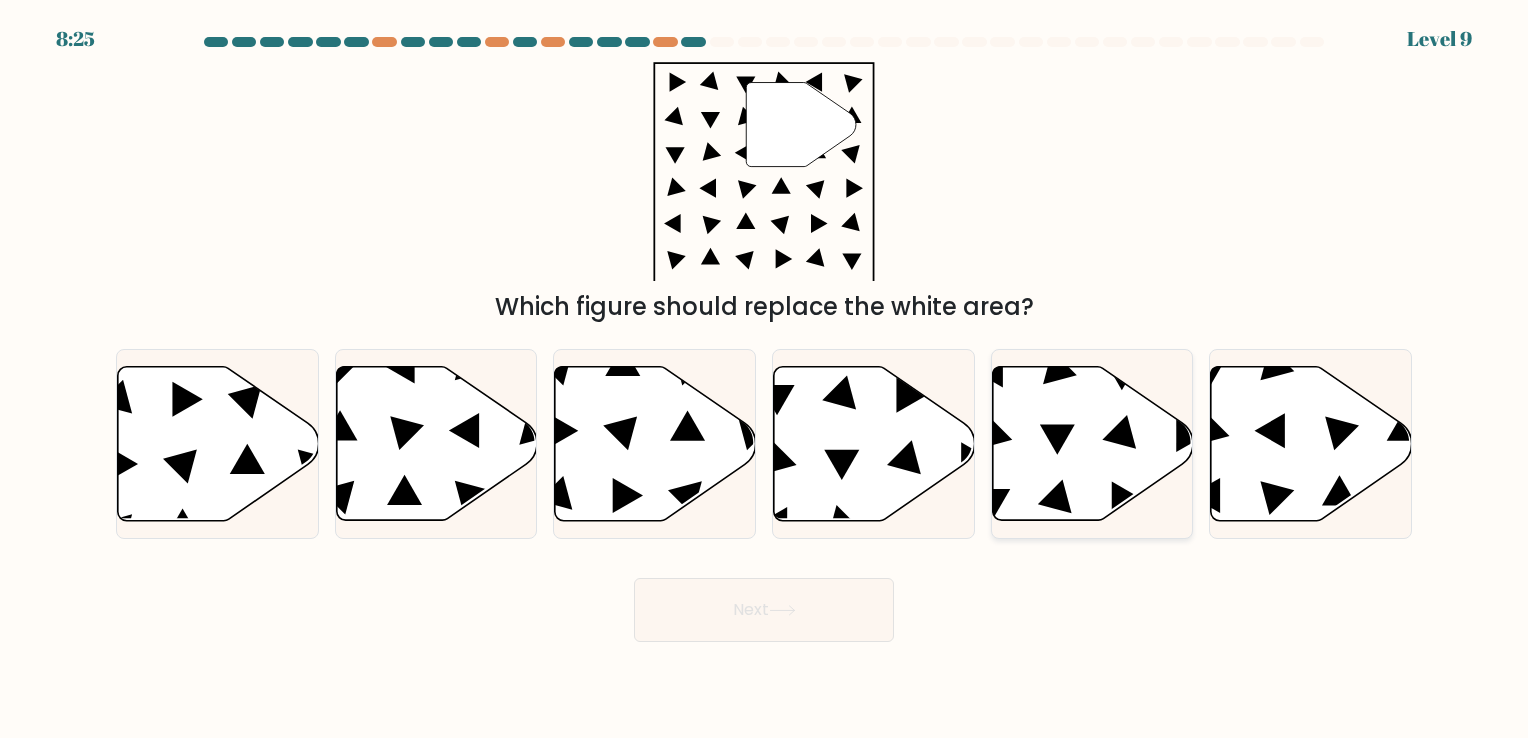 click at bounding box center (1092, 443) 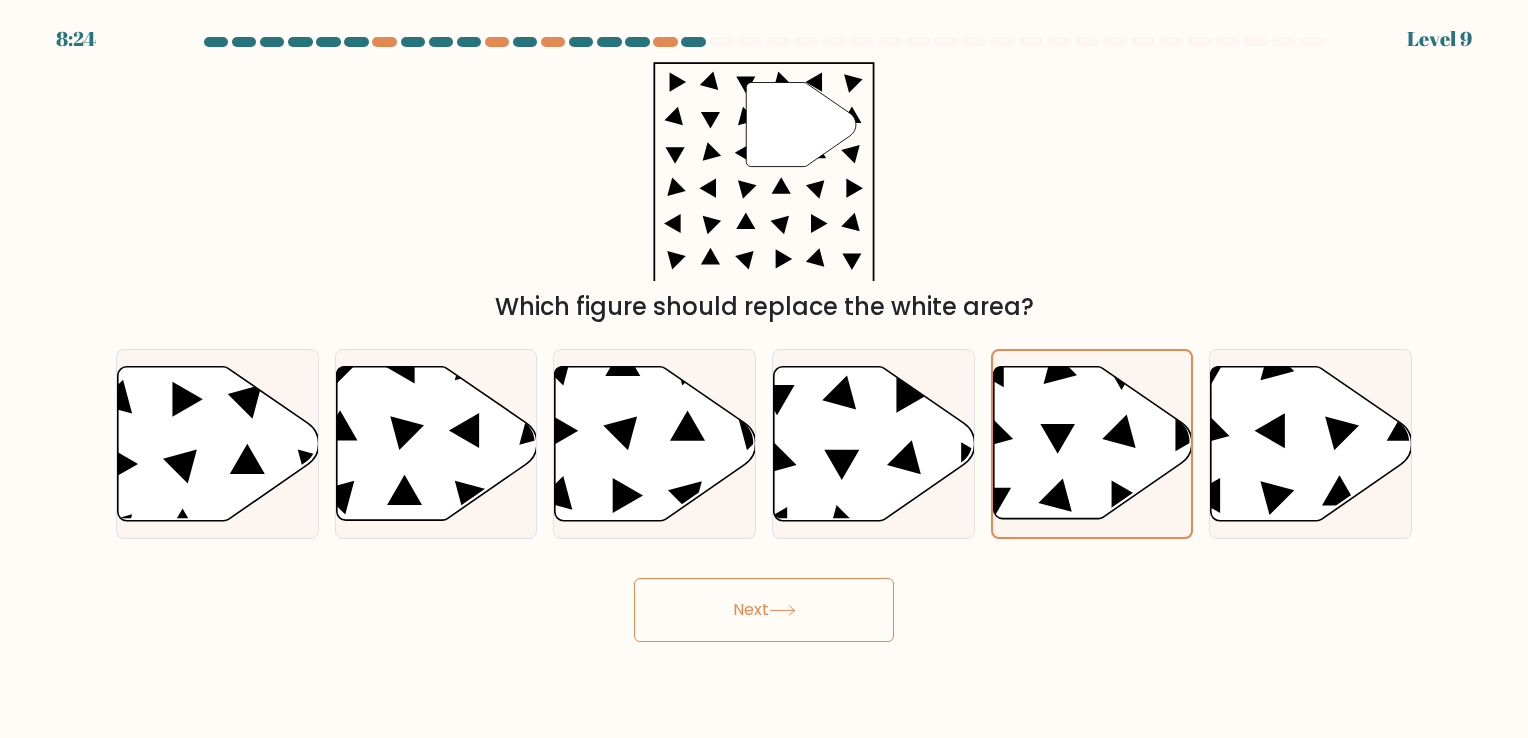 click on "Next" at bounding box center (764, 610) 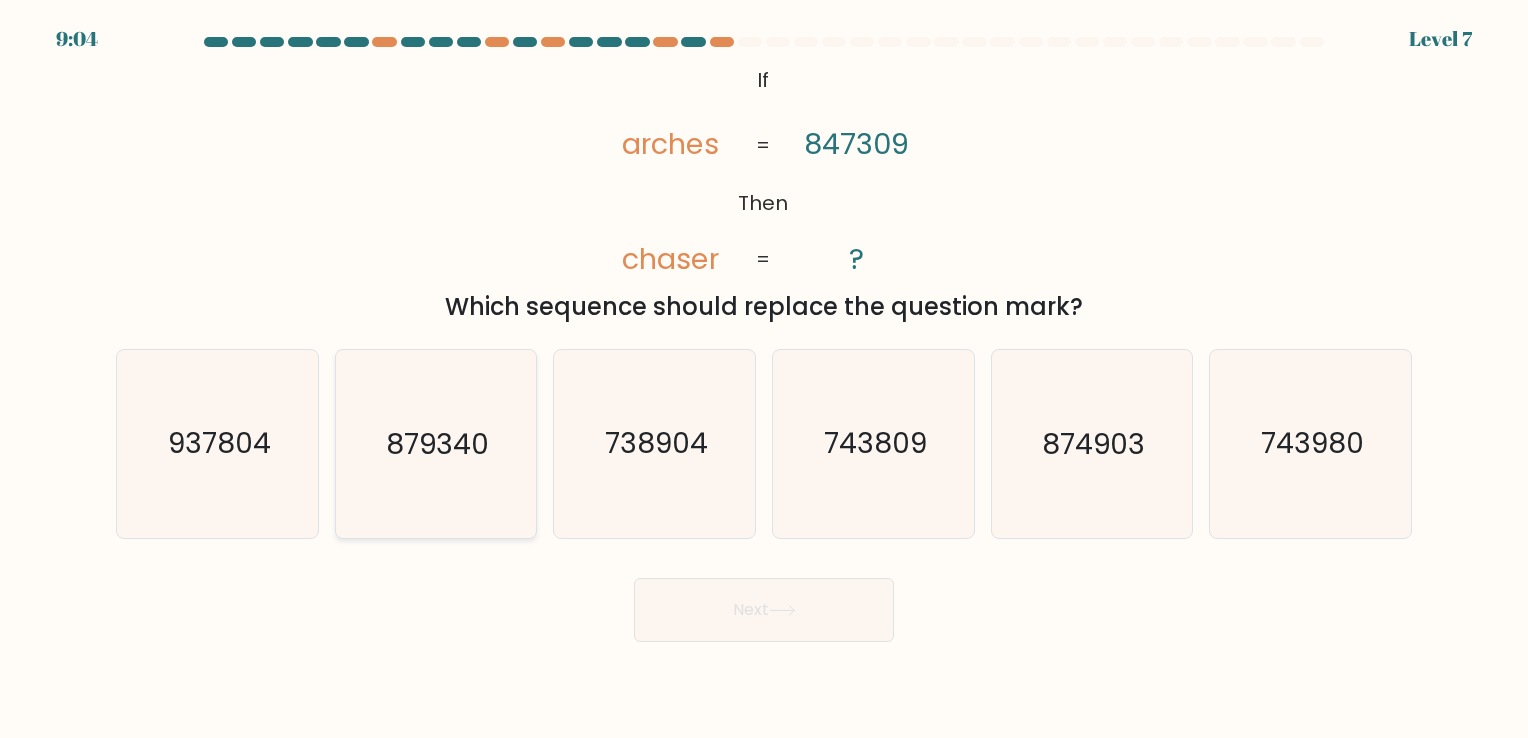 click on "879340" at bounding box center (437, 444) 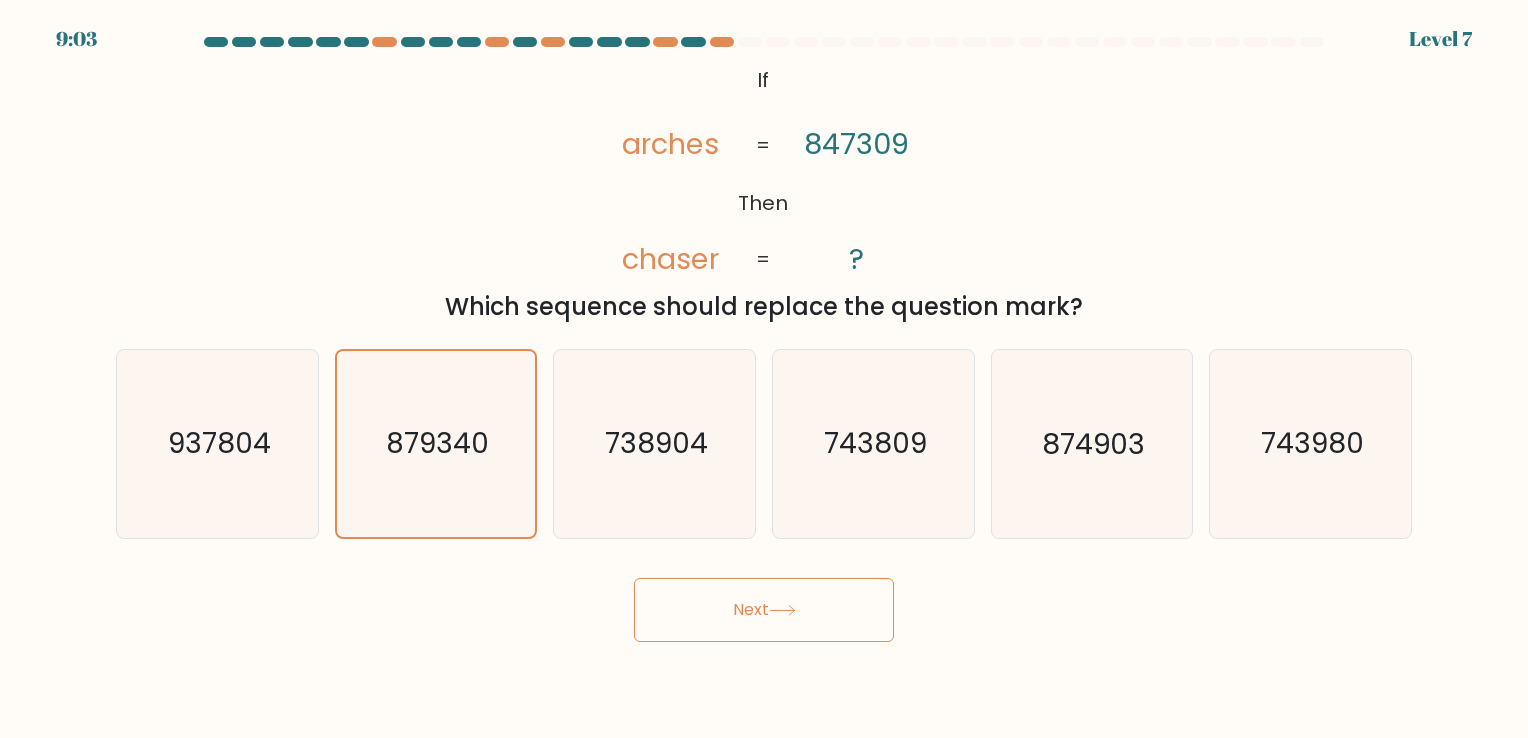click on "Next" at bounding box center (764, 610) 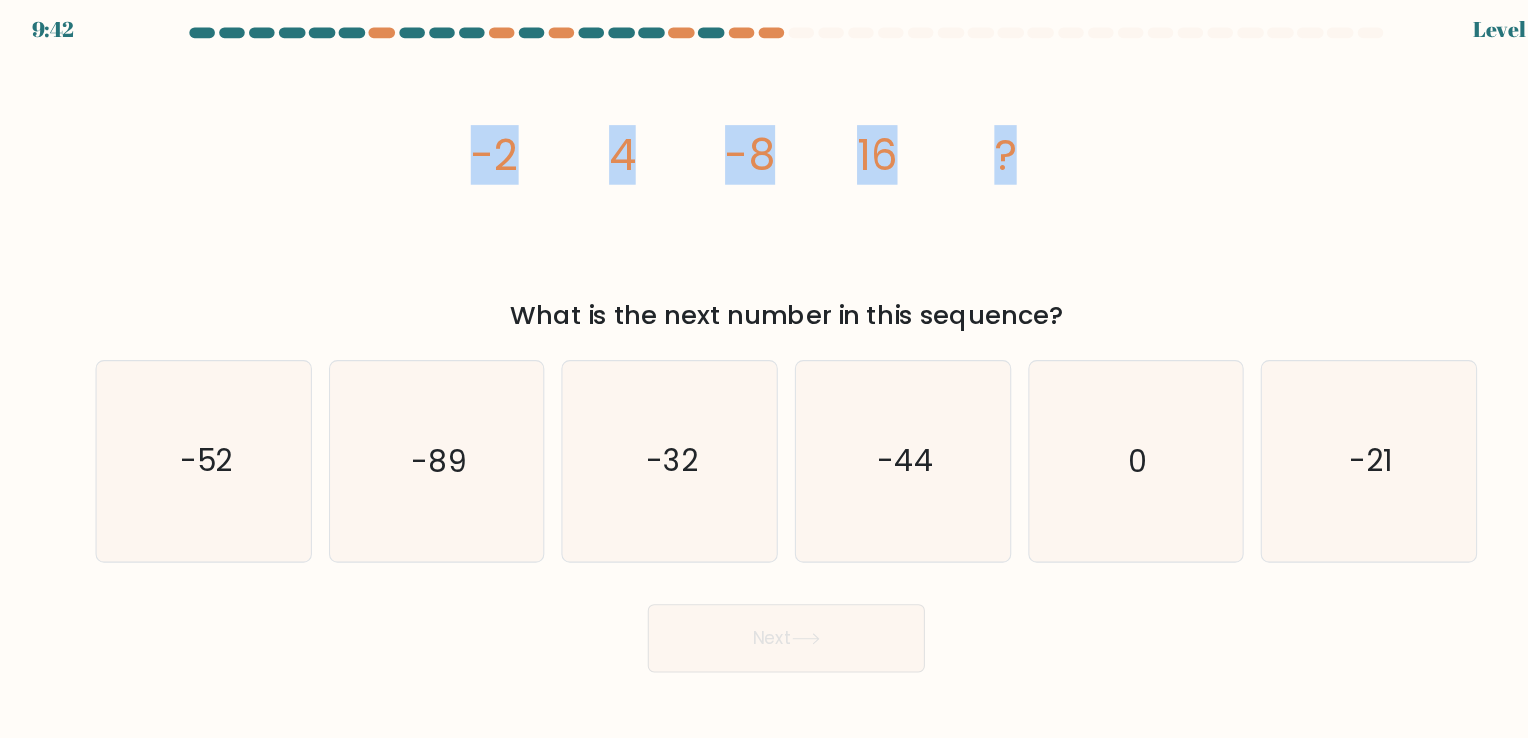 drag, startPoint x: 457, startPoint y: 152, endPoint x: 1043, endPoint y: 190, distance: 587.2308 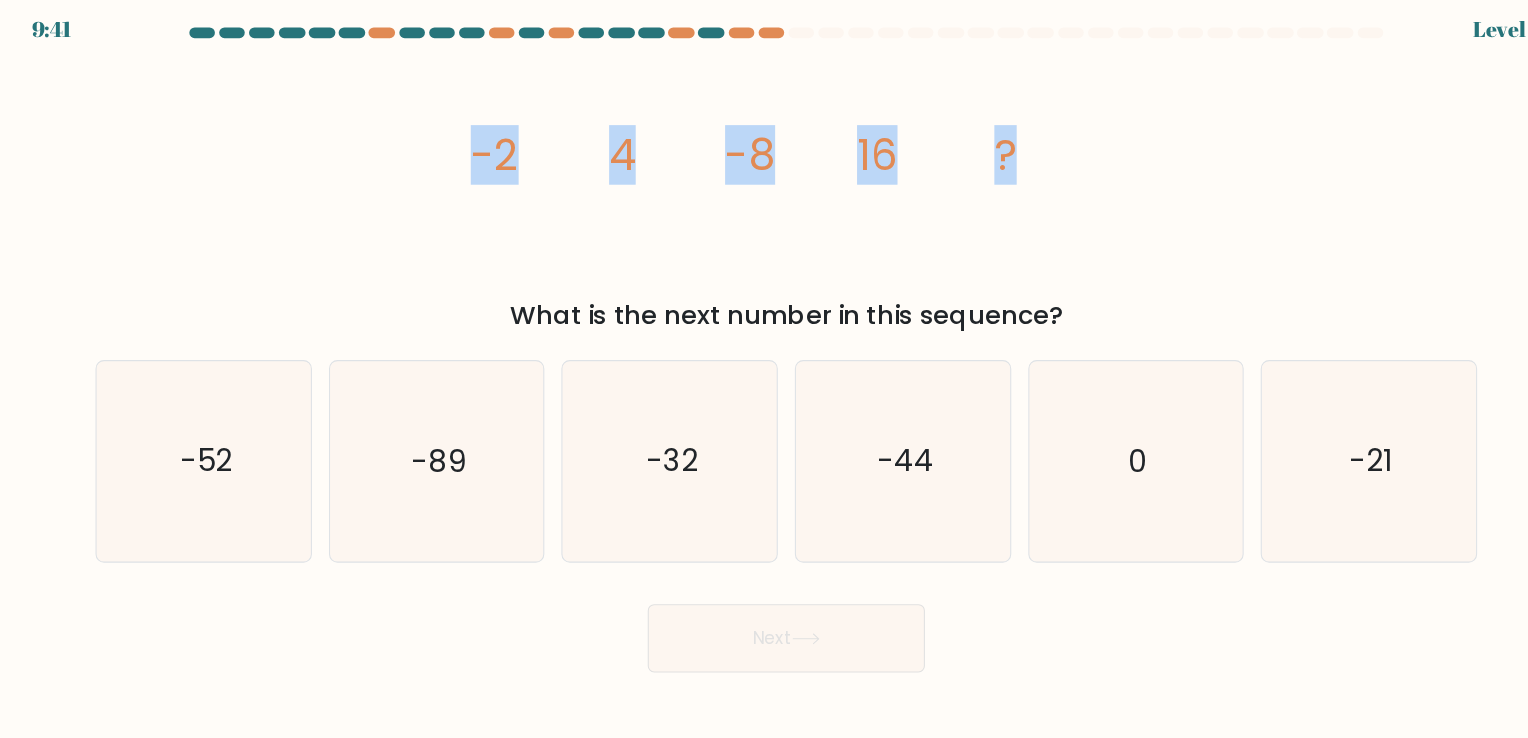 copy on "-2
4
-8
16
?" 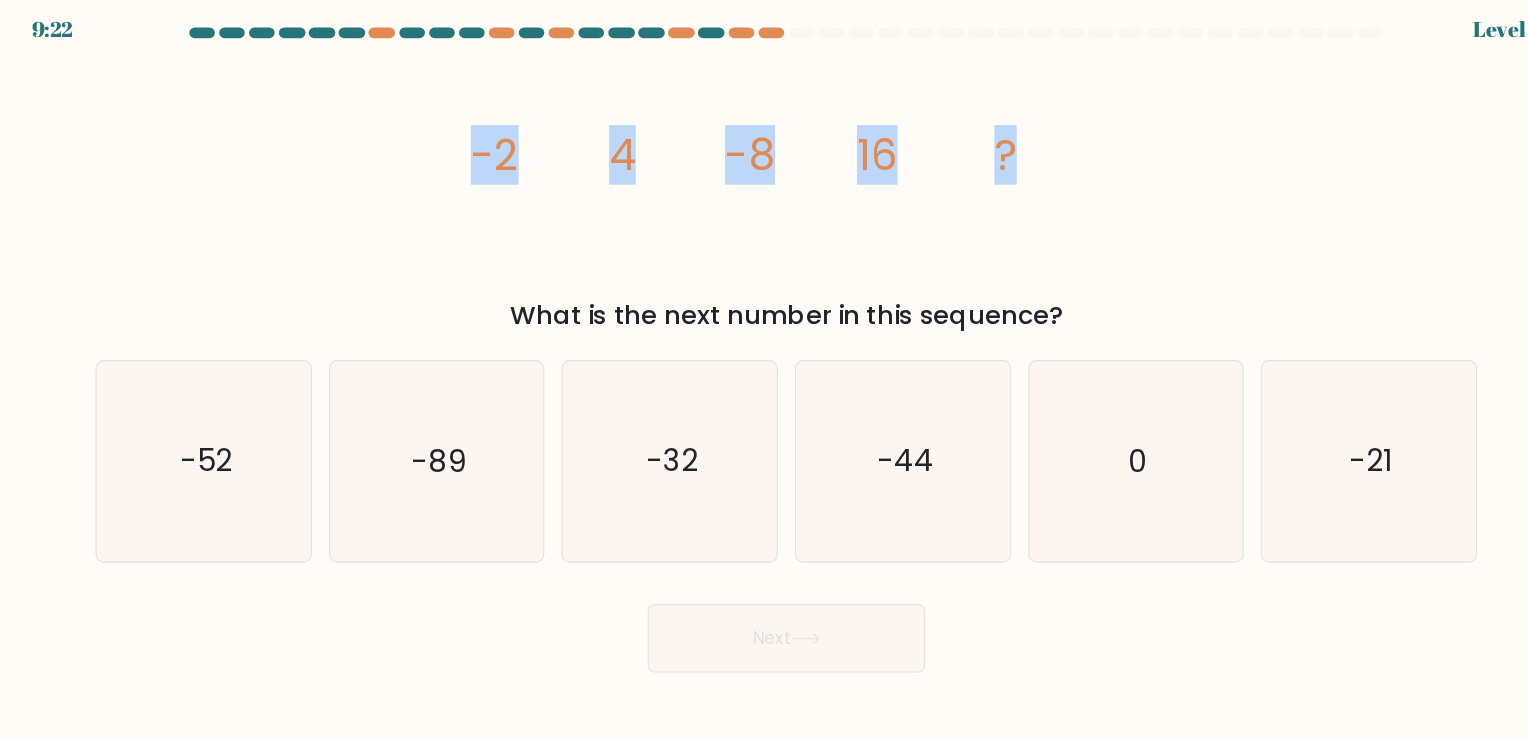 click on "image/svg+xml
-2
4
-8
16
?" at bounding box center [764, 170] 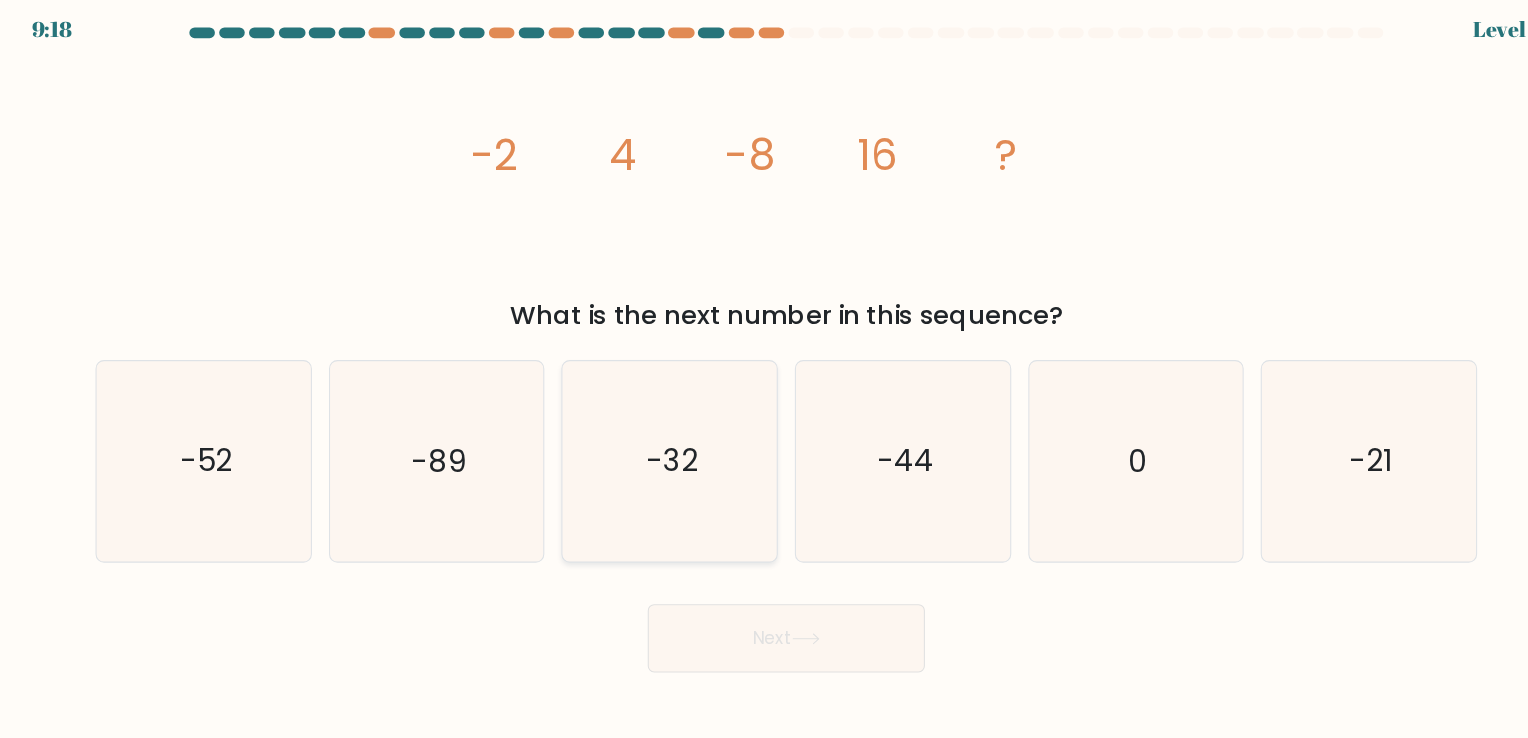 click on "-32" at bounding box center (654, 443) 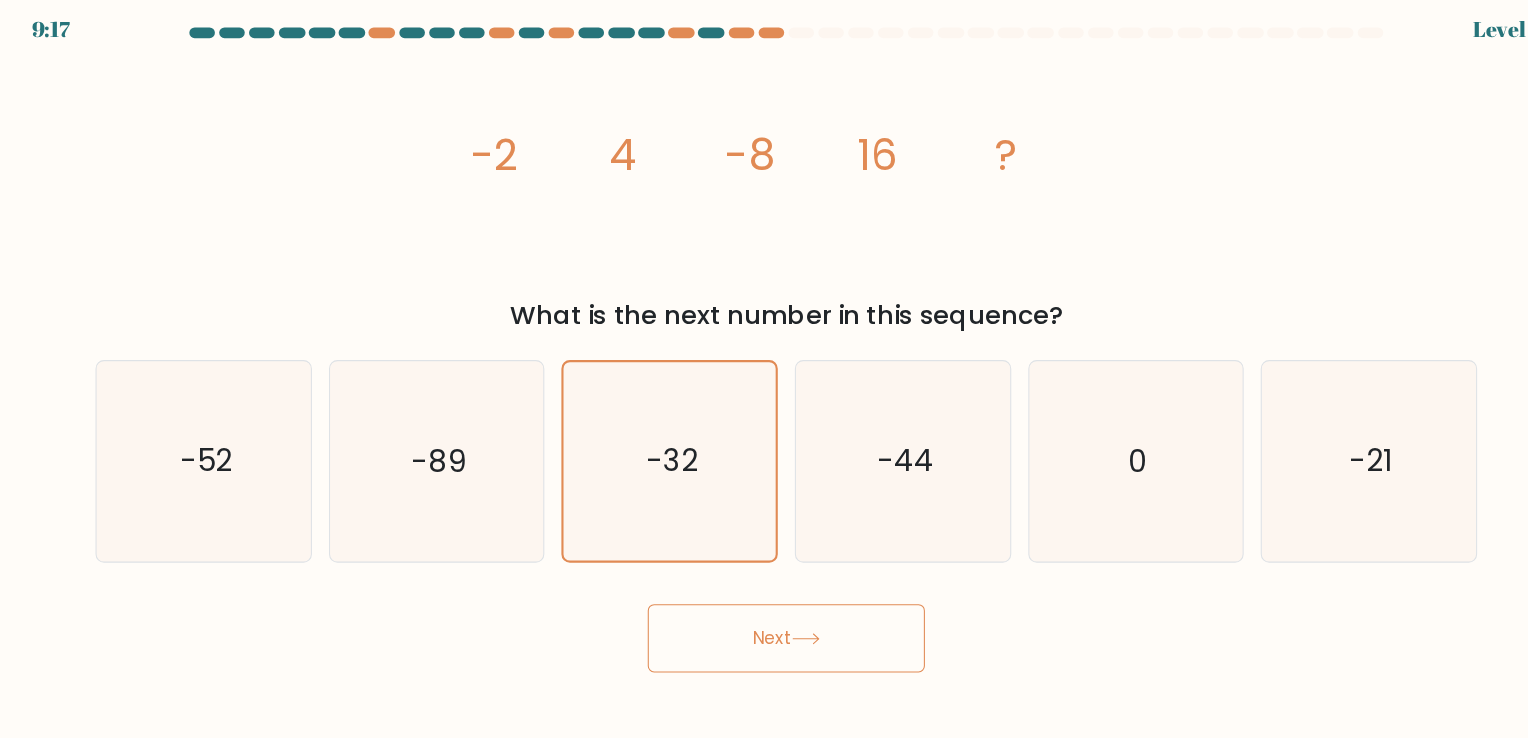 click on "Next" at bounding box center (764, 610) 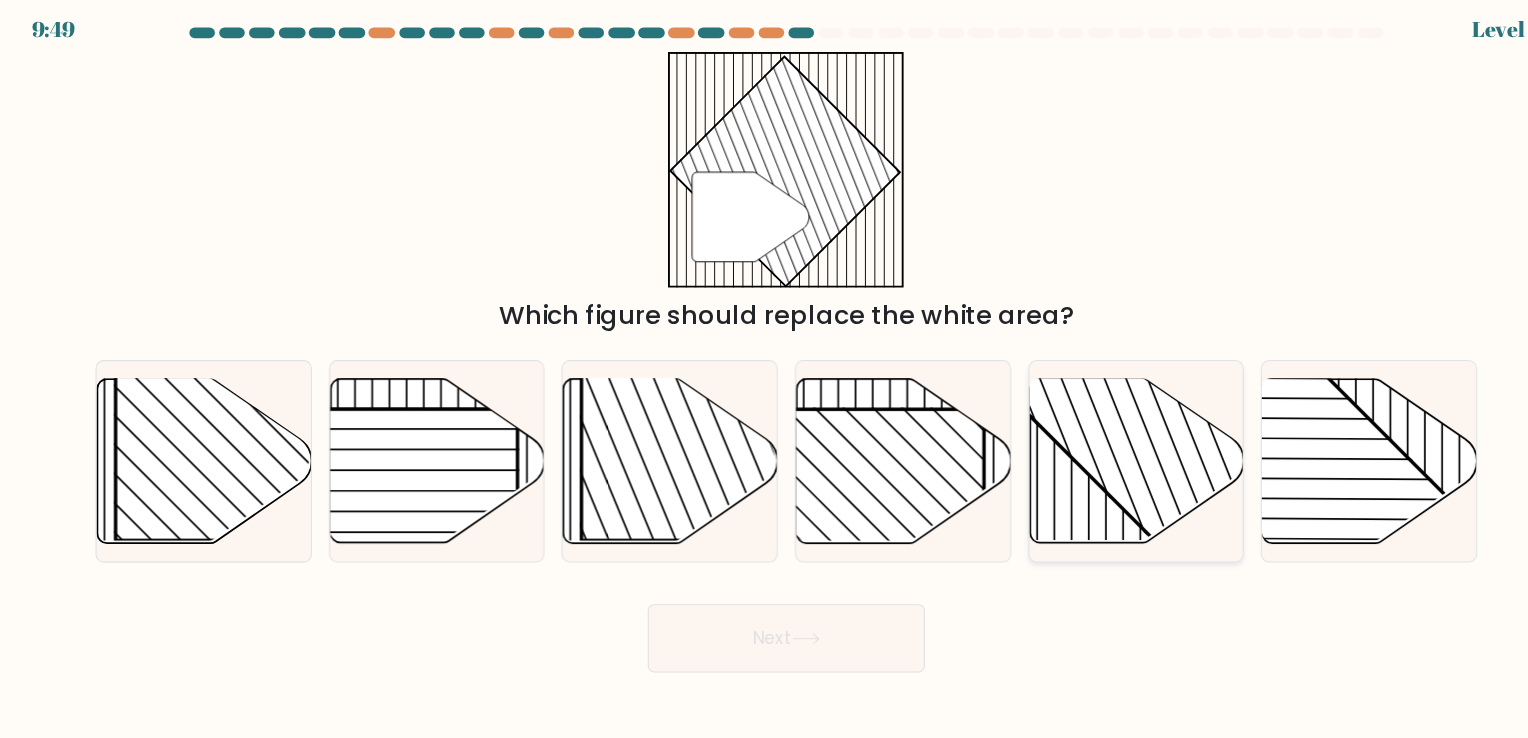 click at bounding box center (1152, 365) 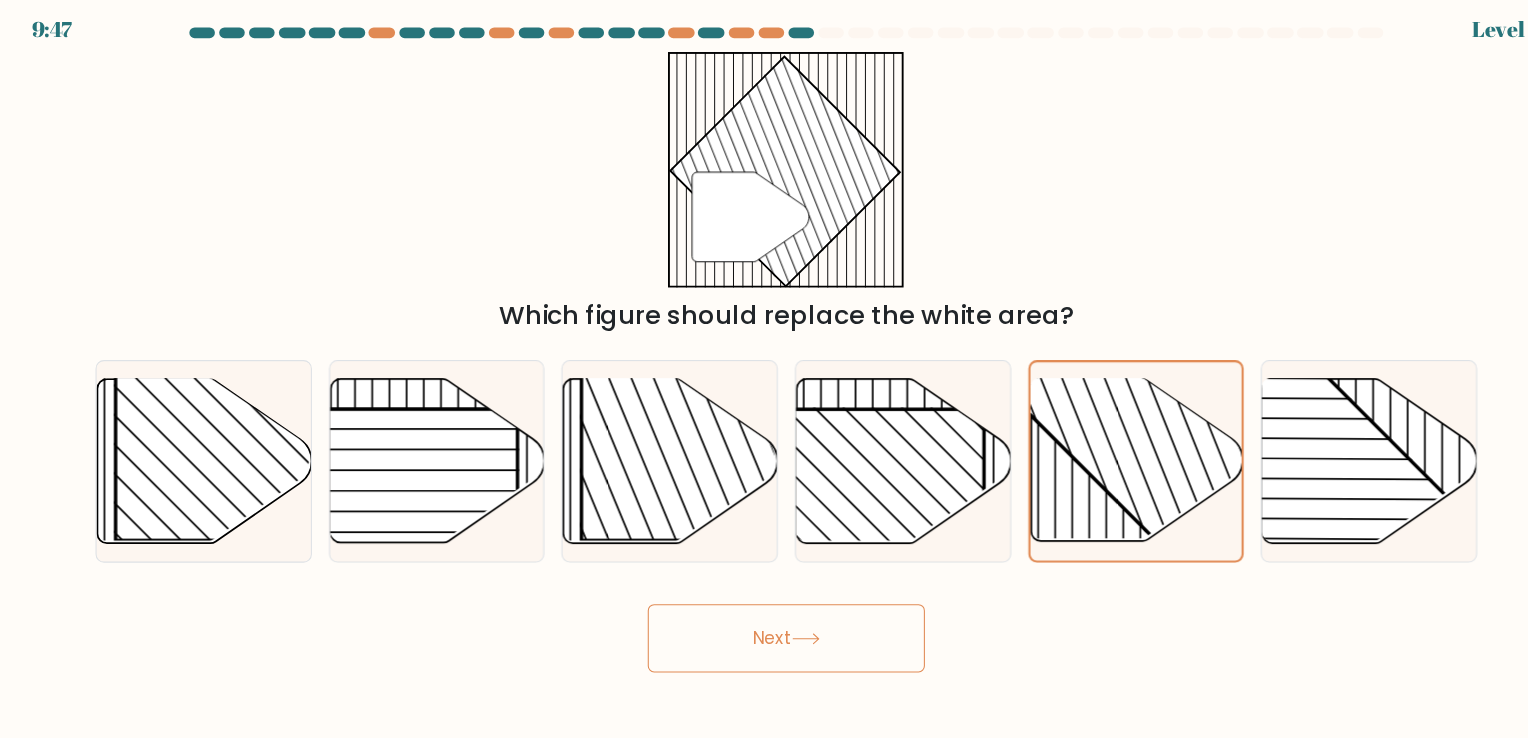 click at bounding box center [782, 610] 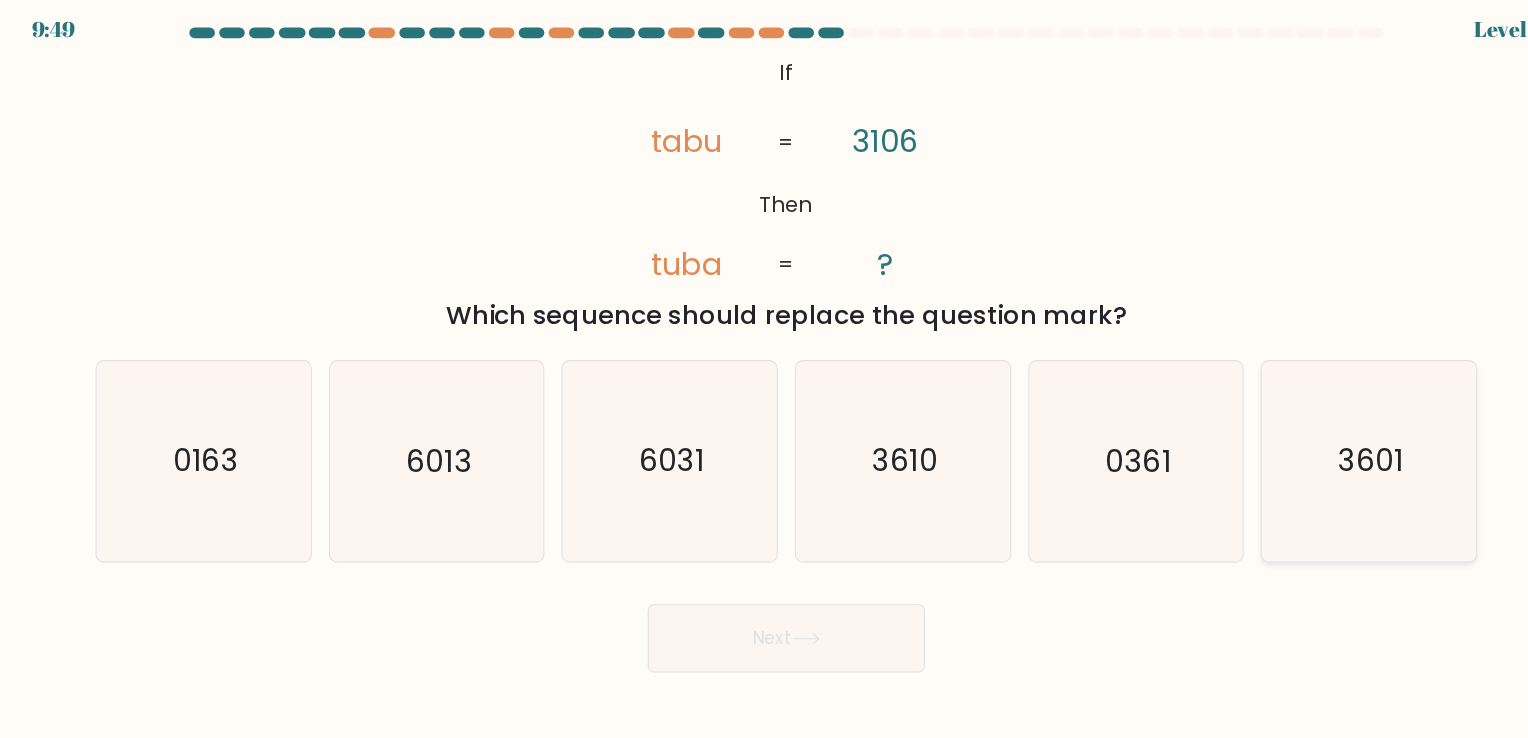 click on "3601" at bounding box center (1312, 444) 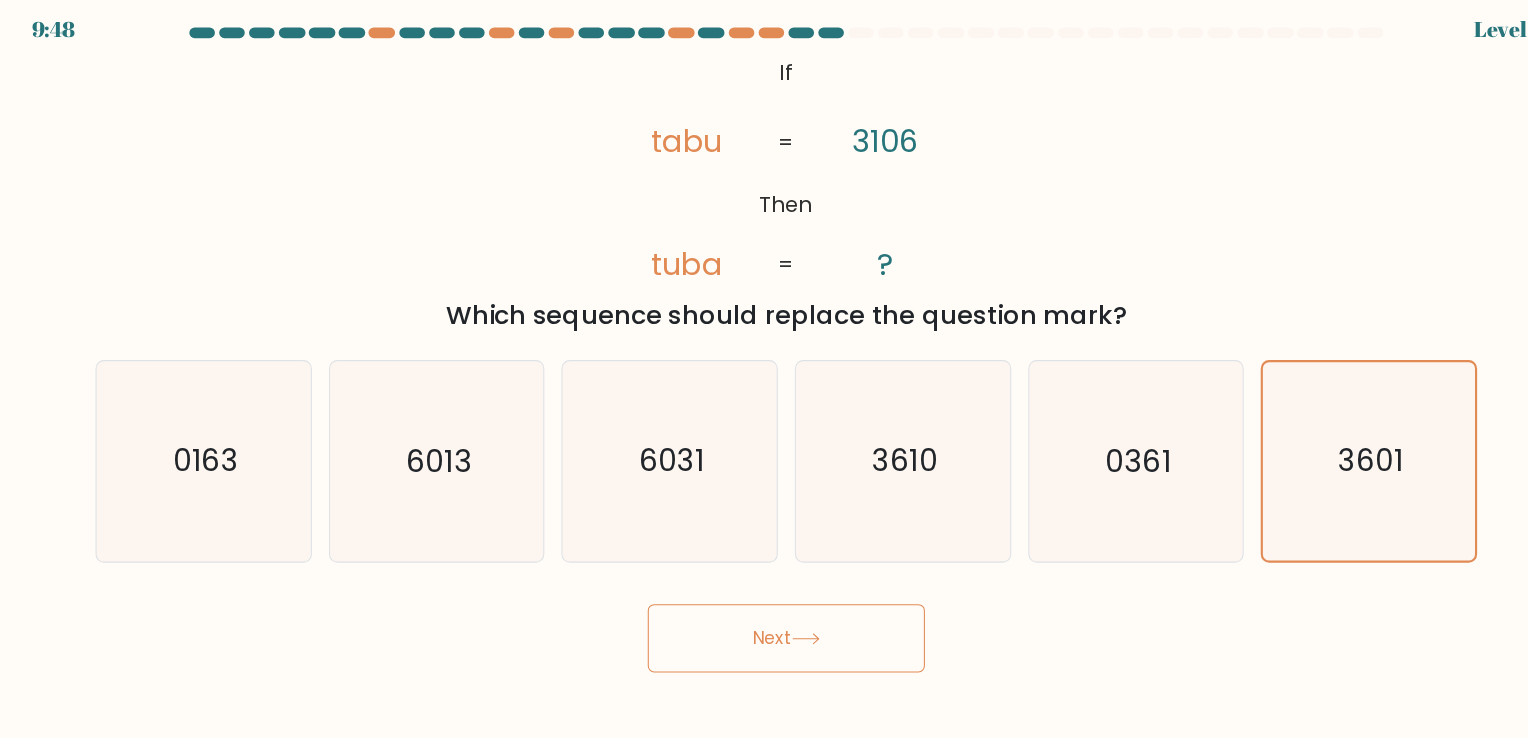 click on "Next" at bounding box center (764, 610) 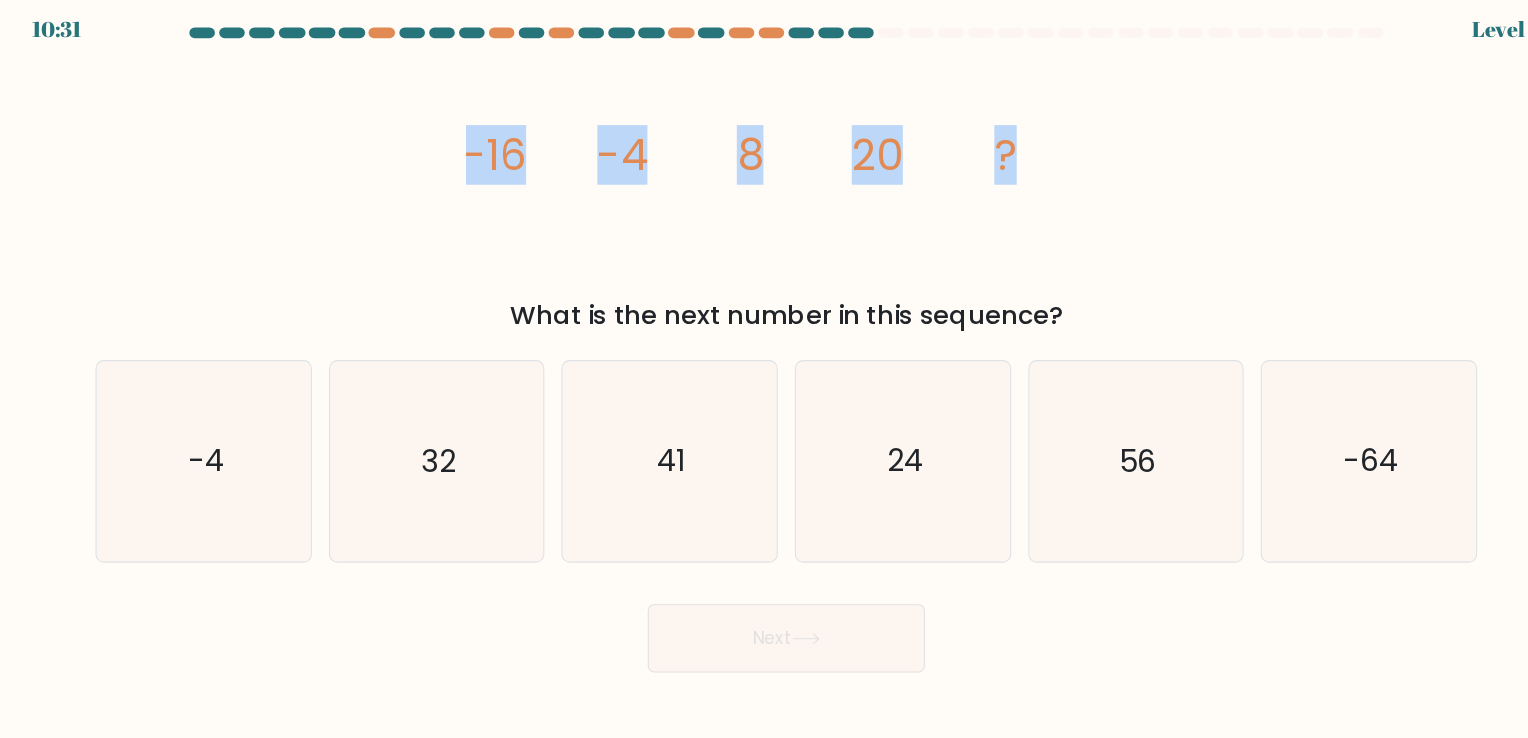 drag, startPoint x: 439, startPoint y: 142, endPoint x: 991, endPoint y: 102, distance: 553.4474 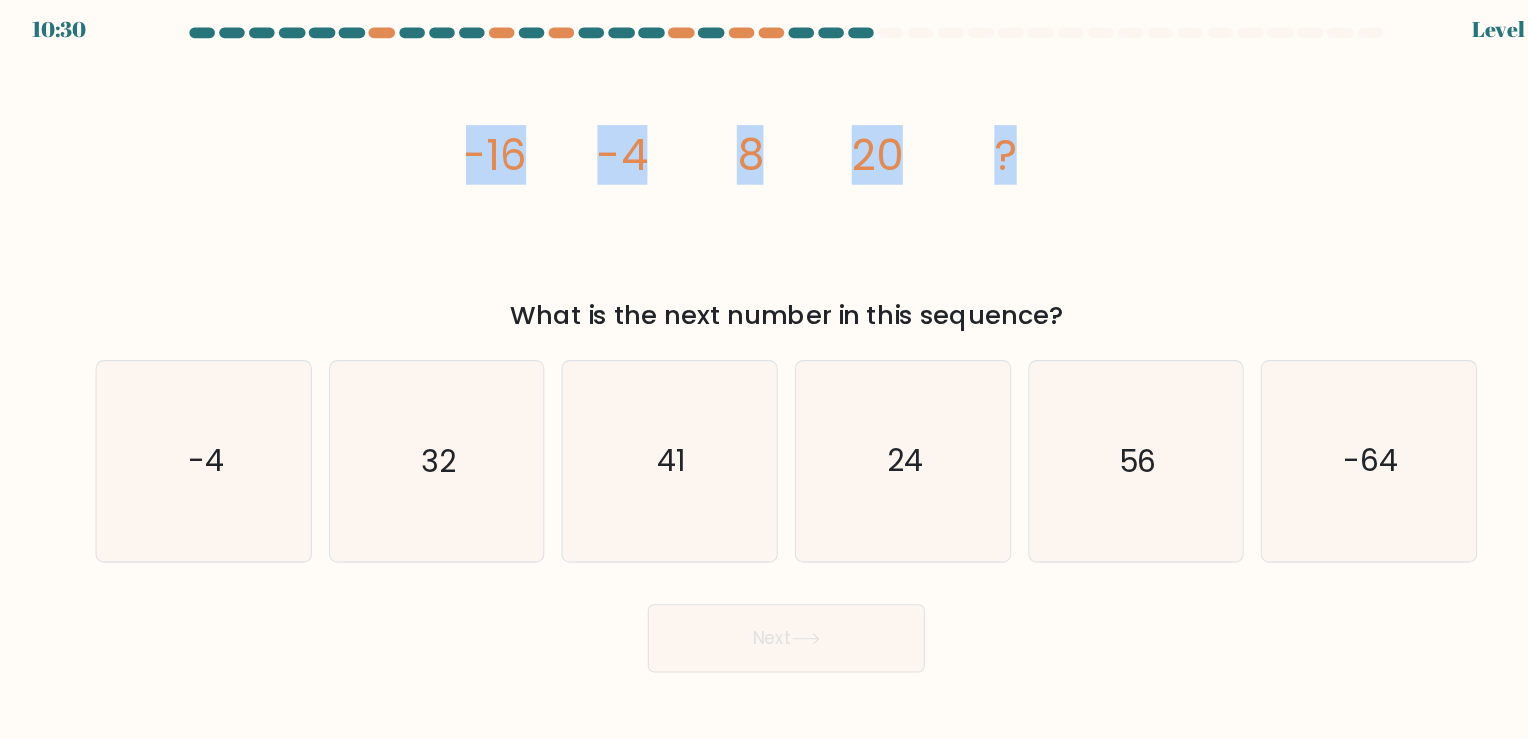 copy on "-16
-4
8
20
?" 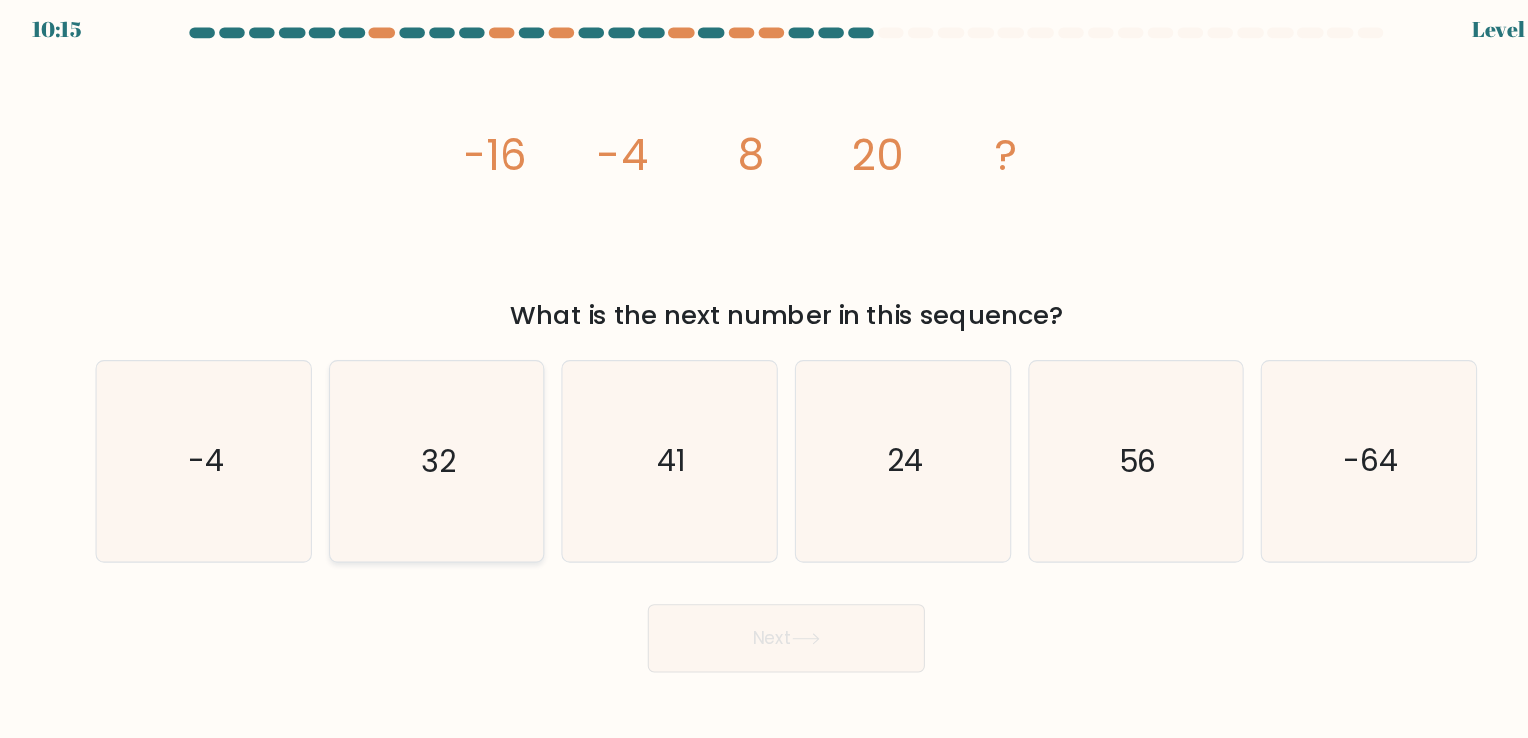 click on "32" at bounding box center [435, 443] 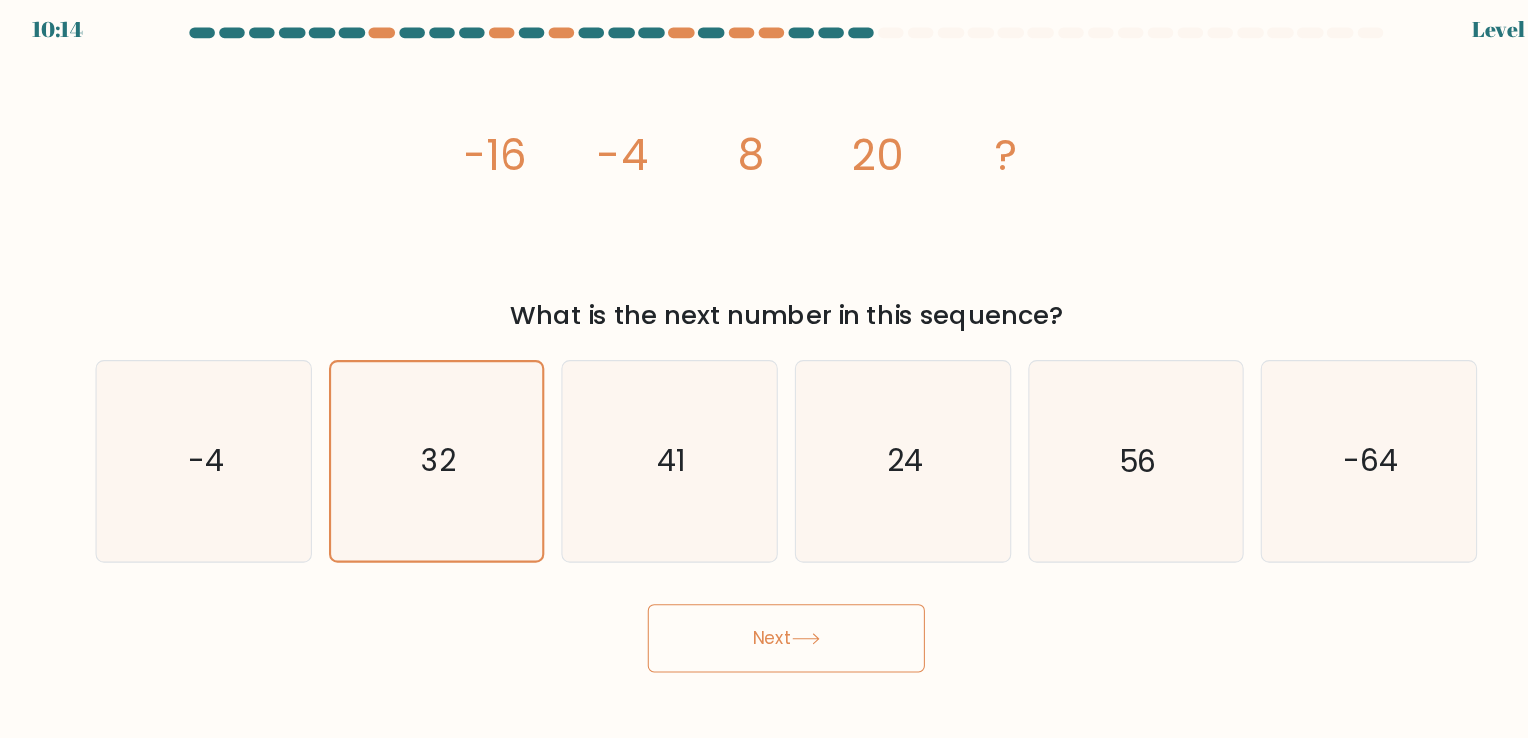 click on "Next" at bounding box center (764, 610) 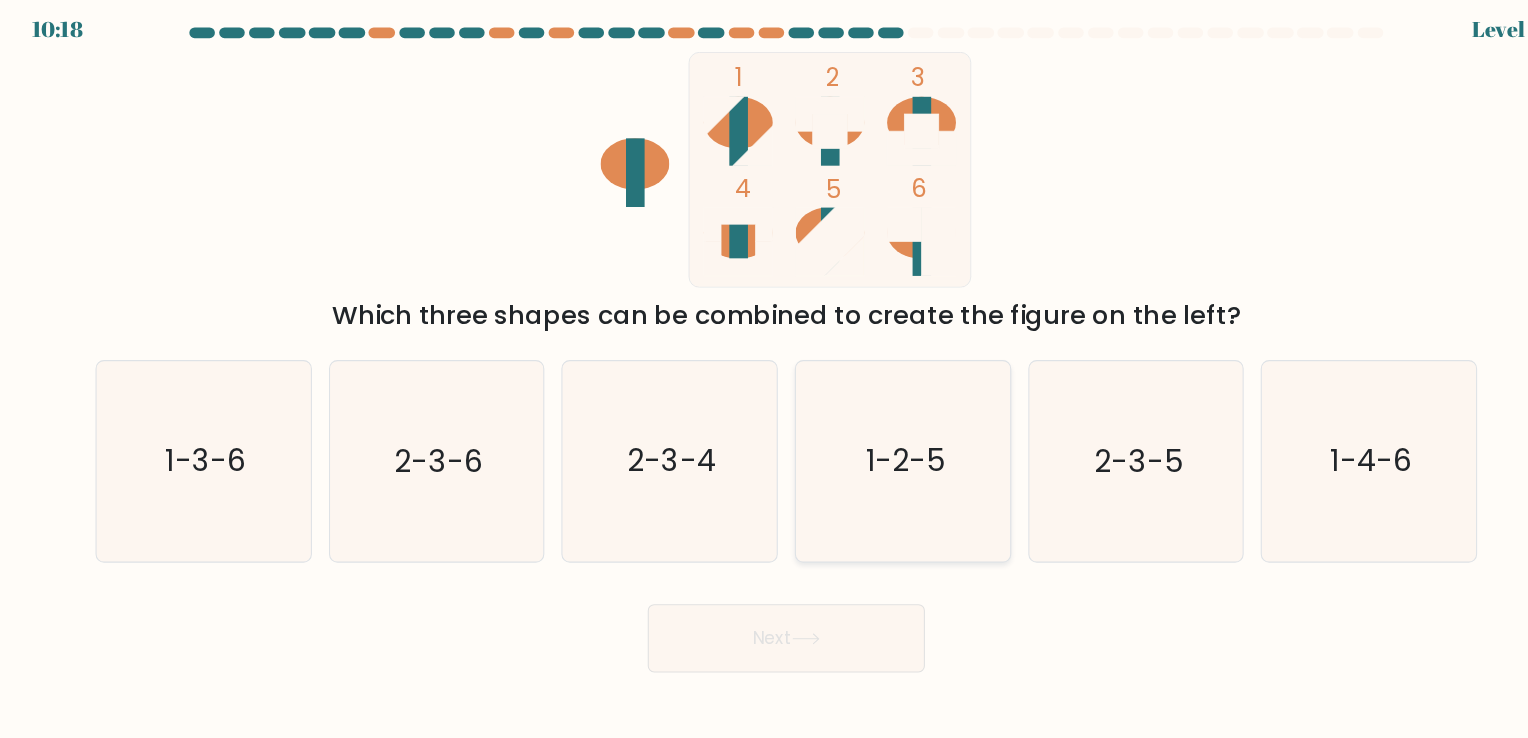 click on "1-2-5" at bounding box center (873, 443) 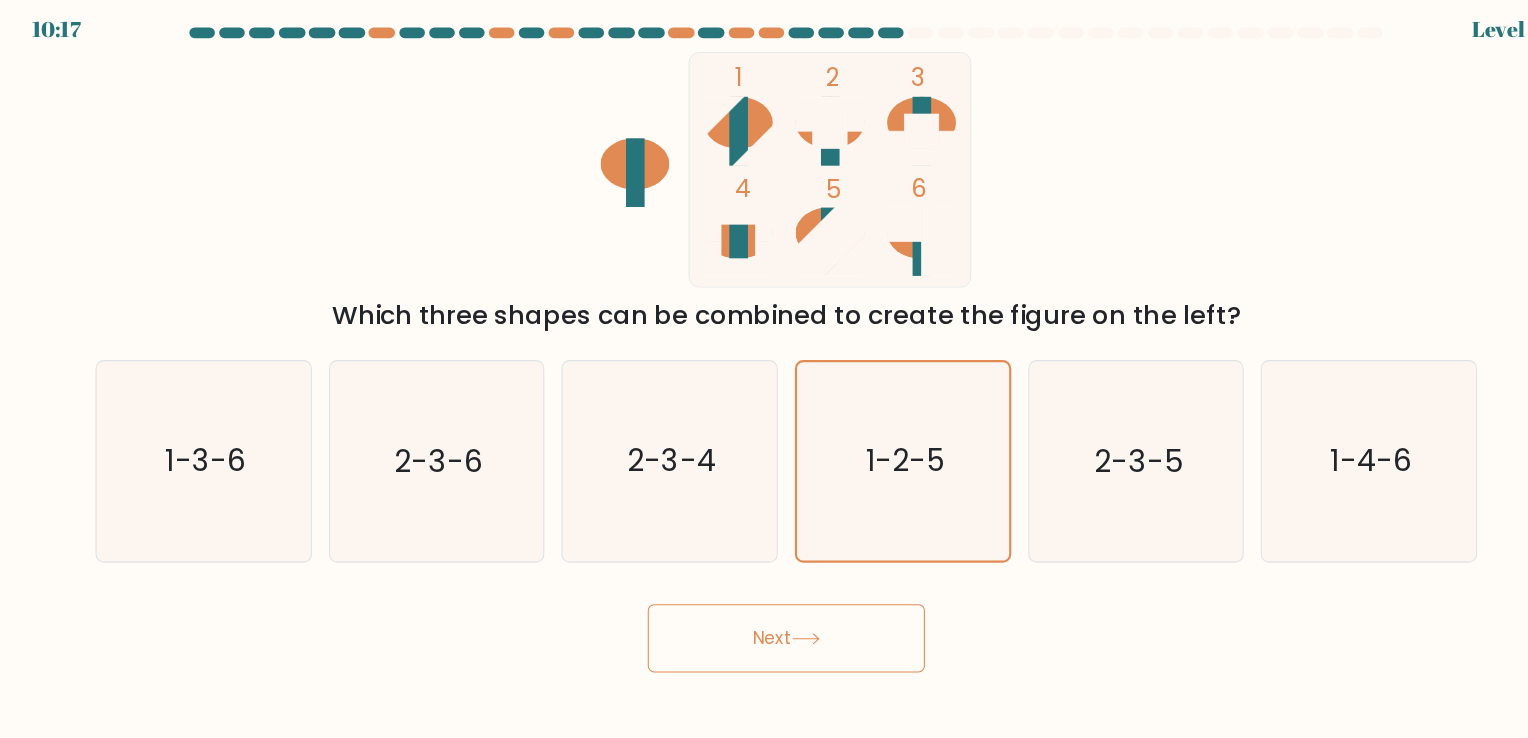click on "Next" at bounding box center (764, 610) 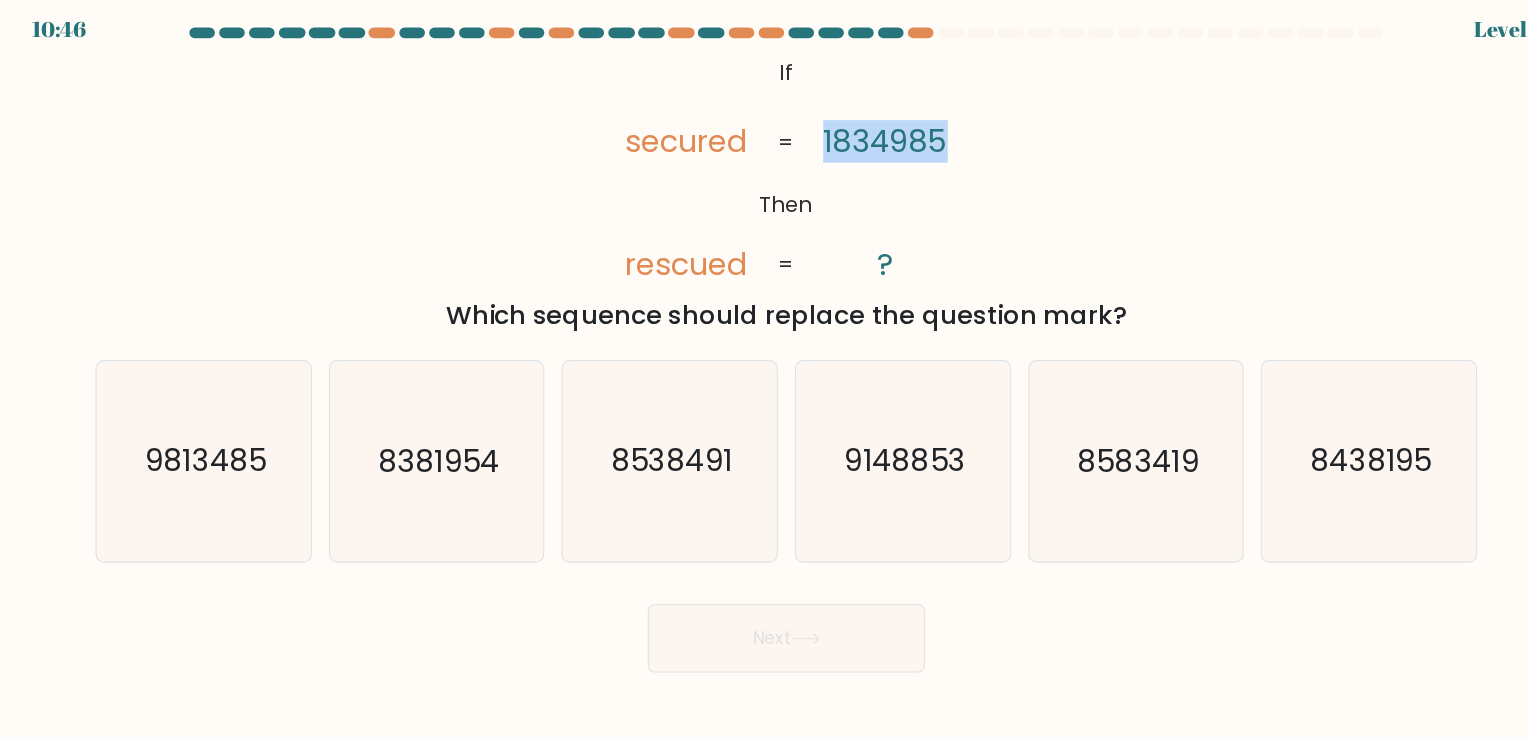 click on "@import url('https://fonts.googleapis.com/css?family=Abril+Fatface:400,100,100italic,300,300italic,400italic,500,500italic,700,700italic,900,900italic');           If       Then       secured       rescued       1834985       ?       =       =" at bounding box center (763, 170) 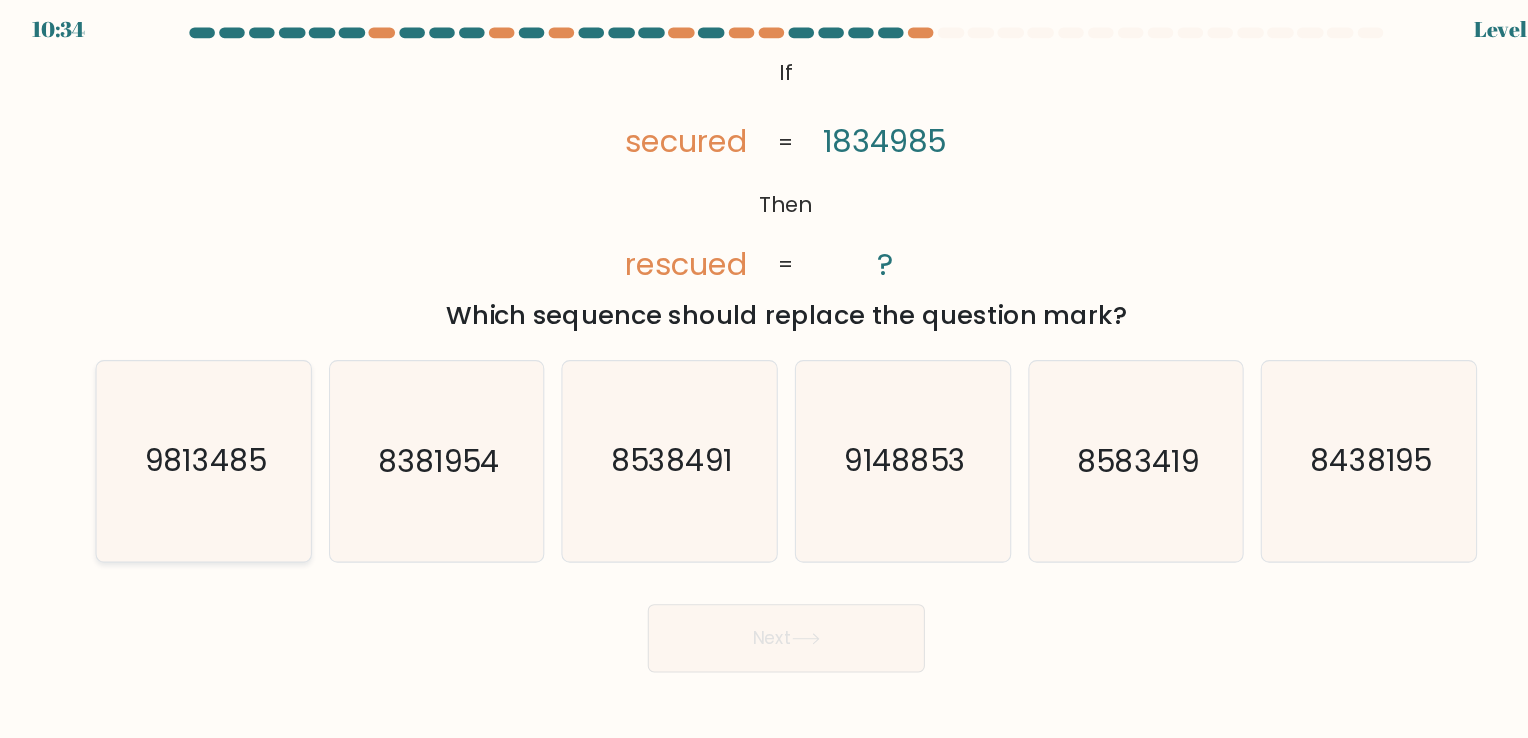click on "9813485" at bounding box center [217, 443] 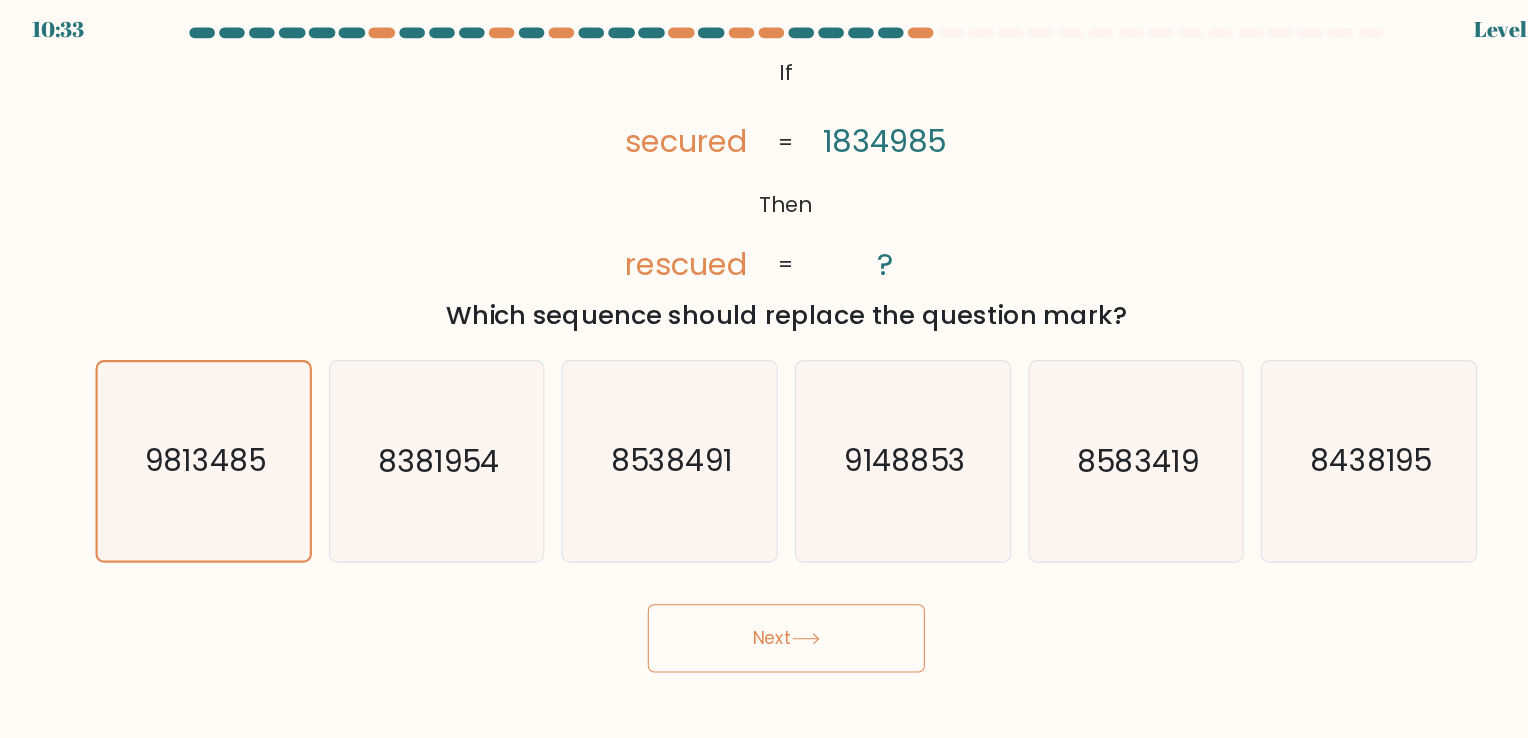 click on "Next" at bounding box center [764, 610] 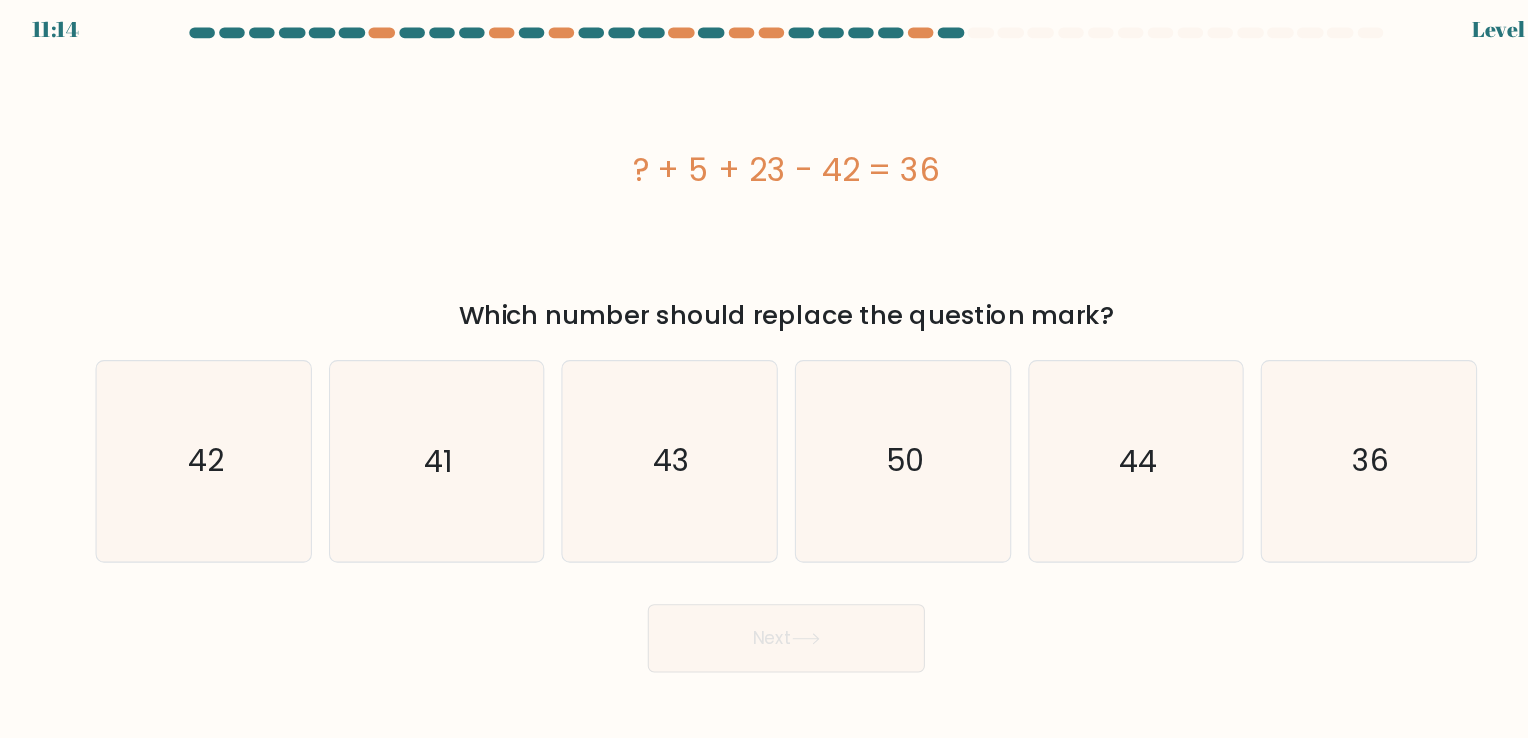 drag, startPoint x: 600, startPoint y: 165, endPoint x: 960, endPoint y: 228, distance: 365.47092 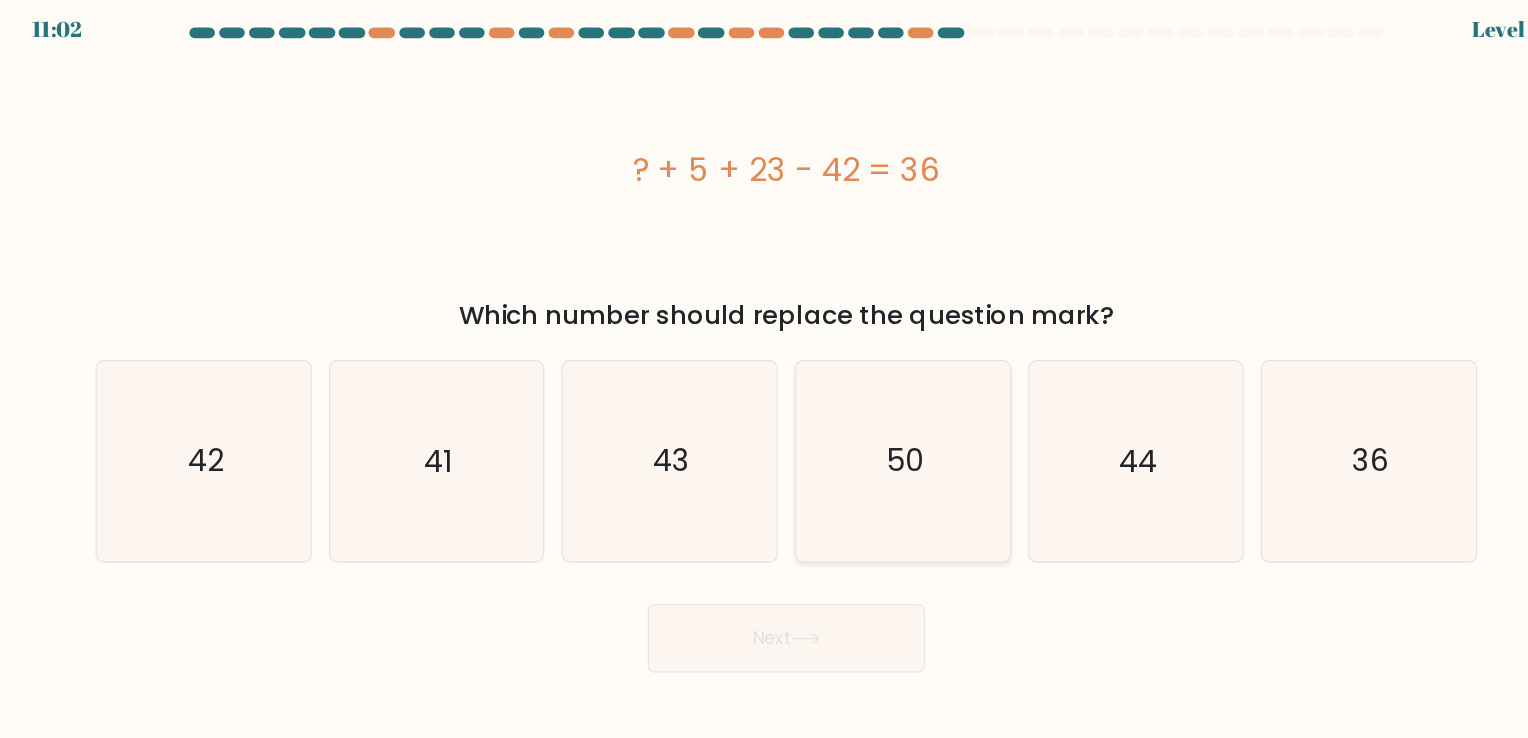 click on "50" at bounding box center (873, 443) 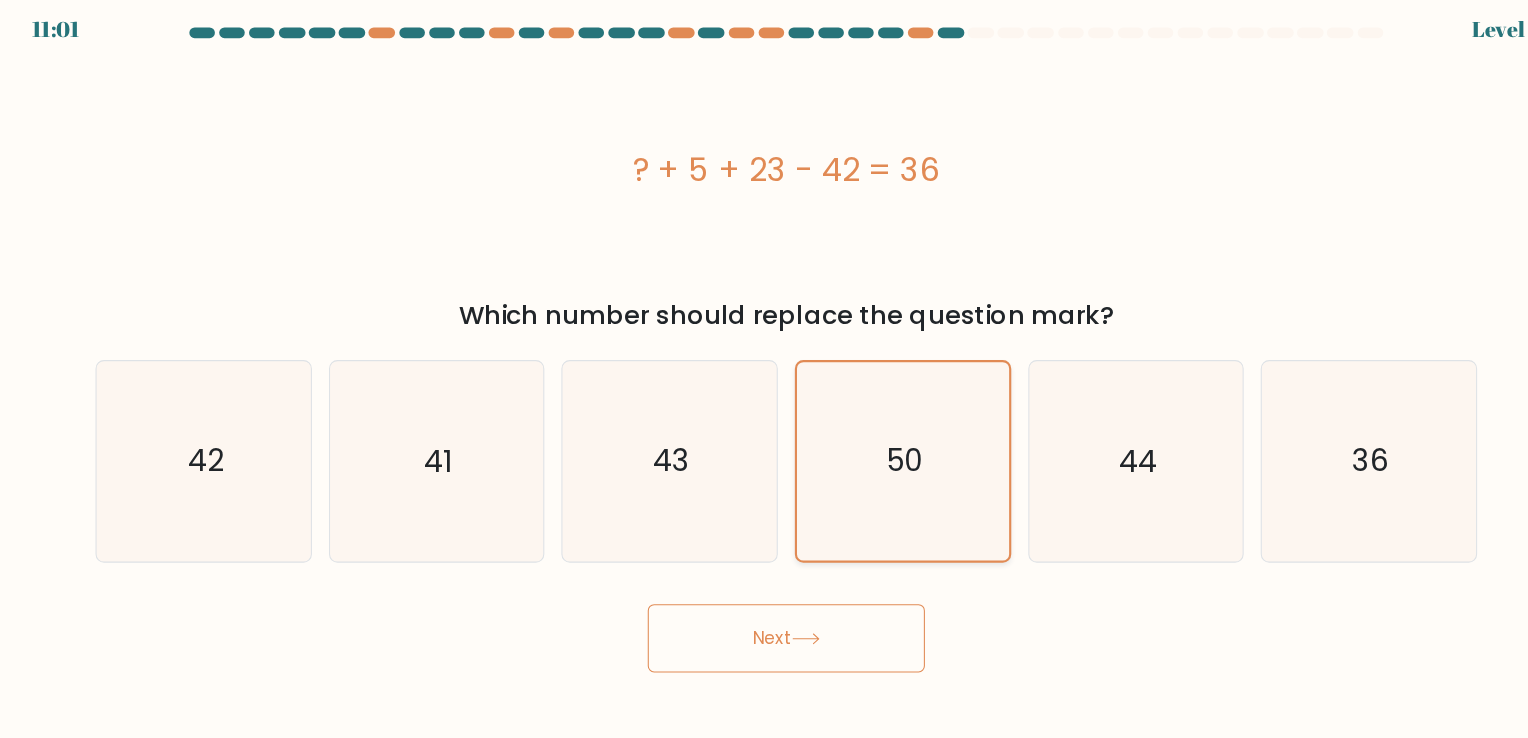 click on "Next" at bounding box center (764, 610) 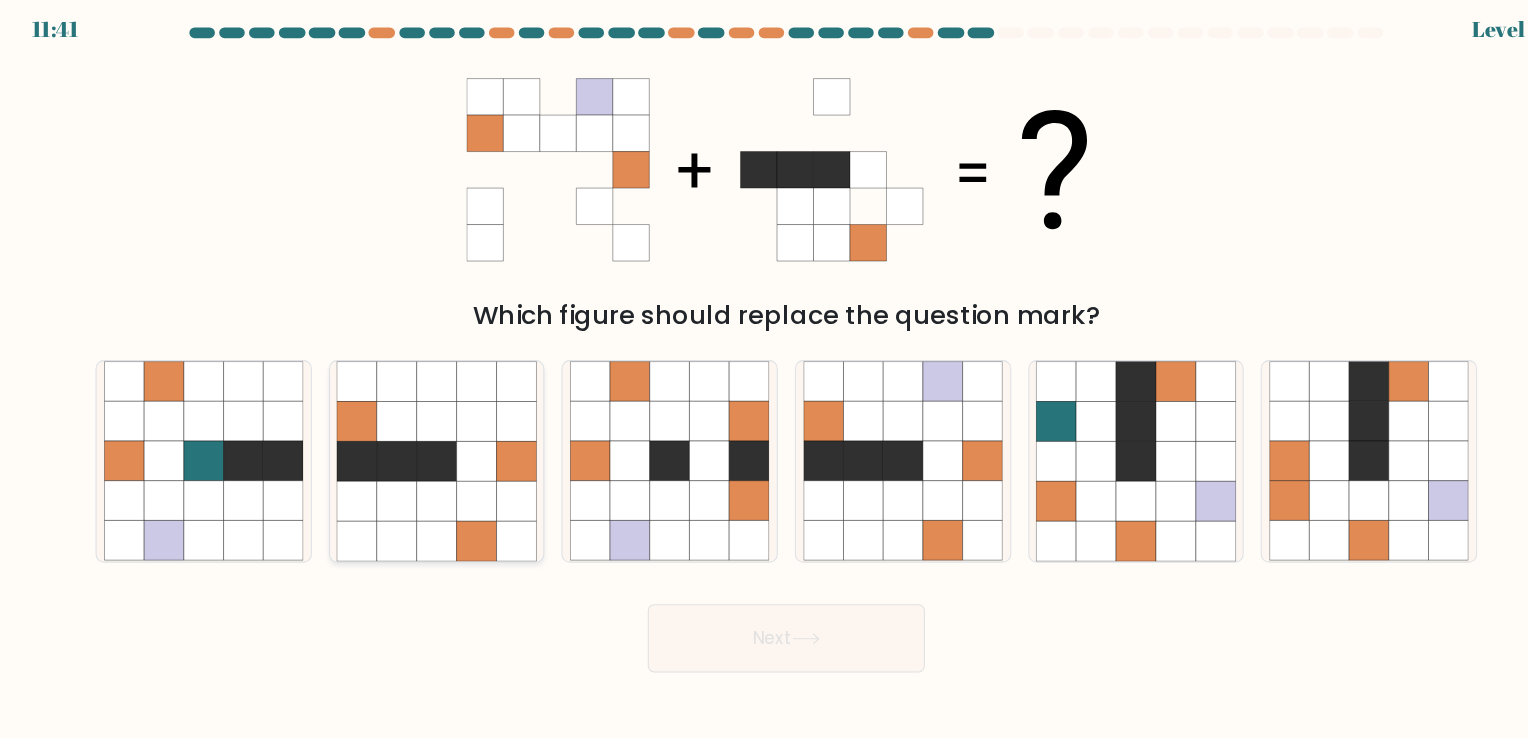 click at bounding box center [510, 481] 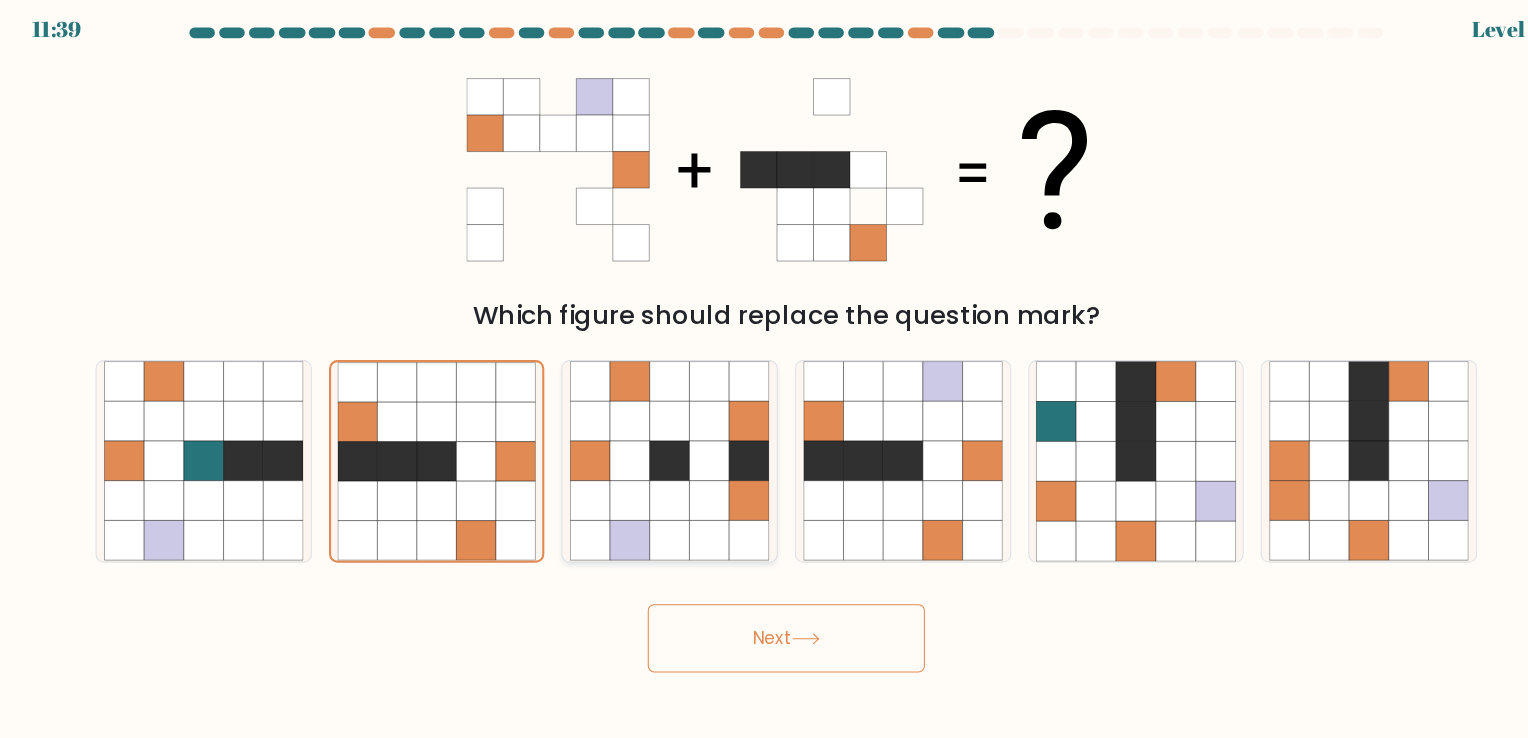 click at bounding box center [617, 406] 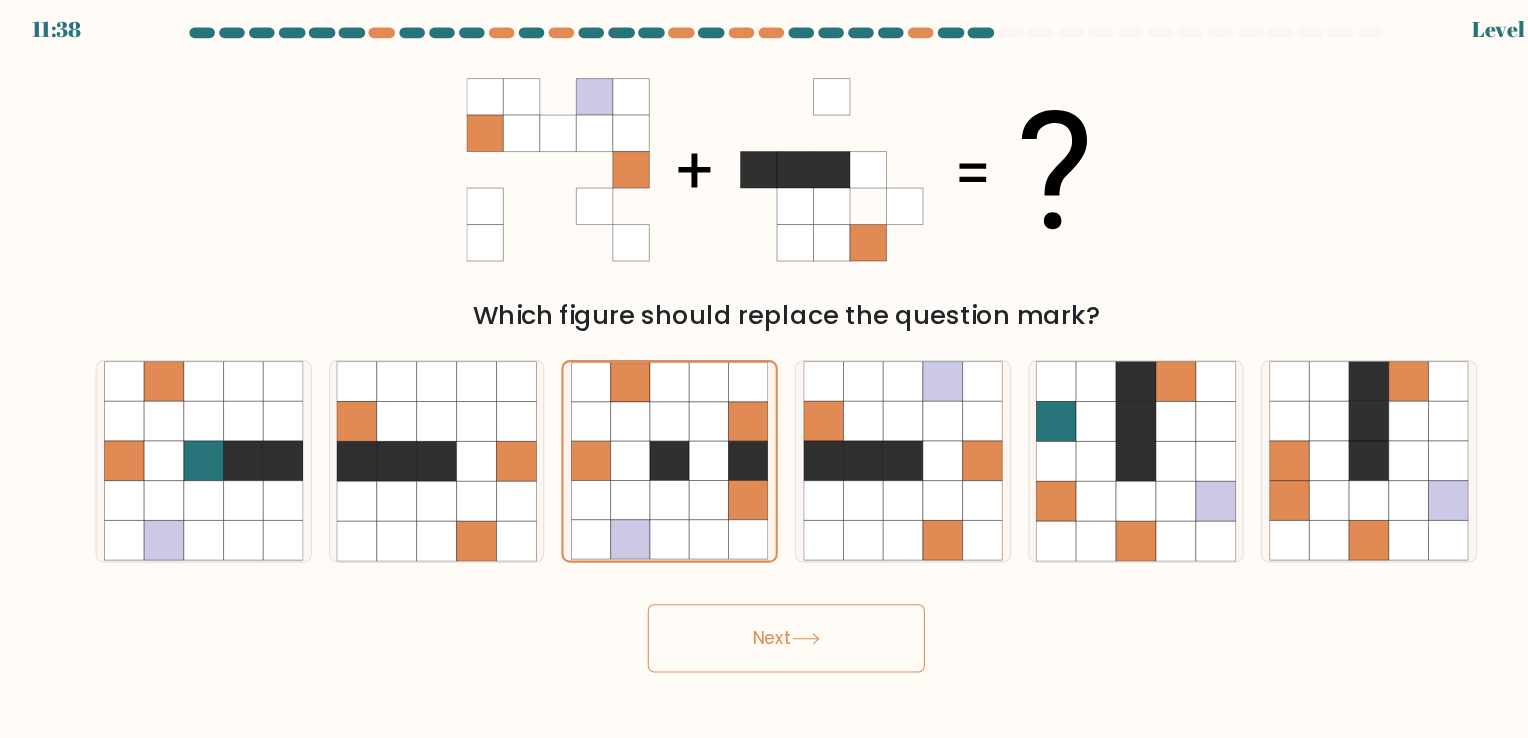 click on "Next" at bounding box center [764, 610] 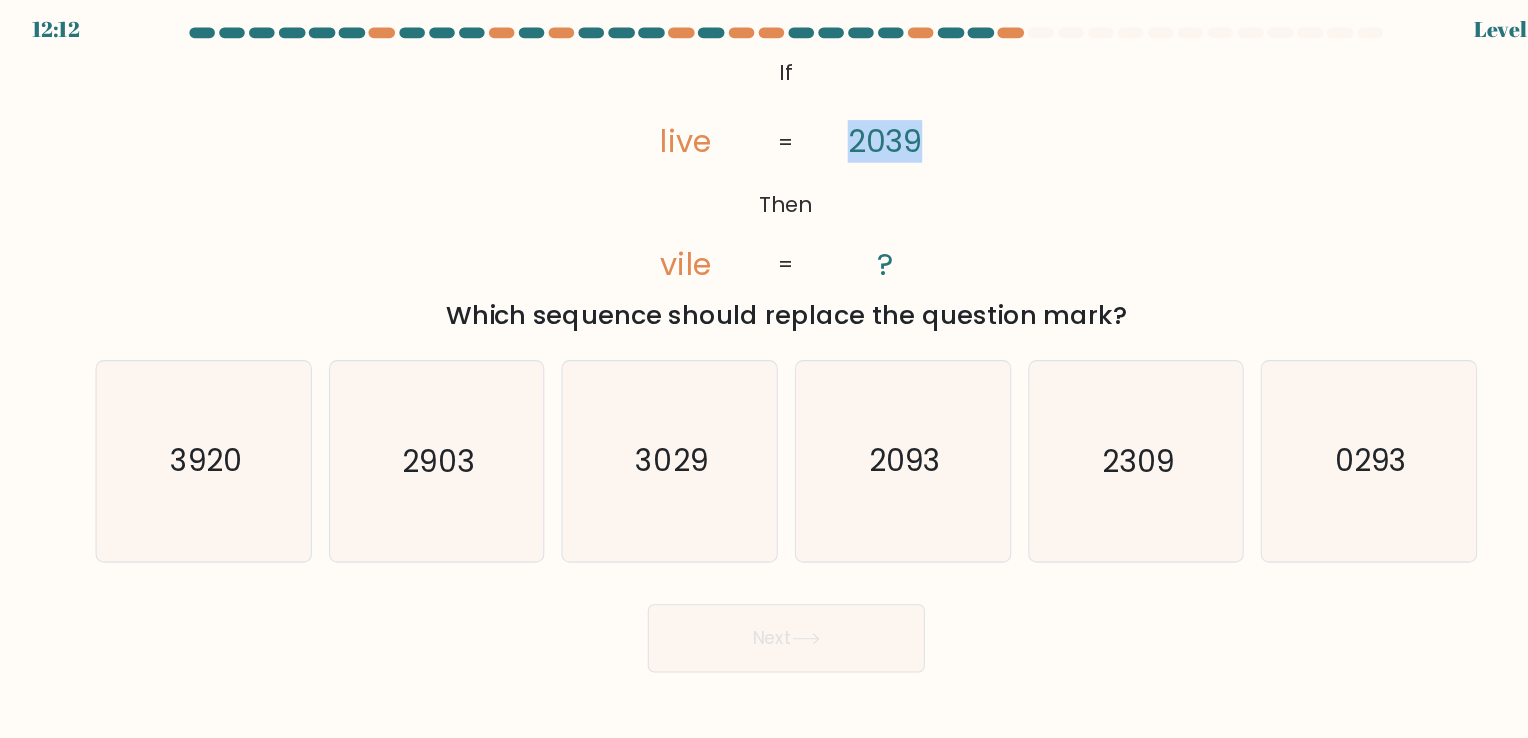 click on "@import url('https://fonts.googleapis.com/css?family=Abril+Fatface:400,100,100italic,300,300italic,400italic,500,500italic,700,700italic,900,900italic');           If       Then       live       vile       2039       ?       =       =
Which sequence should replace the question mark?" at bounding box center [764, 192] 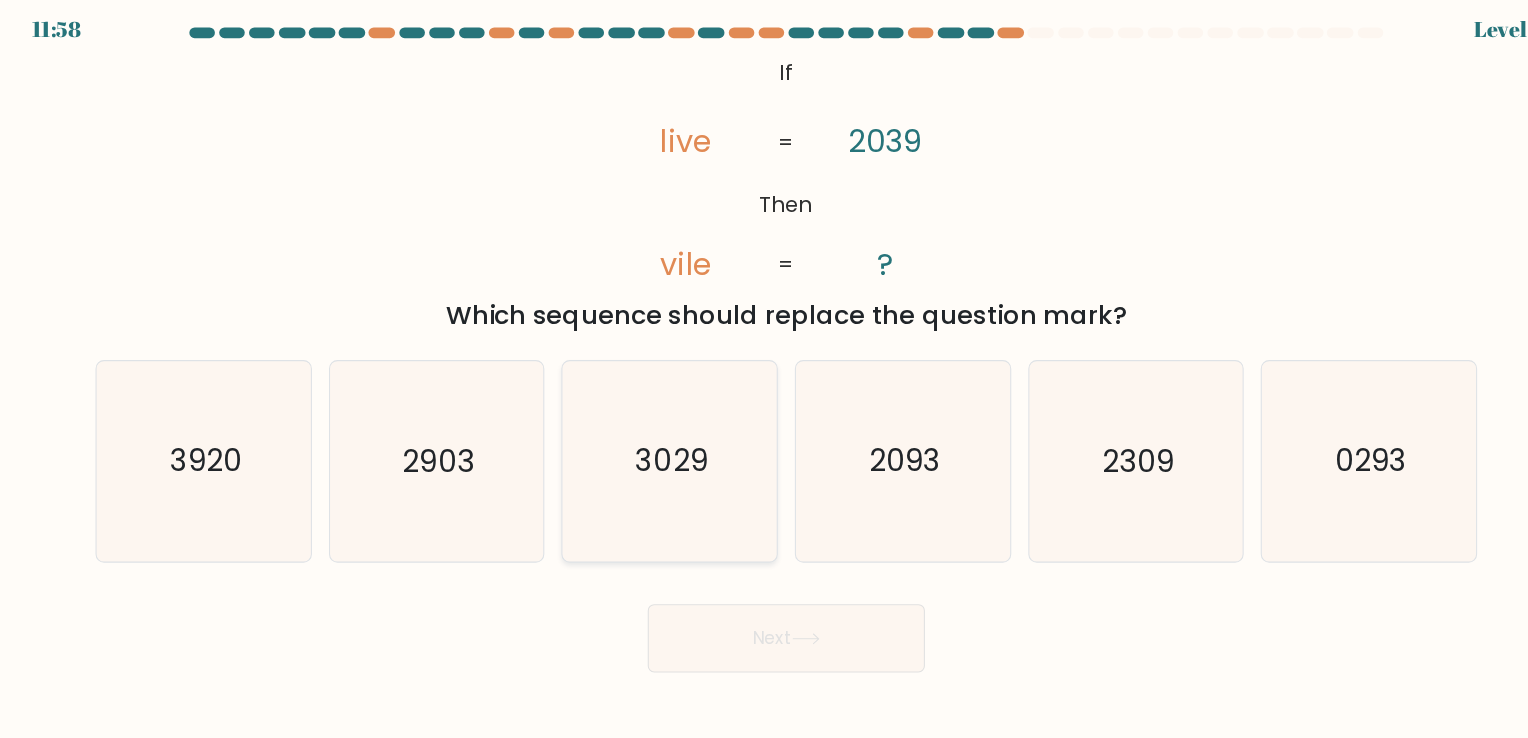 click on "3029" at bounding box center (657, 444) 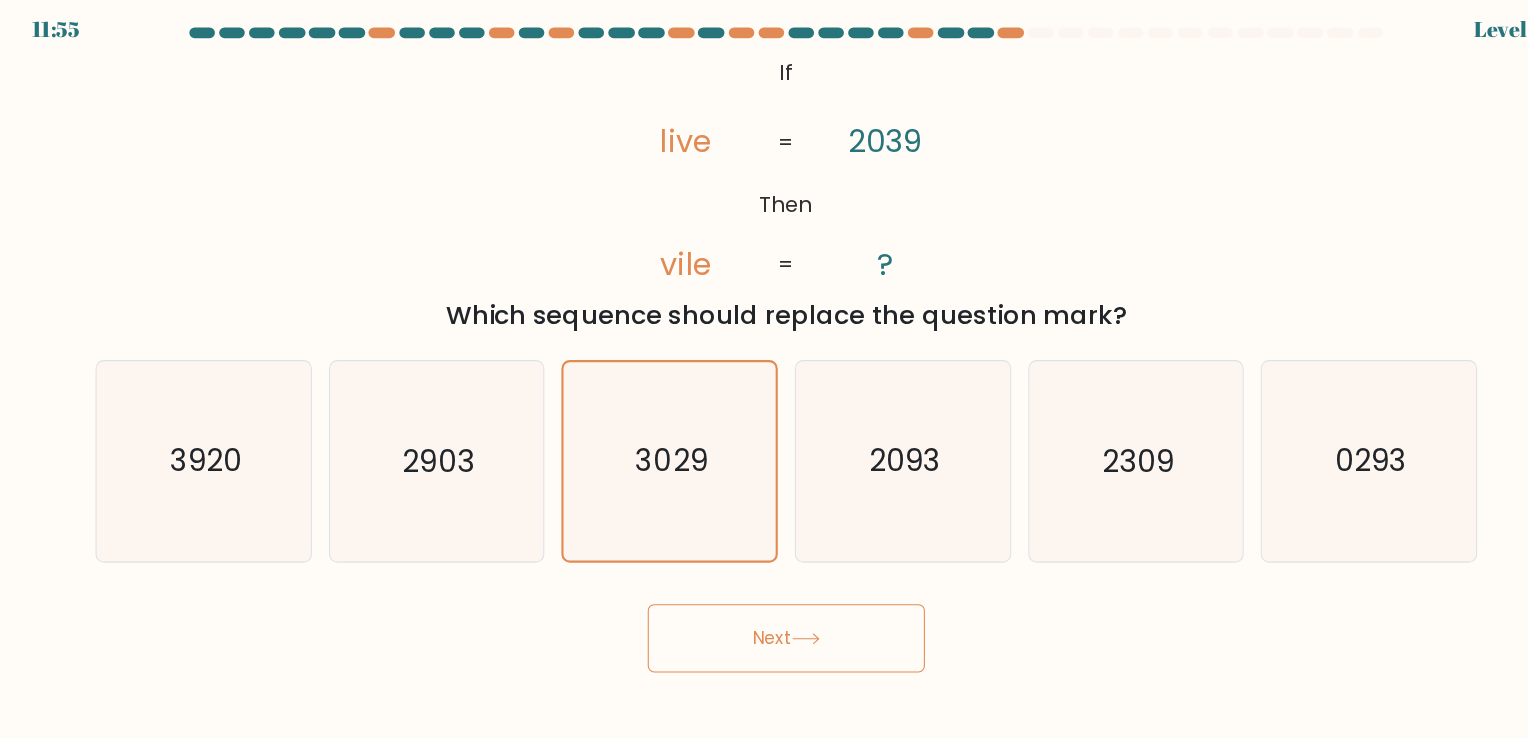 click on "11:55
Level 7
?" at bounding box center (764, 369) 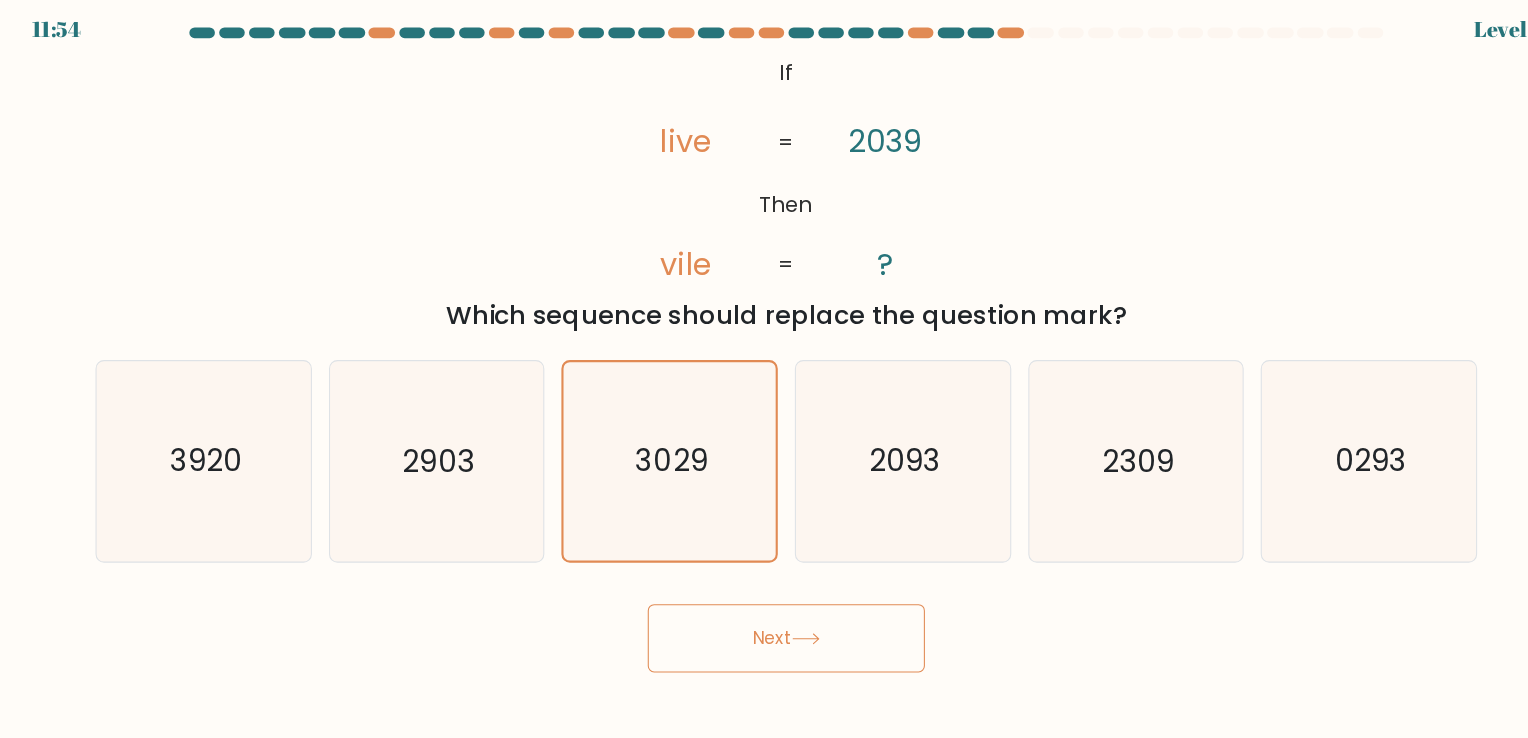 click at bounding box center (782, 610) 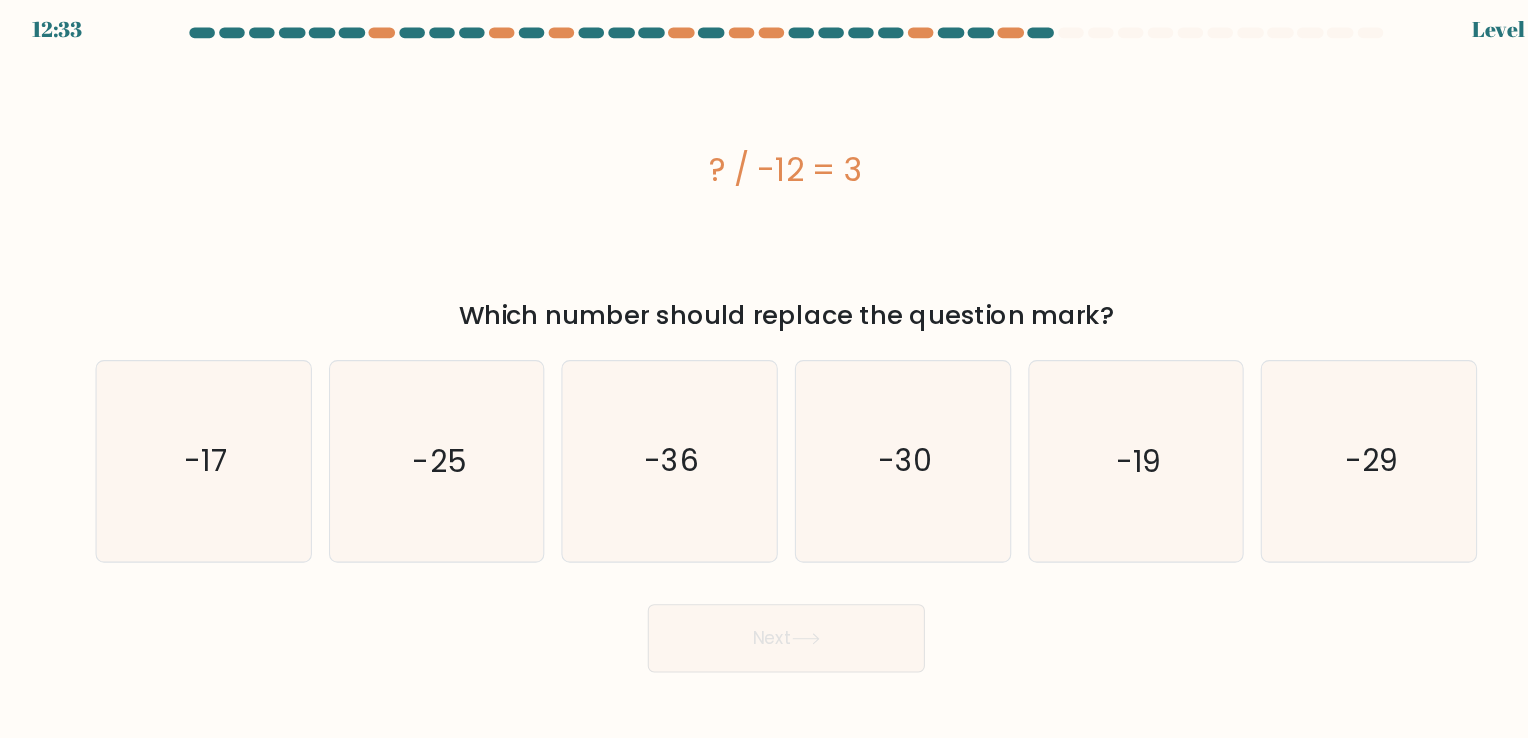 drag, startPoint x: 674, startPoint y: 153, endPoint x: 1011, endPoint y: 235, distance: 346.83282 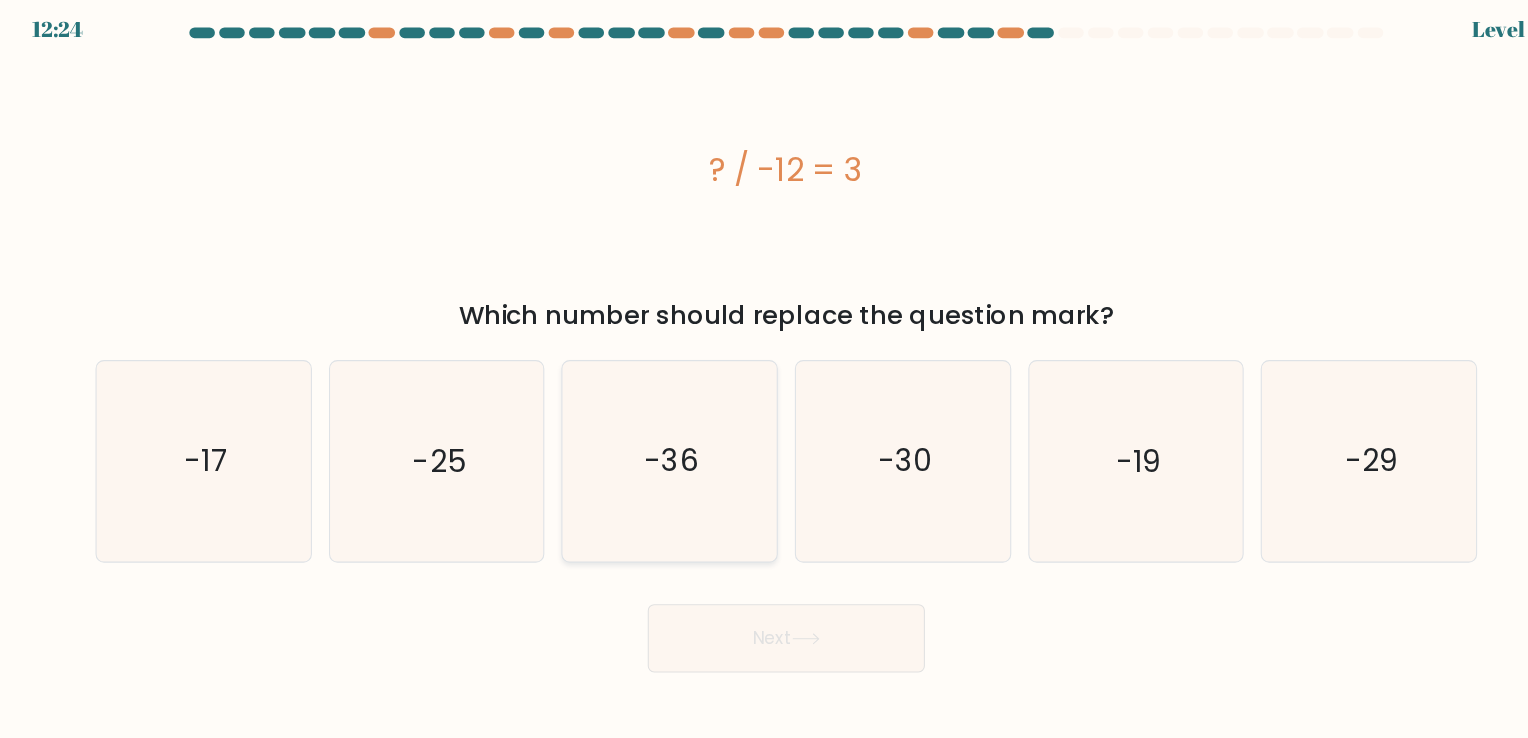 click on "-36" at bounding box center [656, 444] 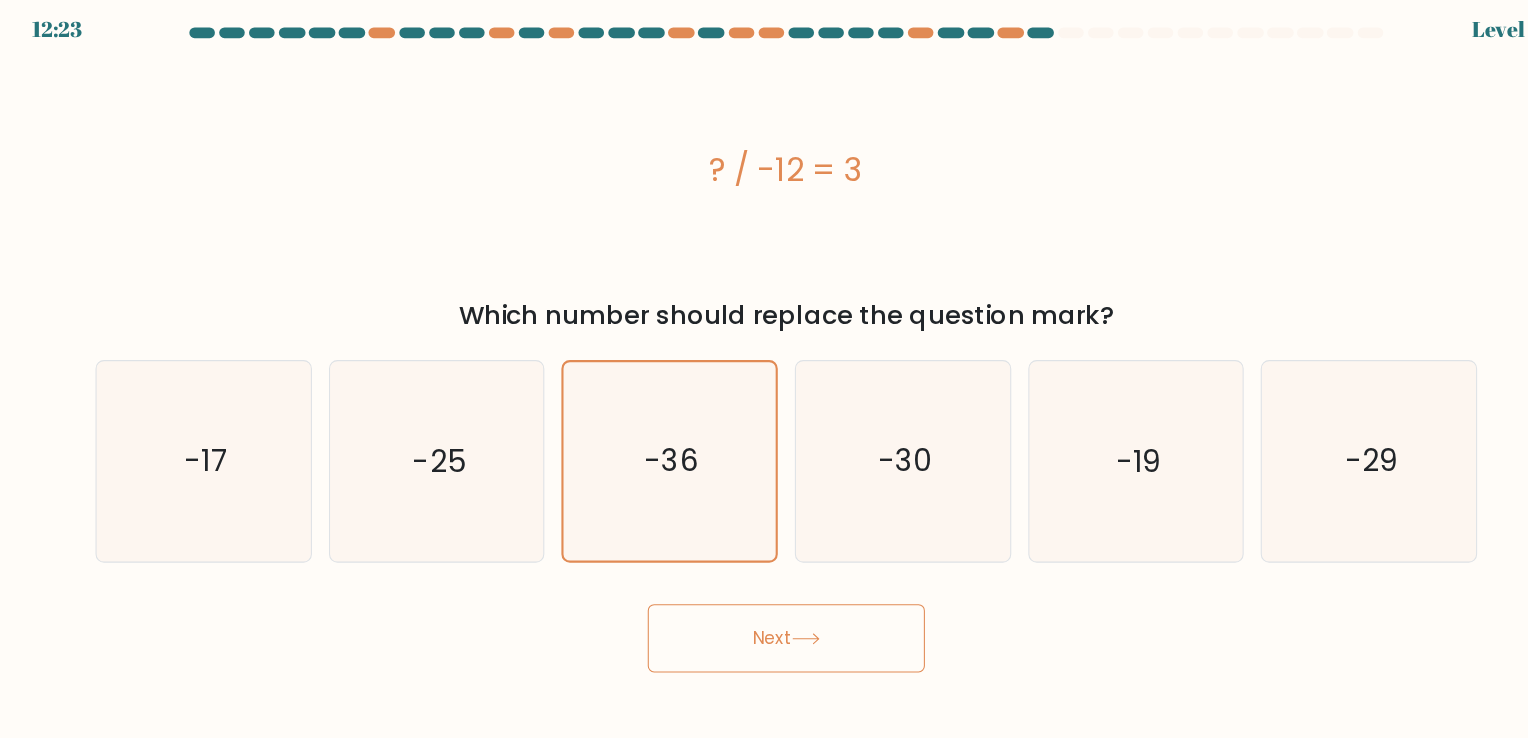 click on "Next" at bounding box center [764, 610] 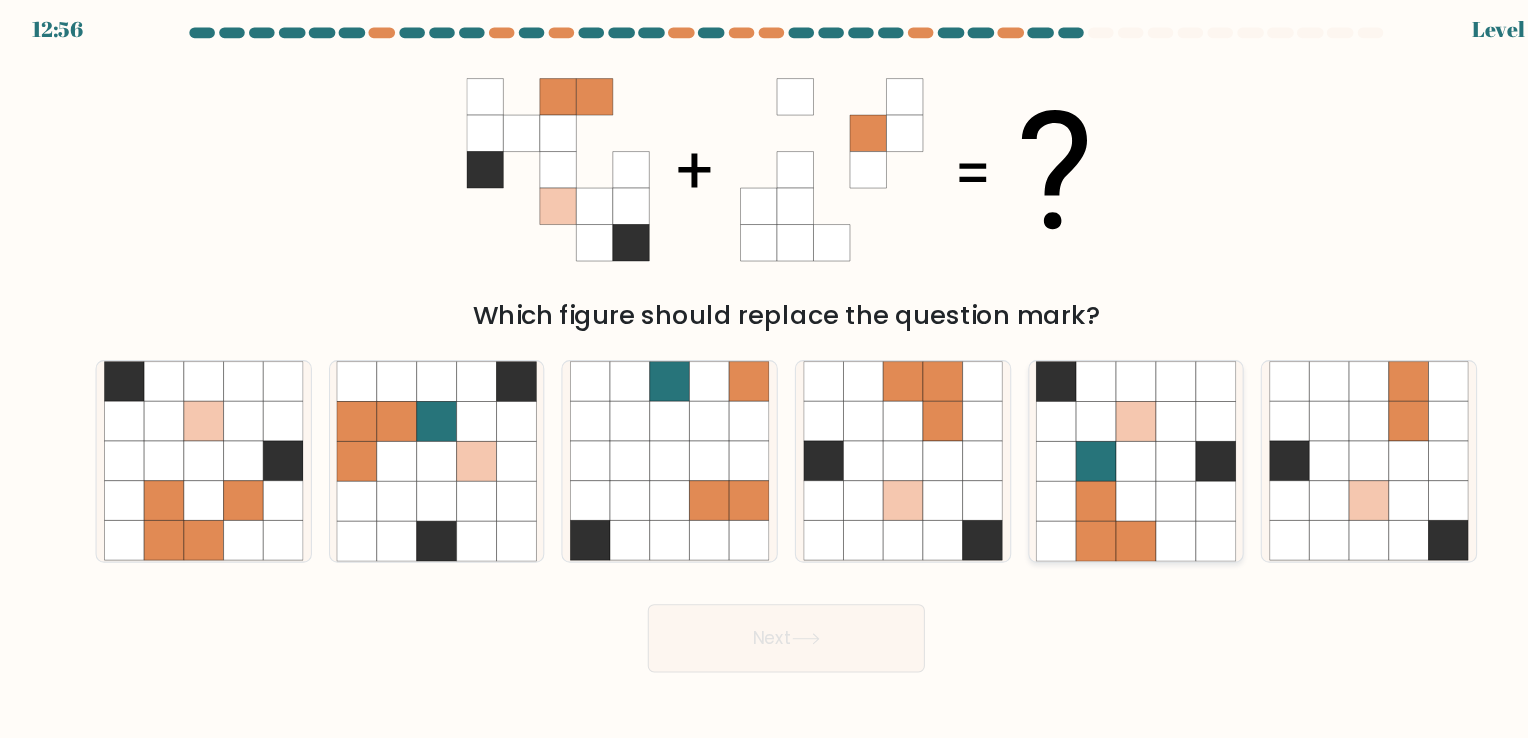 click at bounding box center [1091, 443] 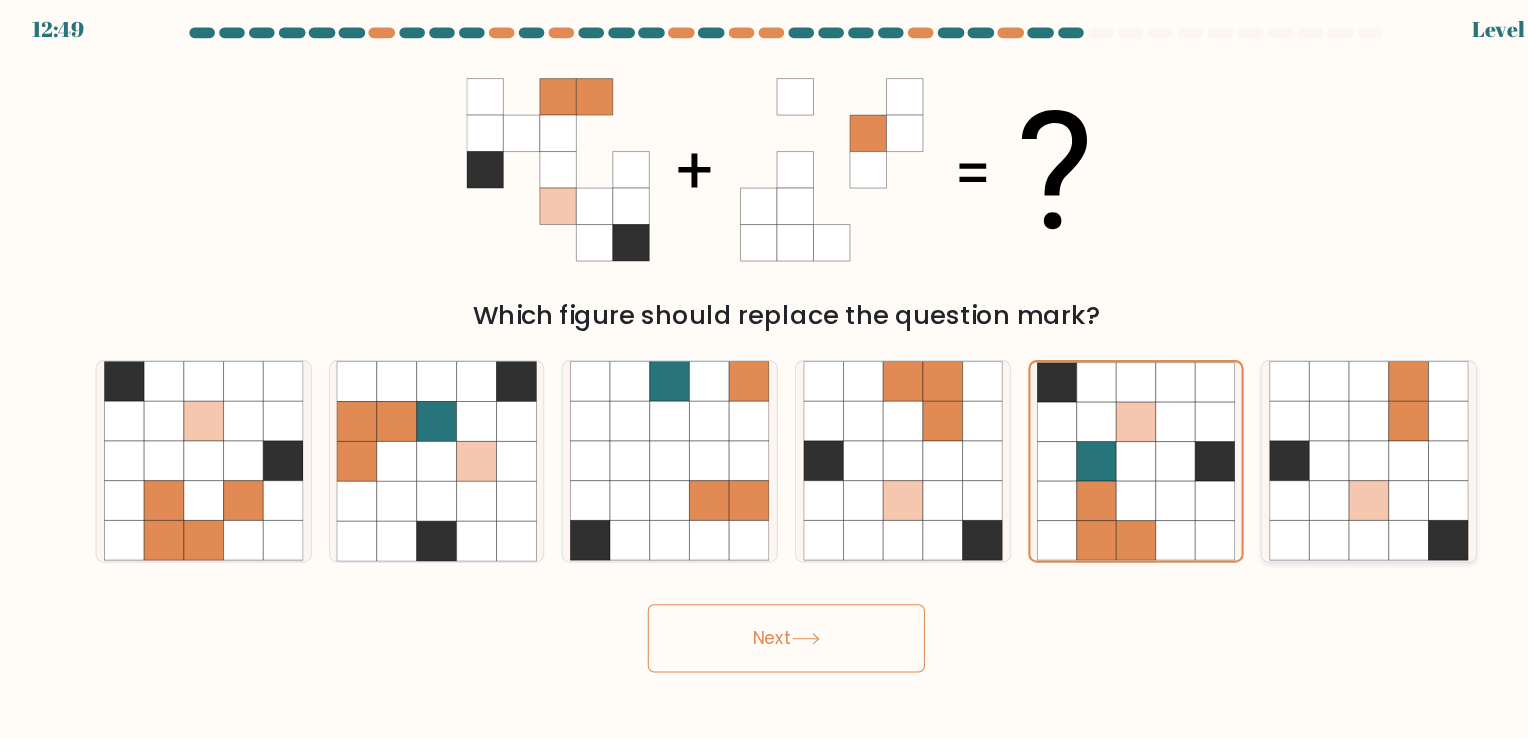 click at bounding box center (1310, 481) 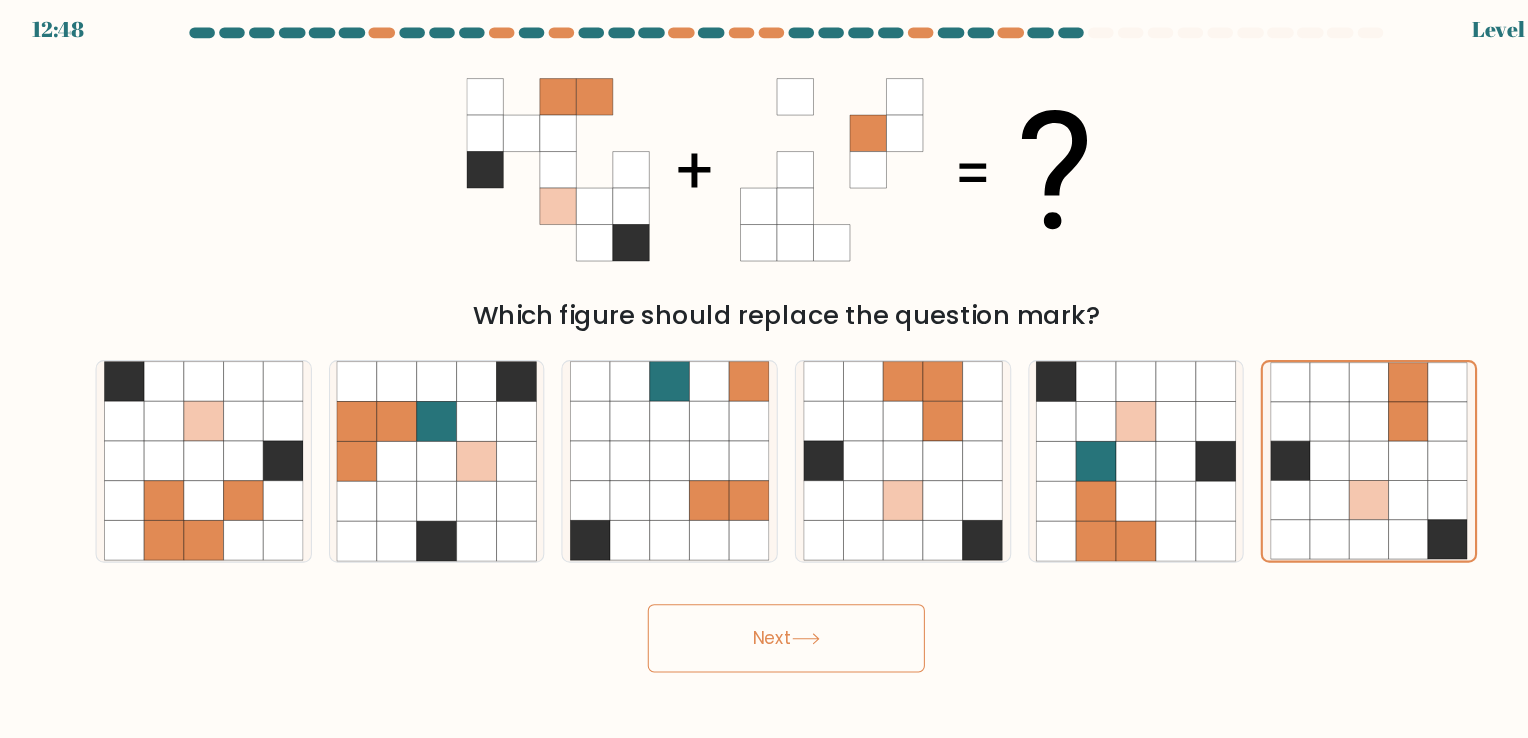 click on "Next" at bounding box center [764, 610] 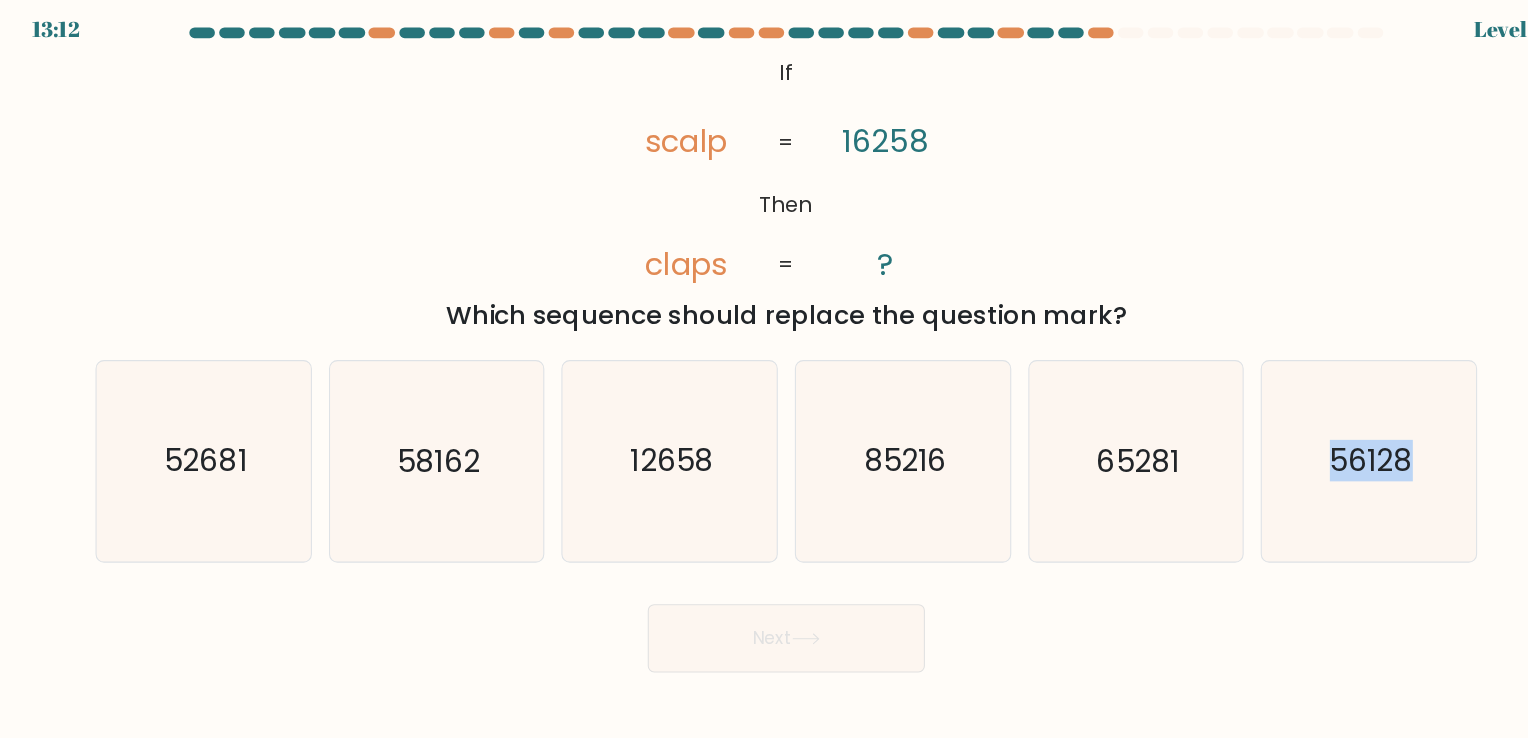 drag, startPoint x: 1236, startPoint y: 419, endPoint x: 1116, endPoint y: 704, distance: 309.2329 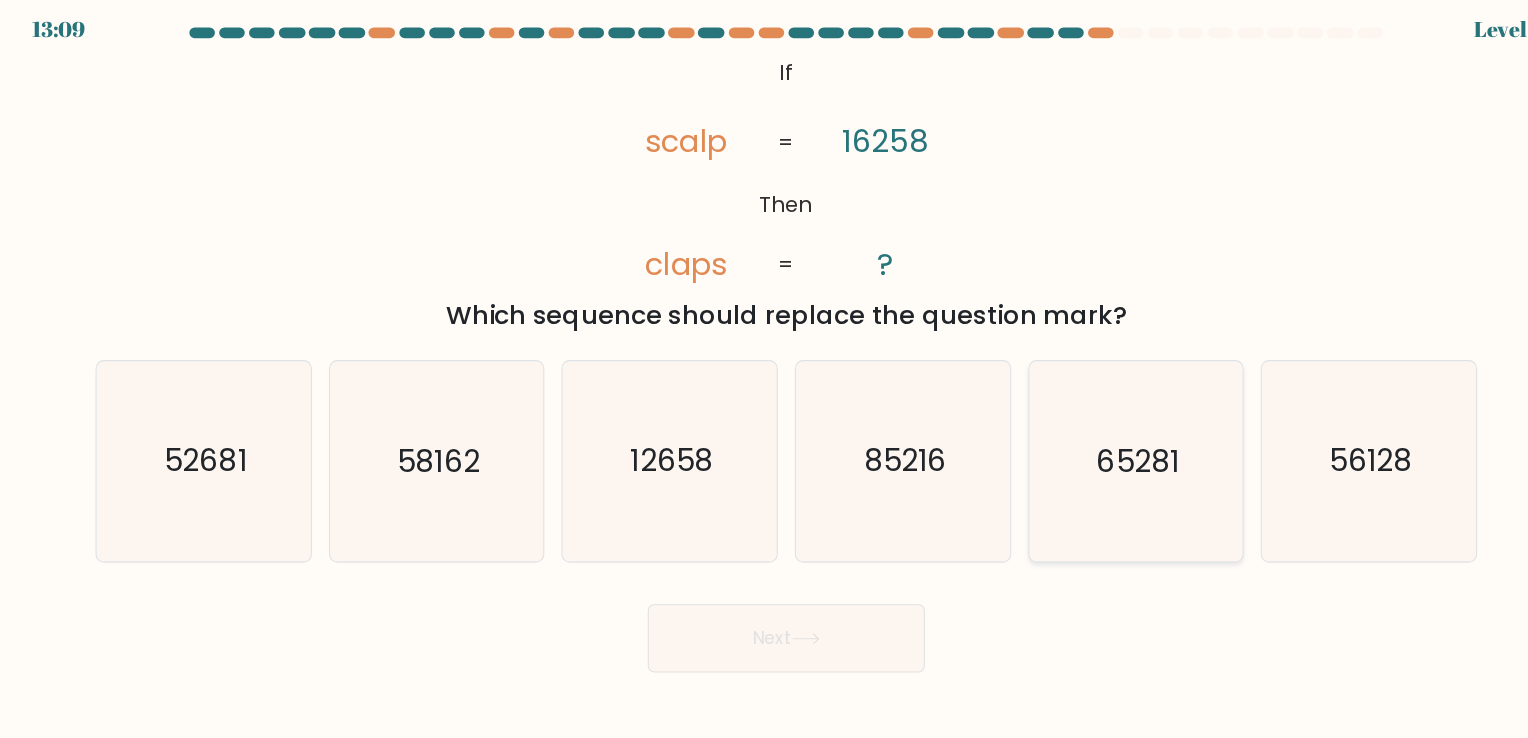 drag, startPoint x: 1116, startPoint y: 704, endPoint x: 1096, endPoint y: 457, distance: 247.8084 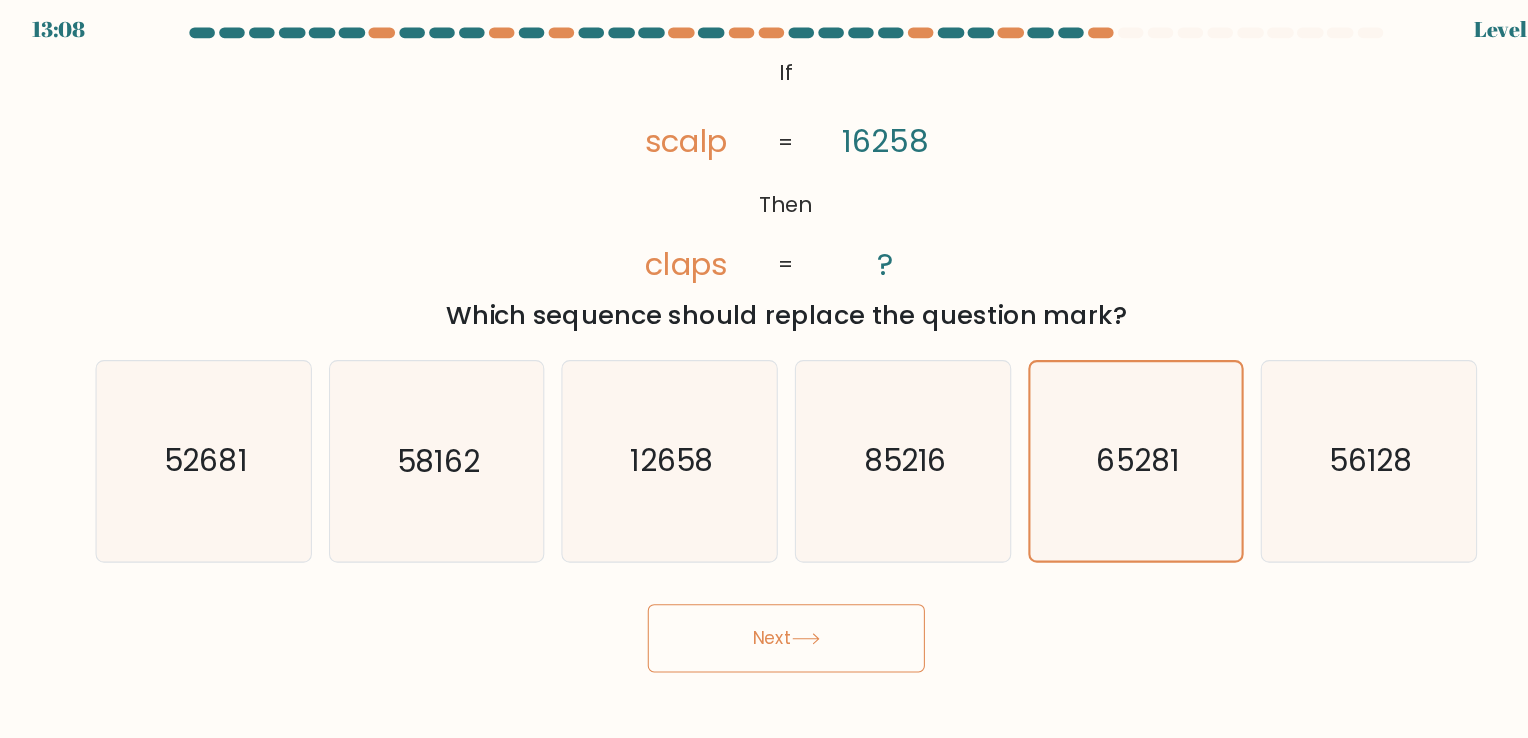 click on "Next" at bounding box center [764, 610] 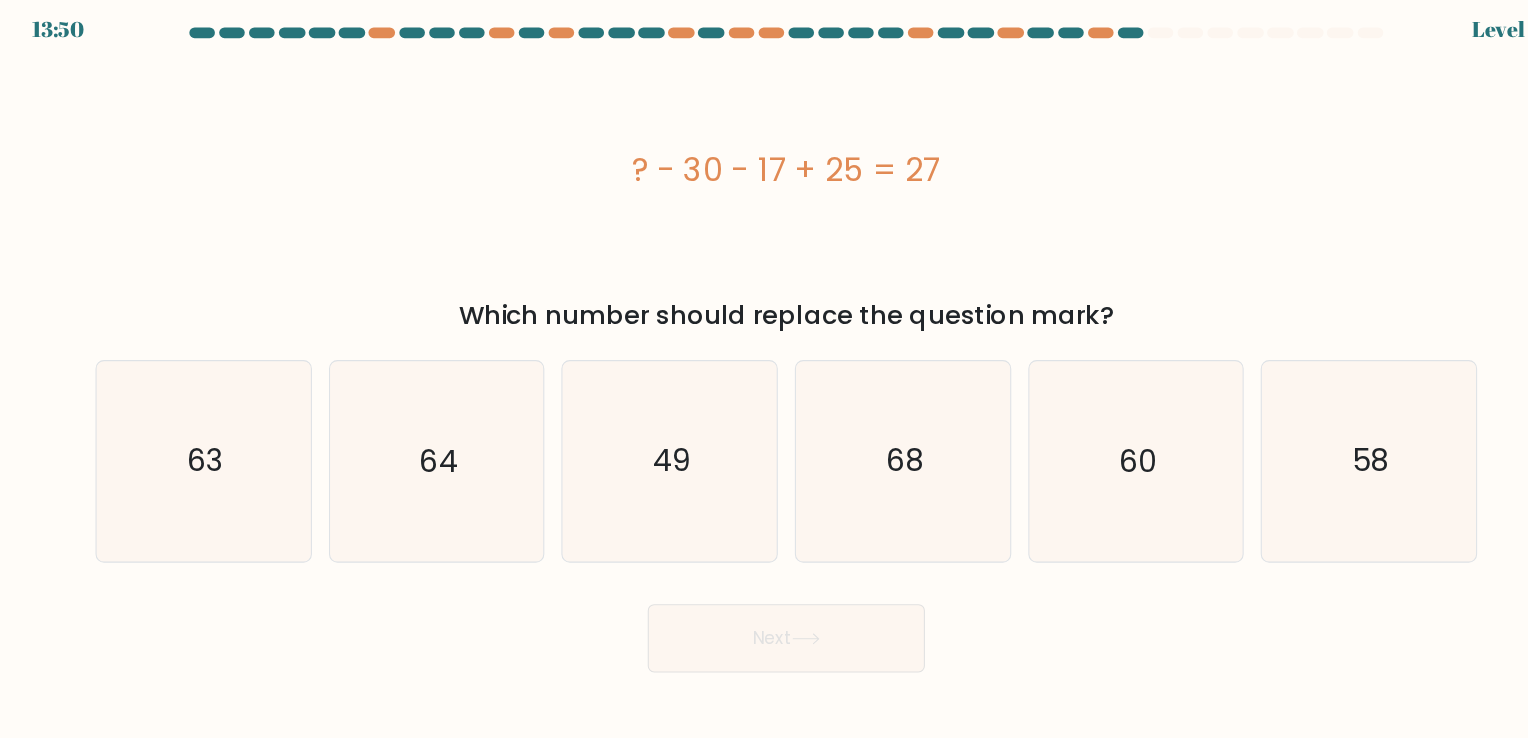 drag, startPoint x: 601, startPoint y: 170, endPoint x: 1096, endPoint y: 209, distance: 496.534 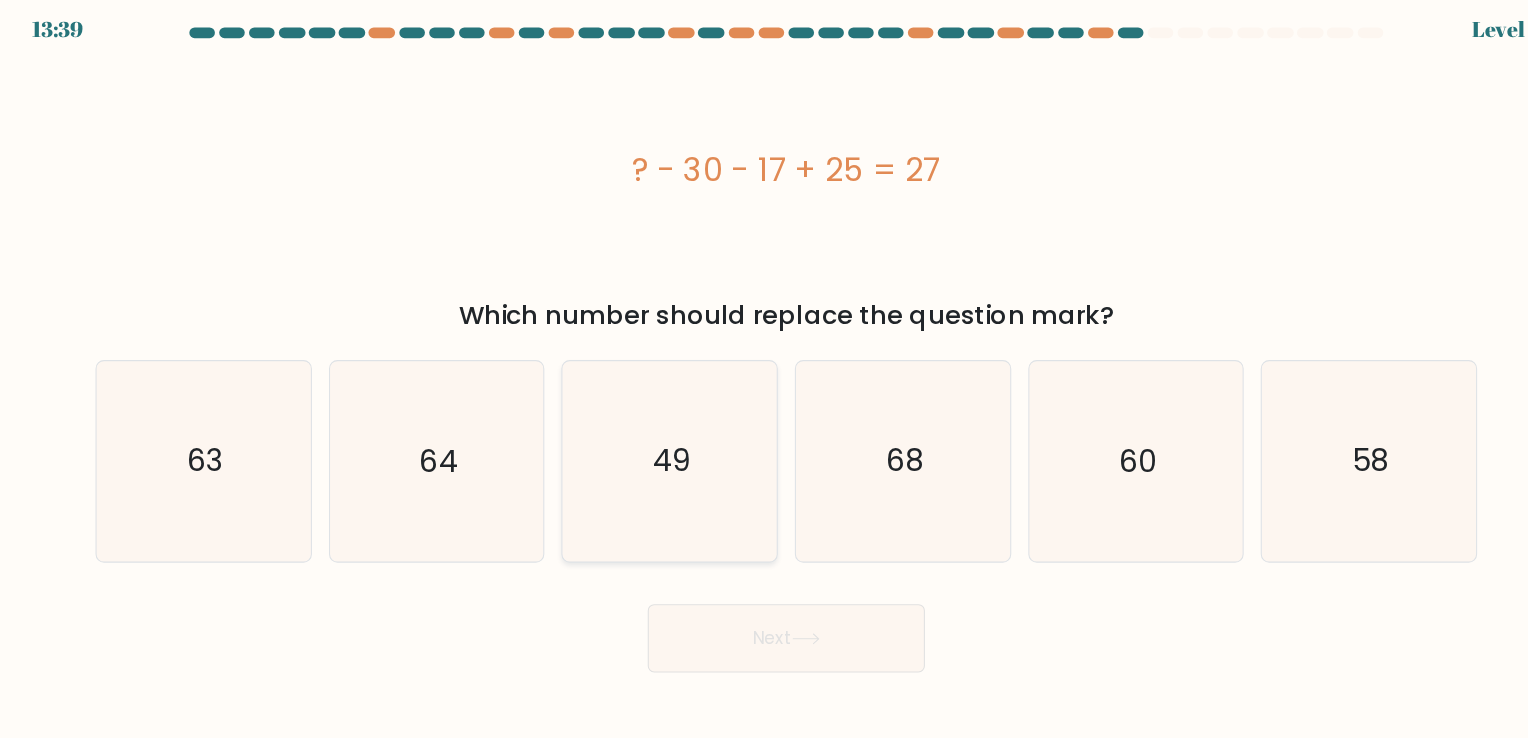 click on "49" at bounding box center (654, 443) 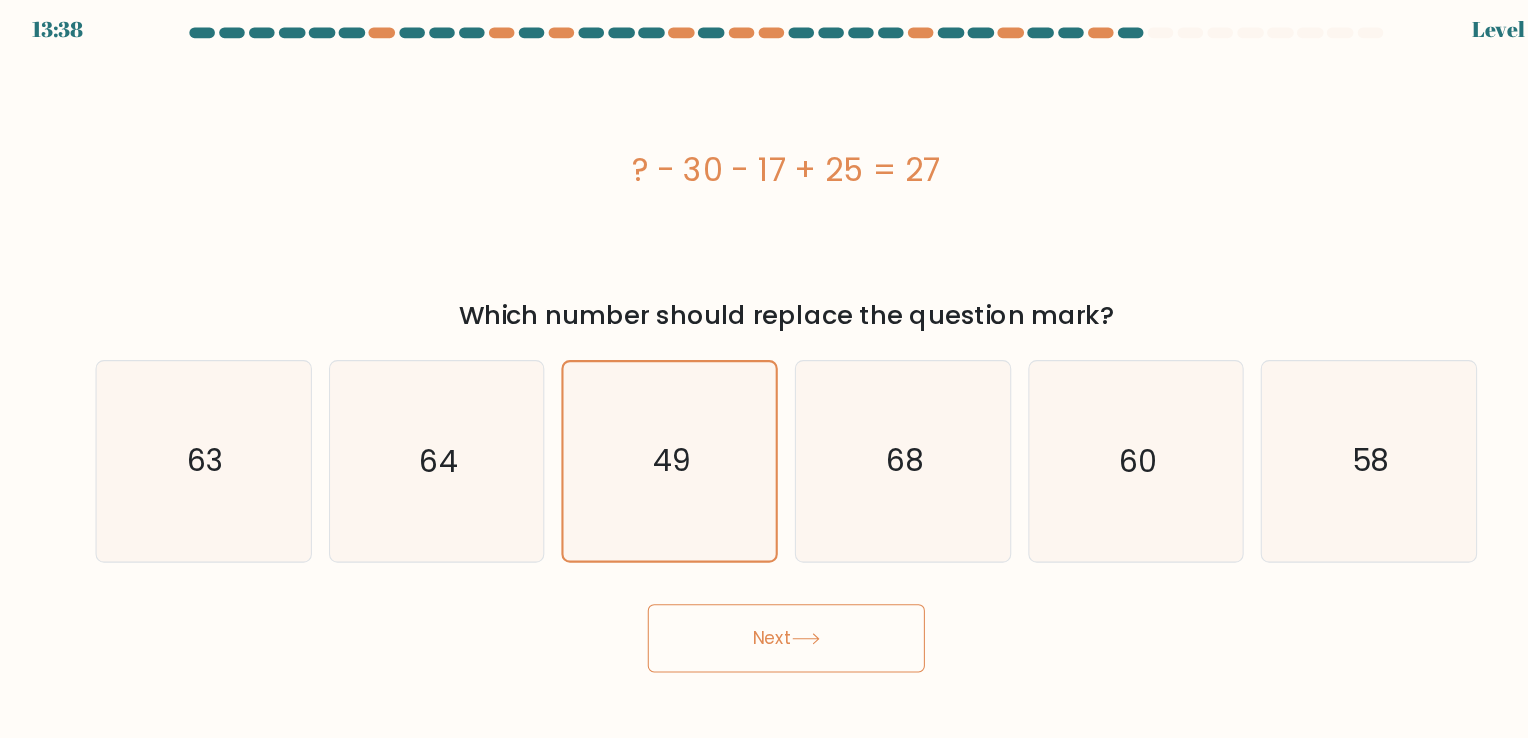 click on "Next" at bounding box center (764, 610) 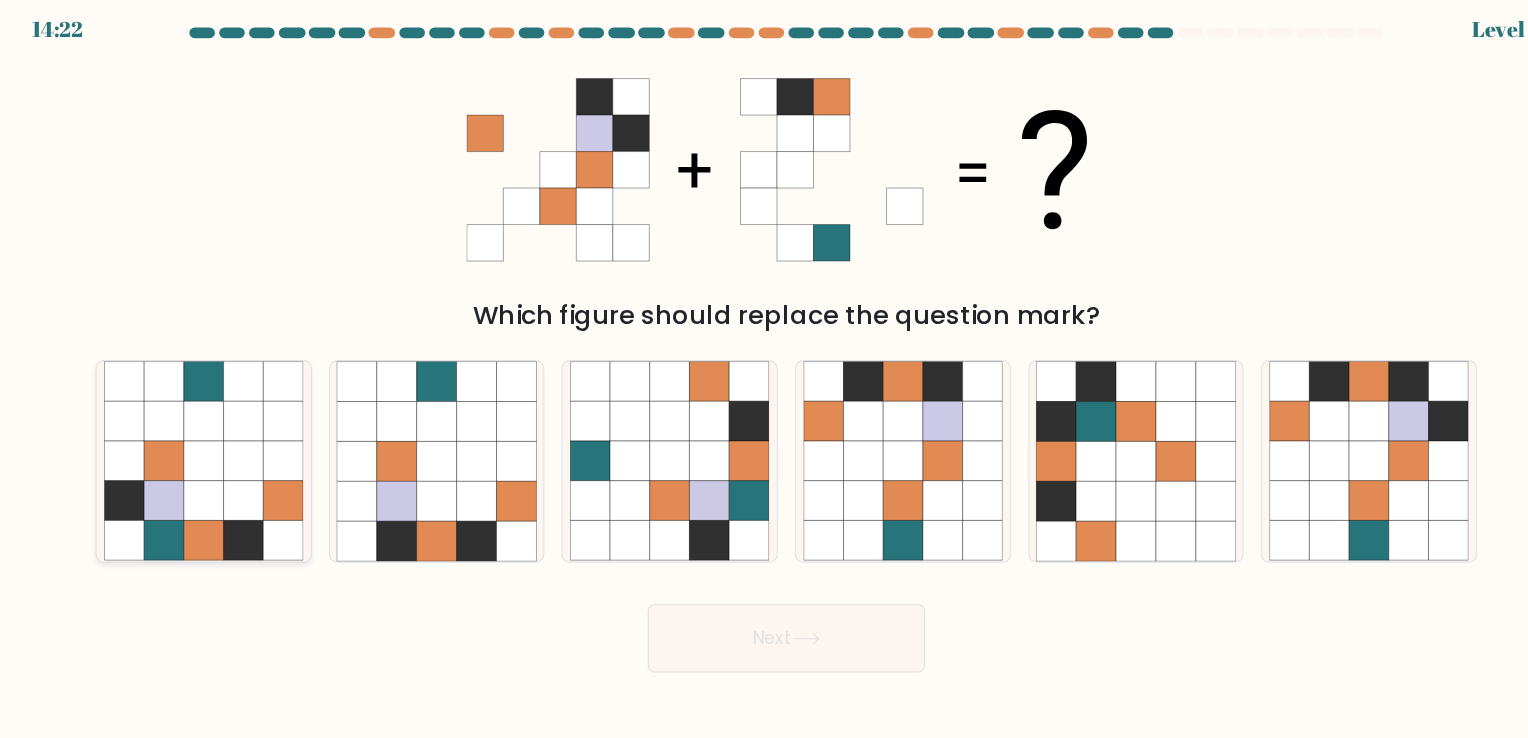 click at bounding box center (217, 443) 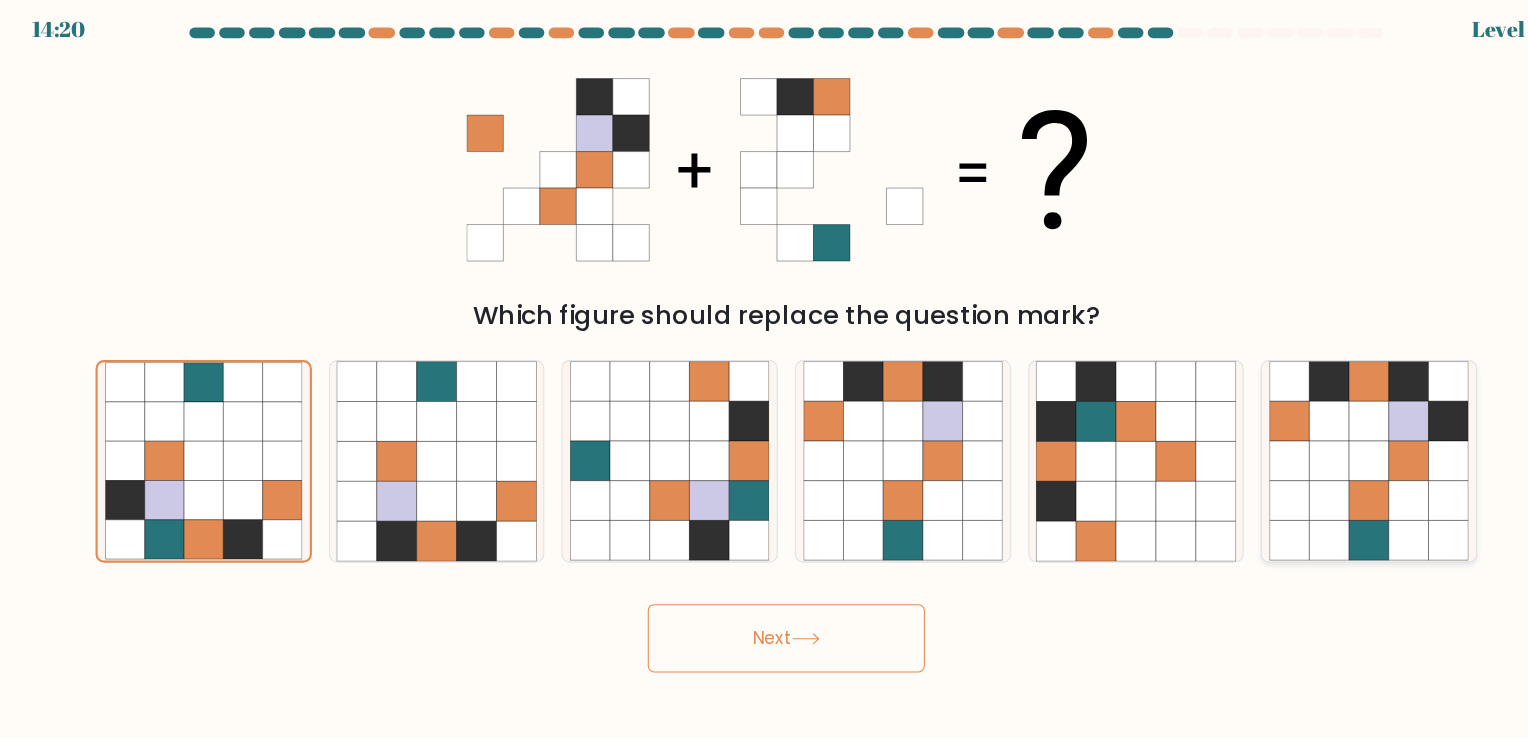 click at bounding box center [1310, 406] 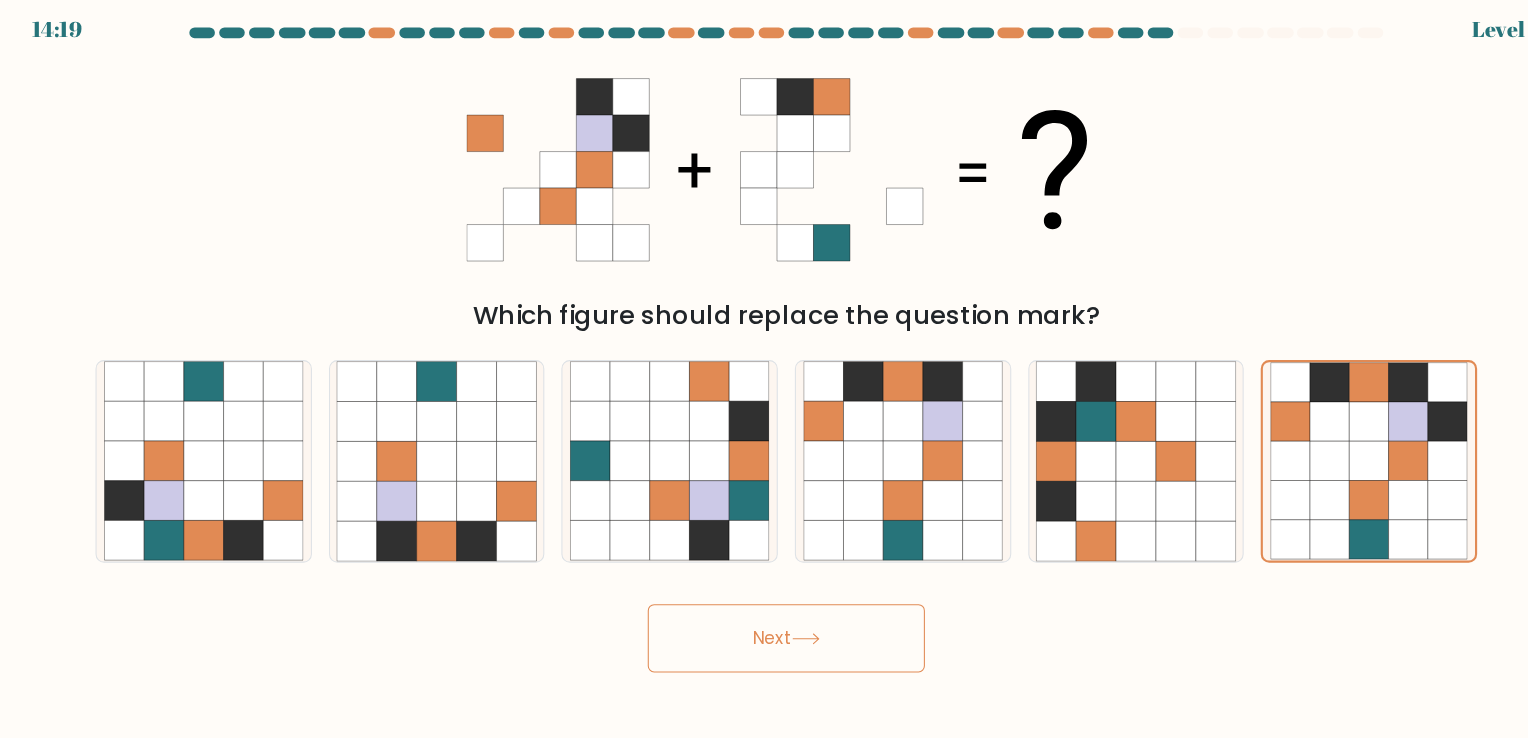click on "Next" at bounding box center [764, 610] 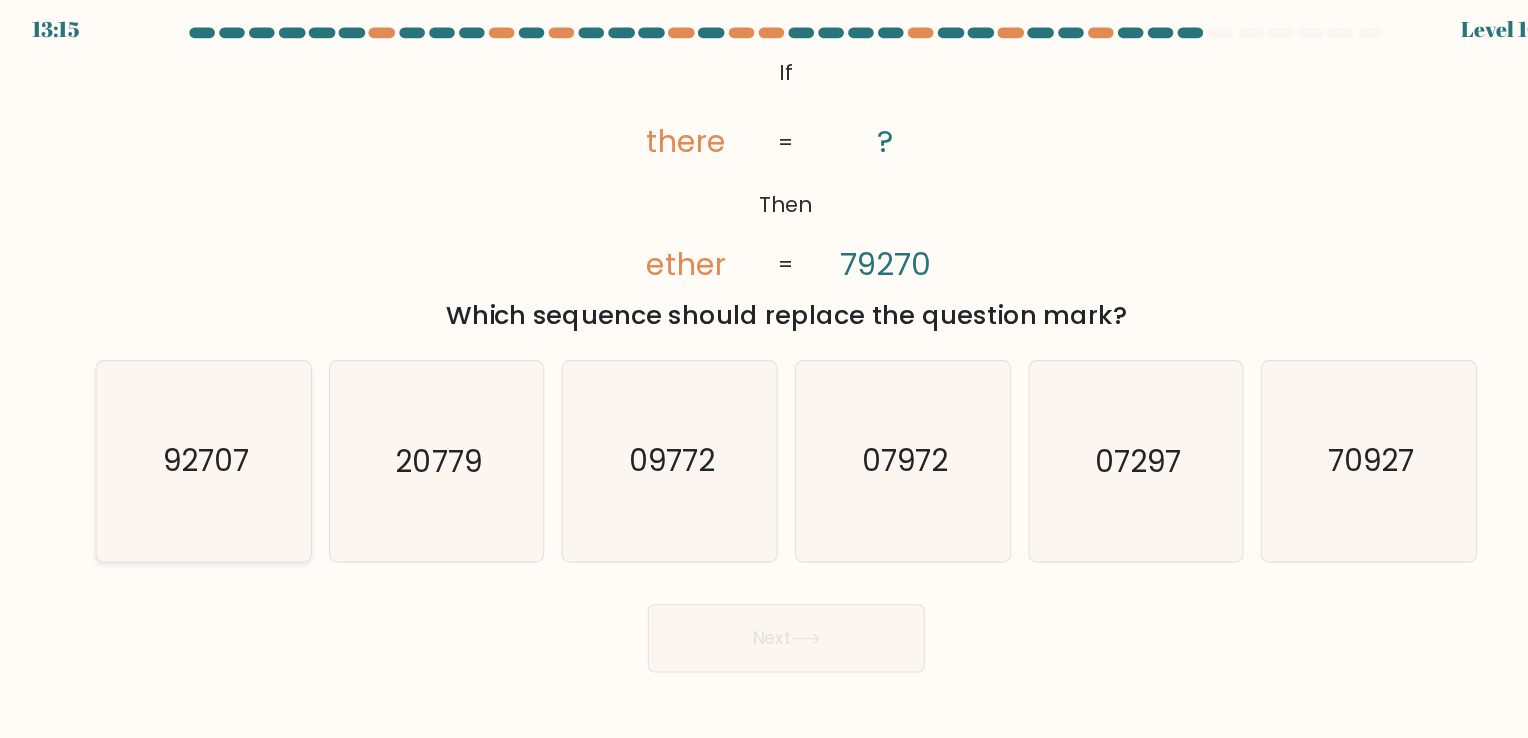 click on "92707" at bounding box center [219, 444] 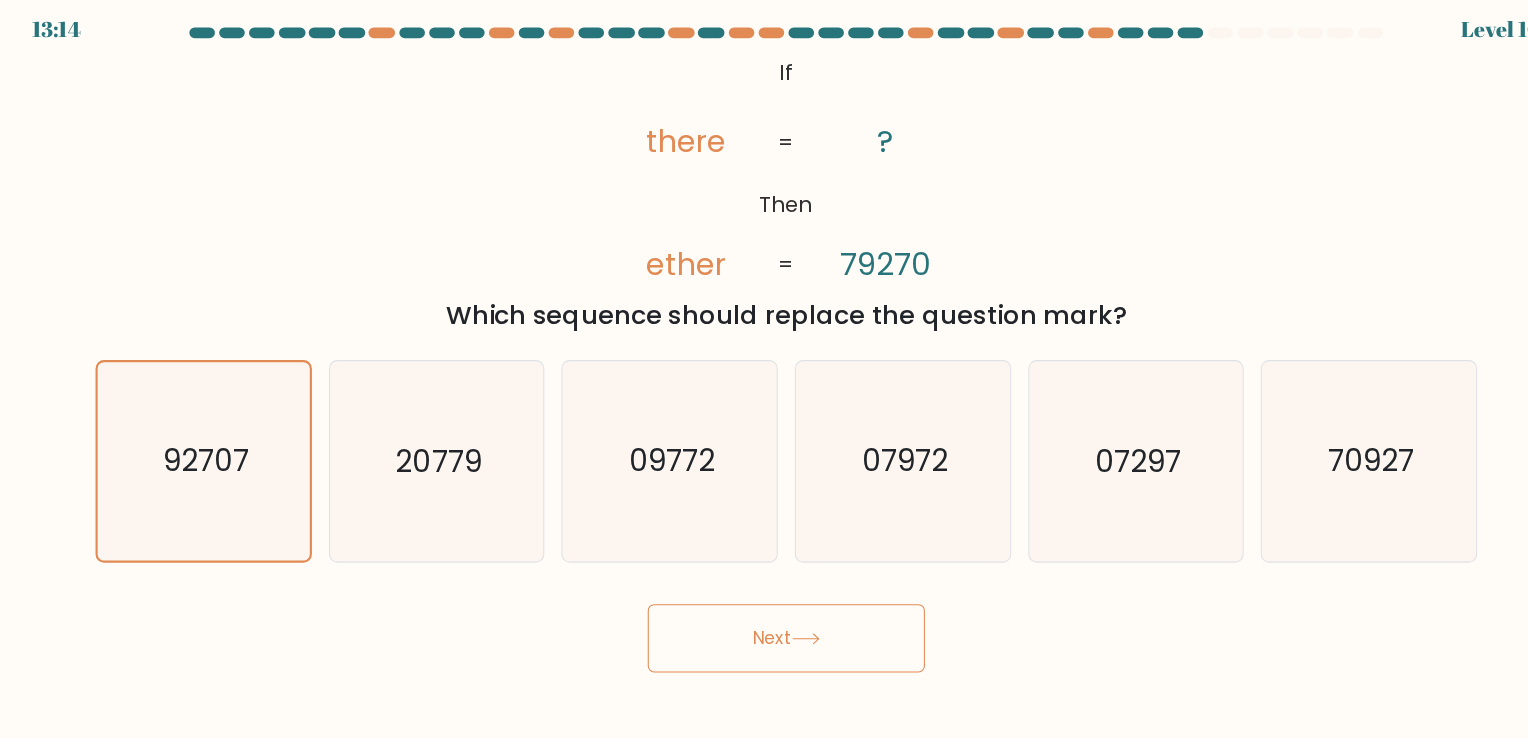 click on "Next" at bounding box center (764, 610) 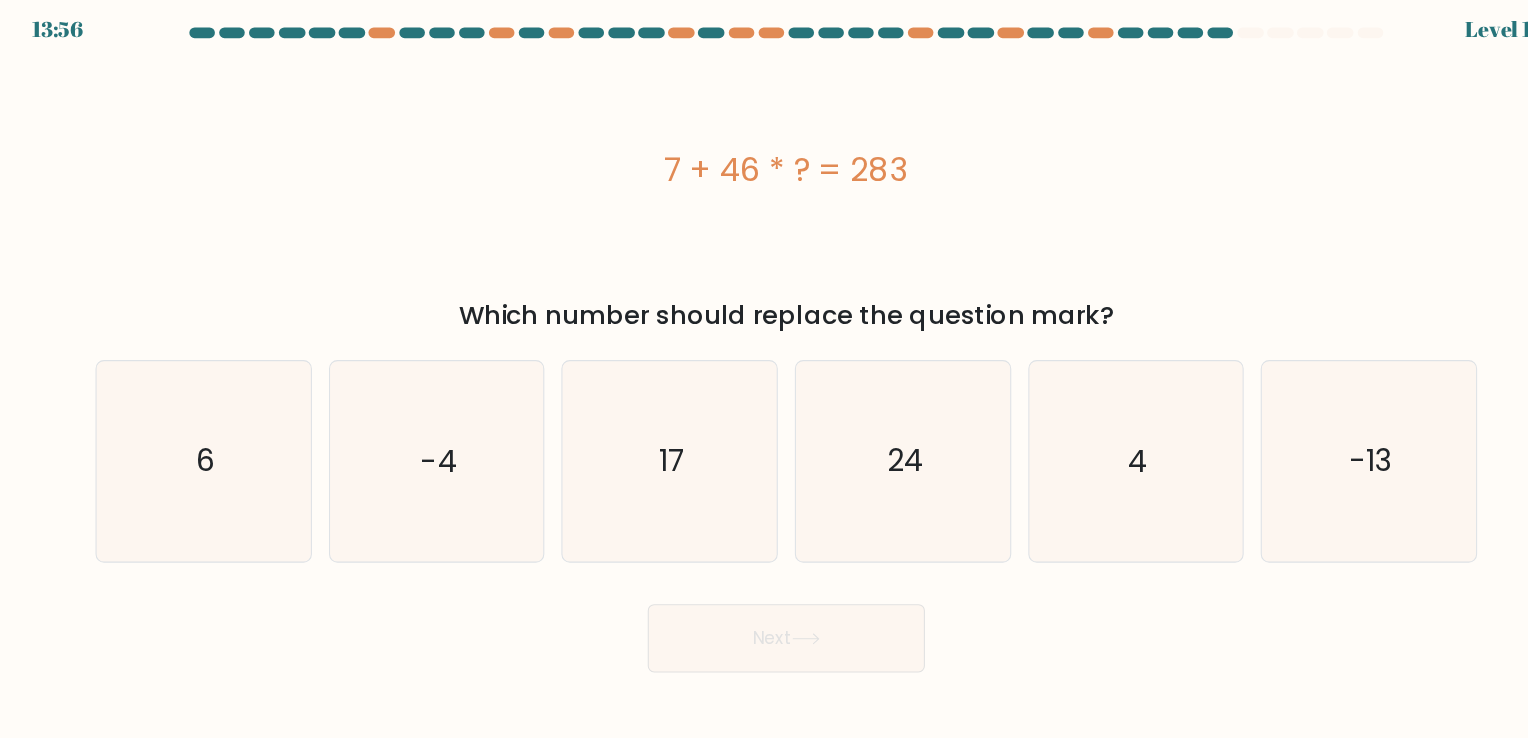 drag, startPoint x: 625, startPoint y: 173, endPoint x: 922, endPoint y: 253, distance: 307.58575 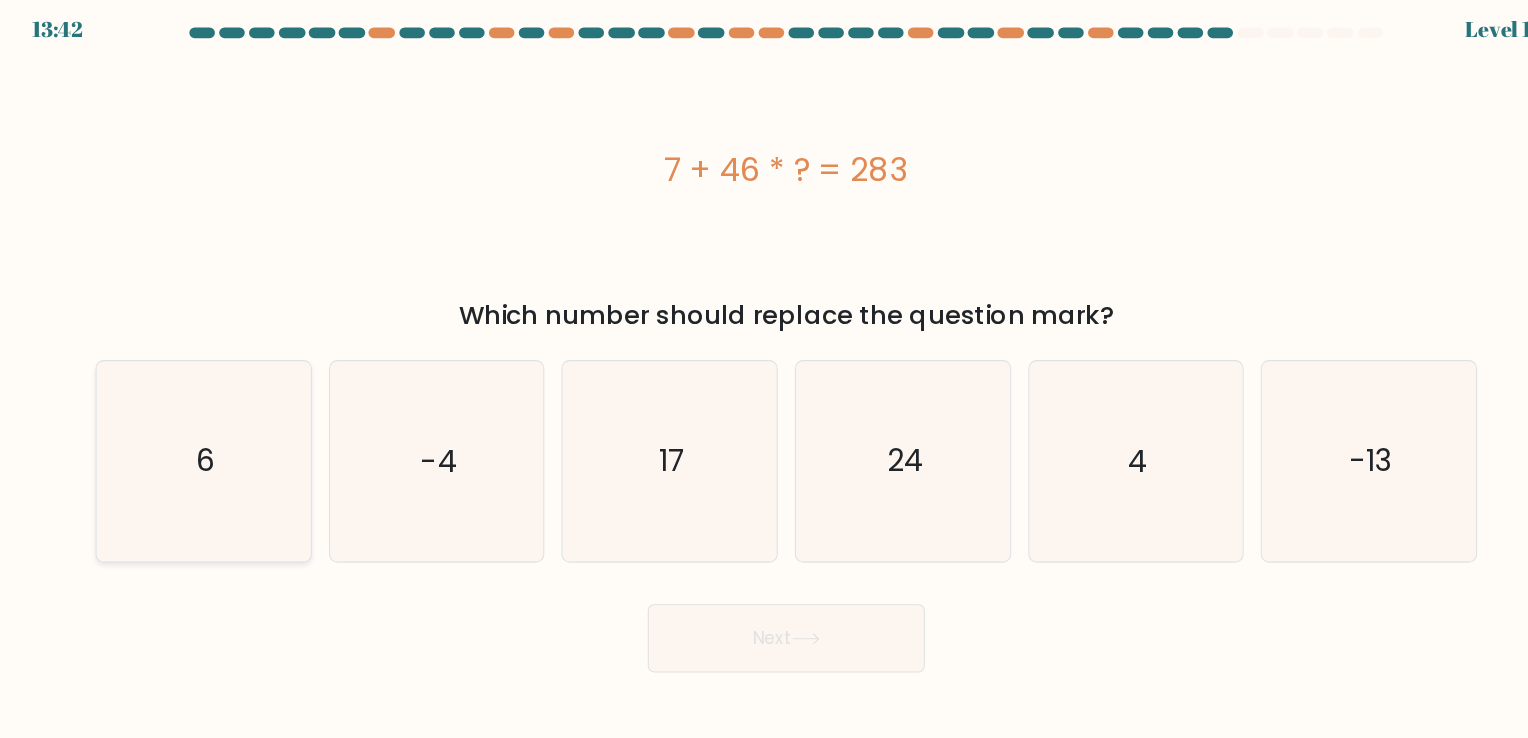 click on "6" at bounding box center [217, 443] 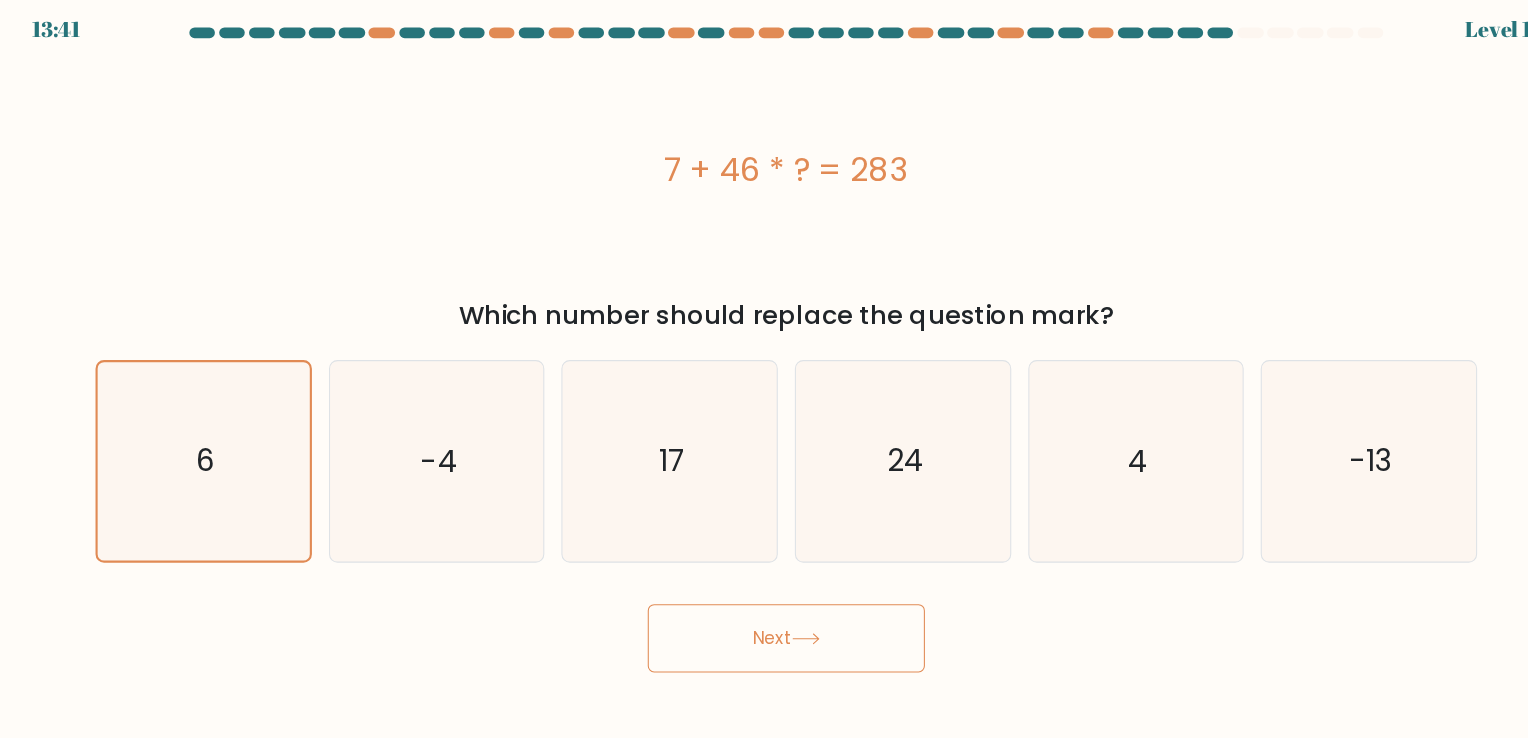 click at bounding box center (782, 610) 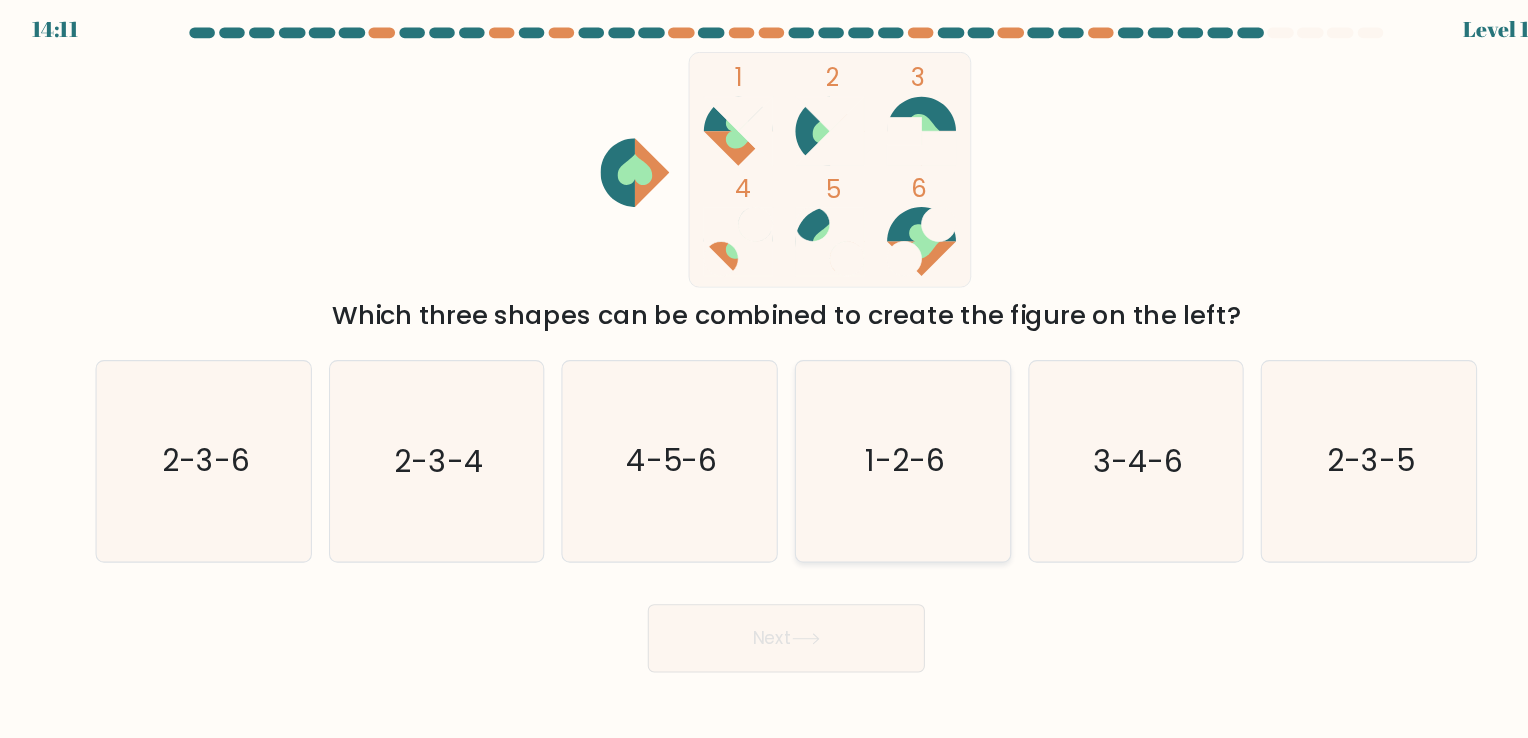 click on "1-2-6" at bounding box center [875, 444] 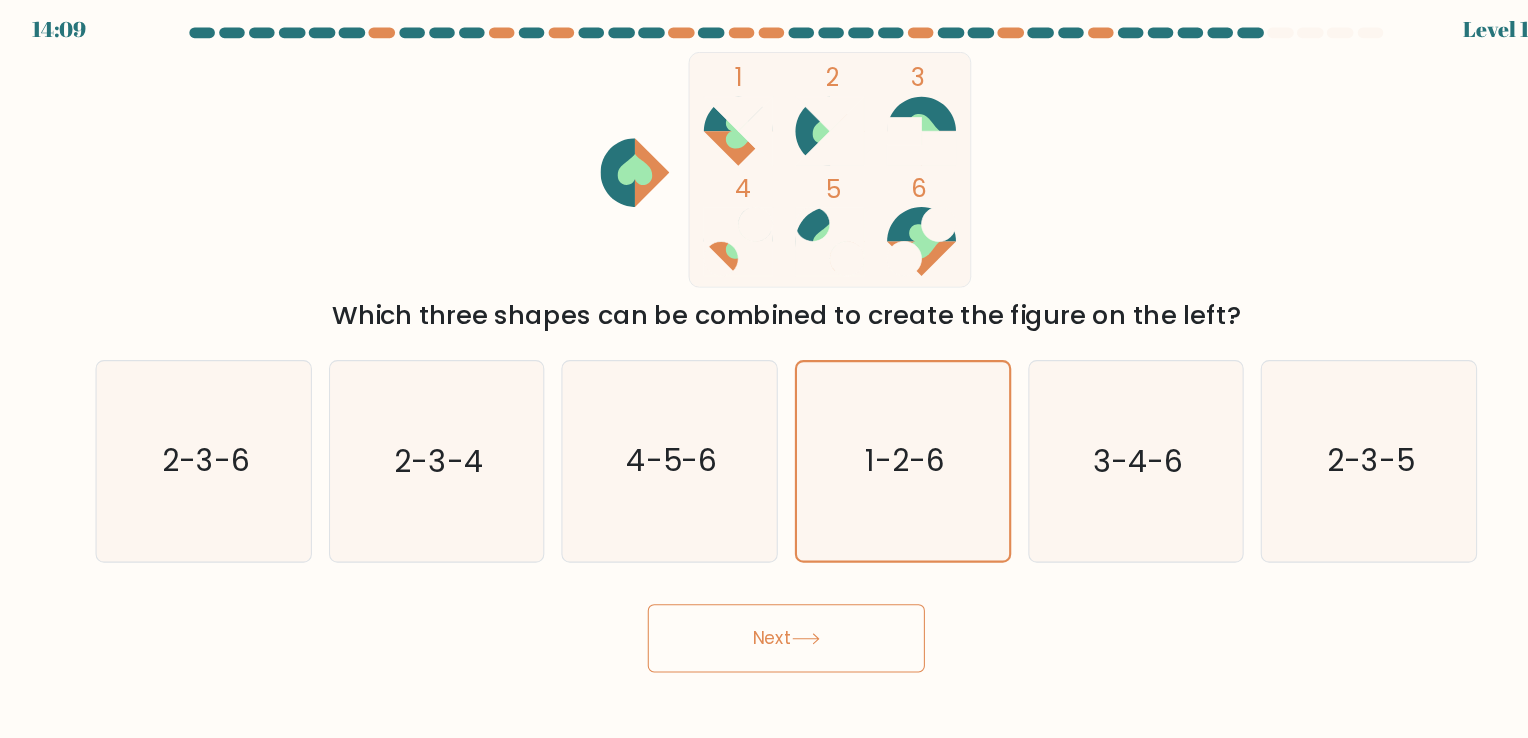 click on "Next" at bounding box center (764, 610) 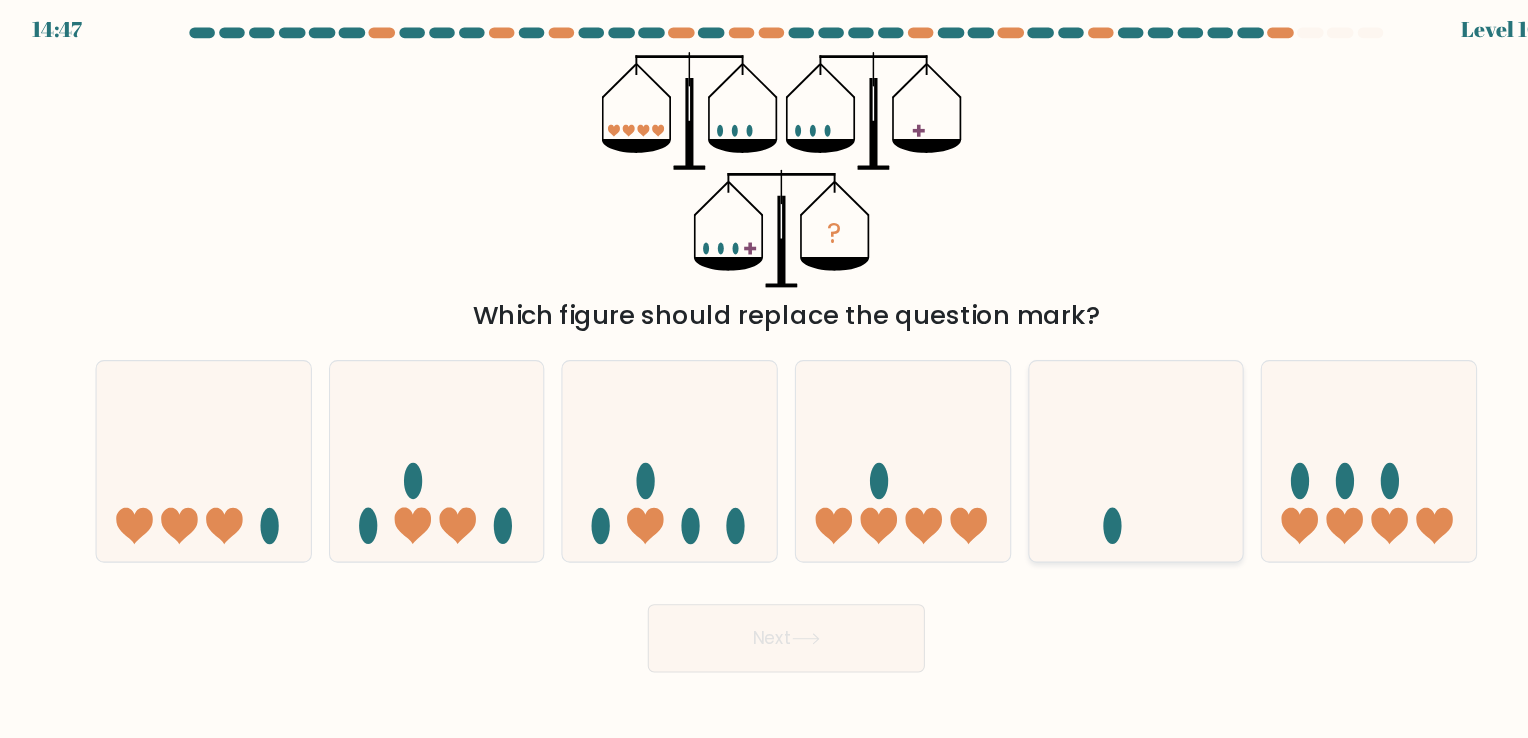 click at bounding box center (1092, 444) 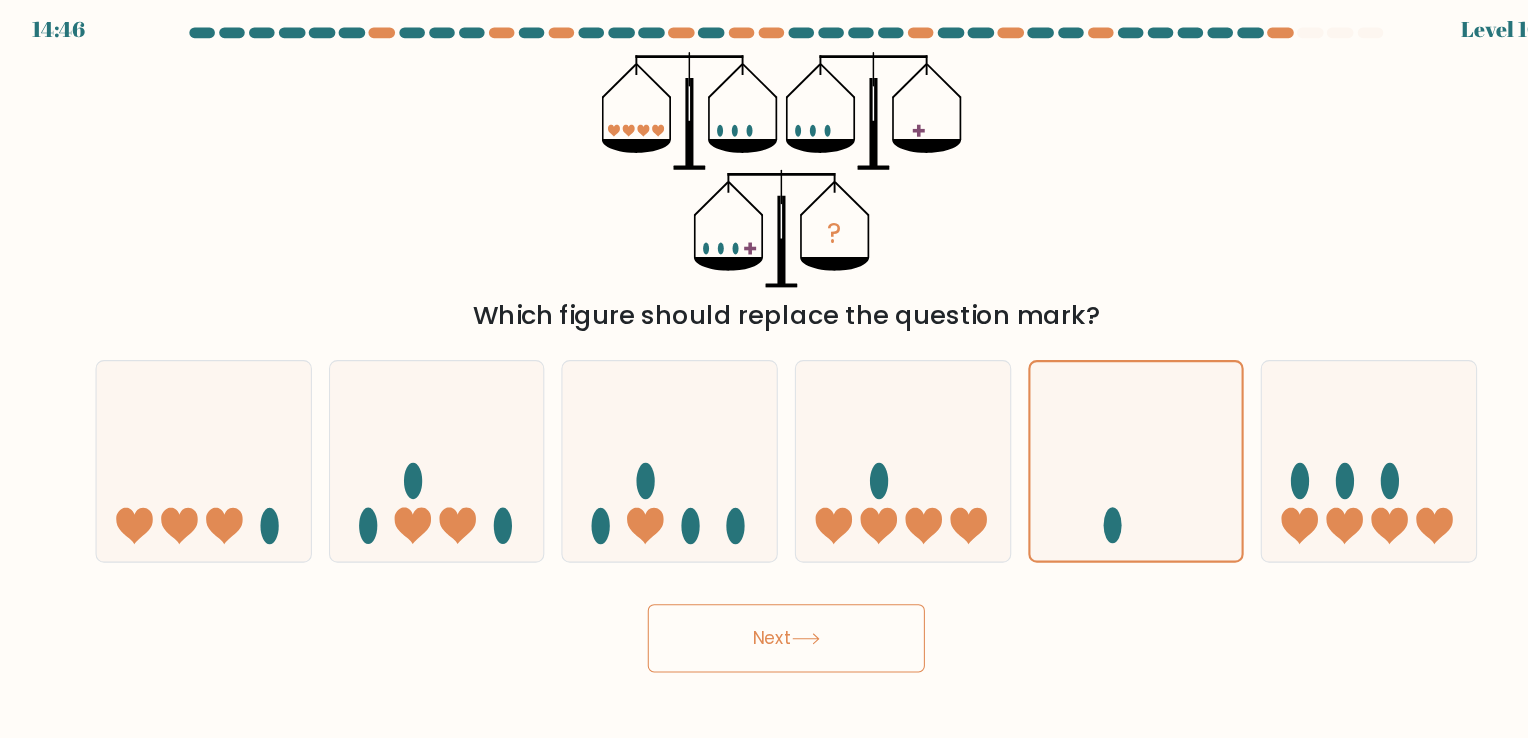 click on "Next" at bounding box center [764, 610] 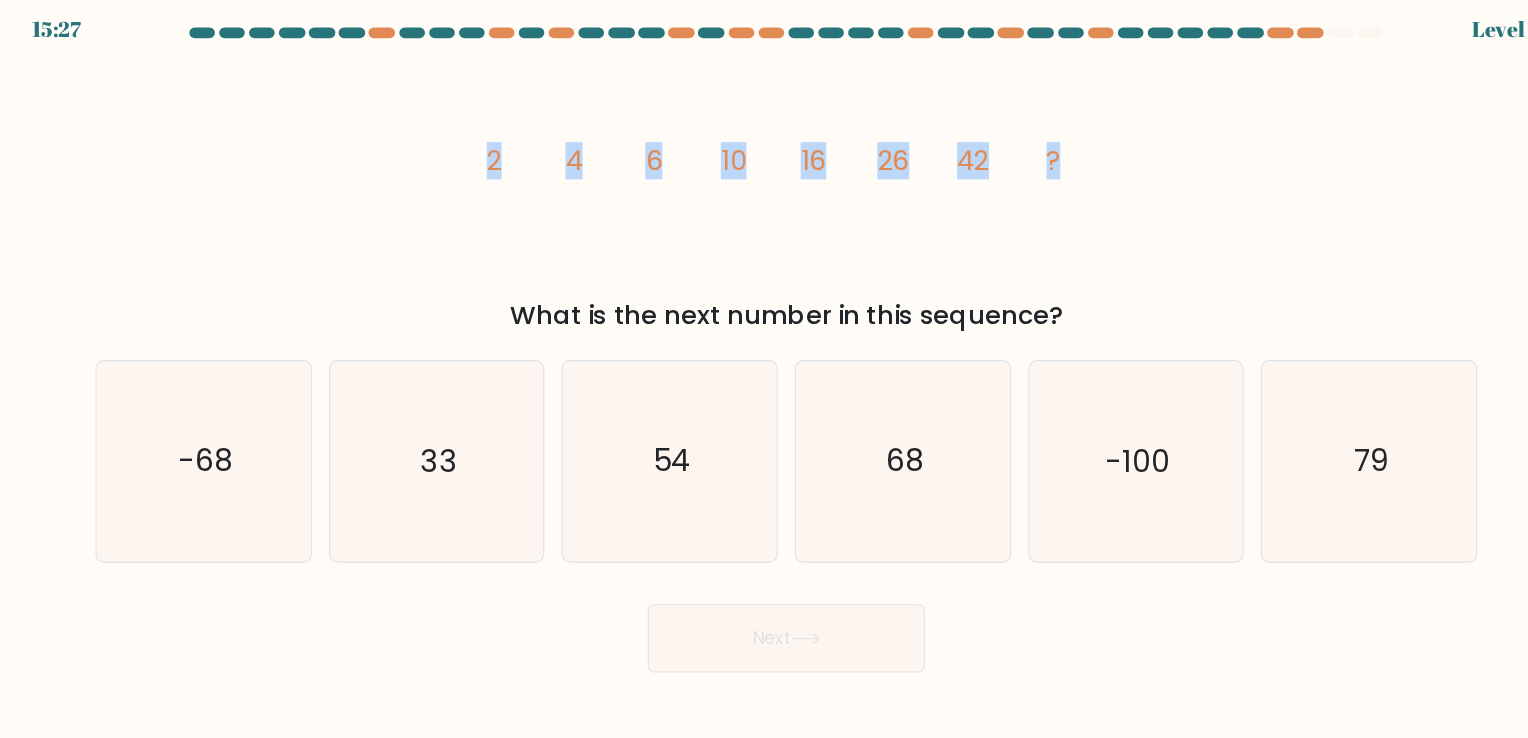 drag, startPoint x: 460, startPoint y: 157, endPoint x: 1183, endPoint y: 202, distance: 724.39905 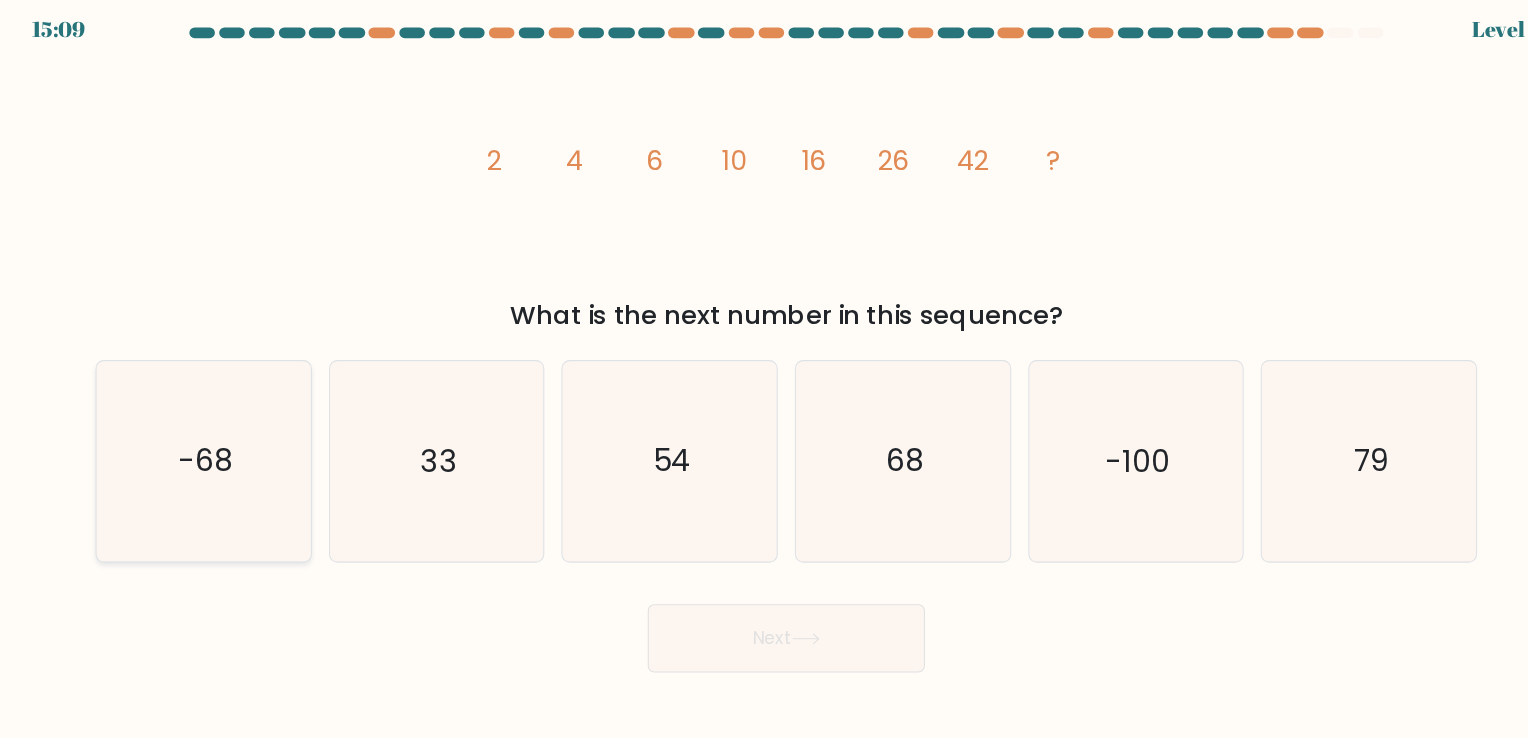 click on "-68" at bounding box center [219, 444] 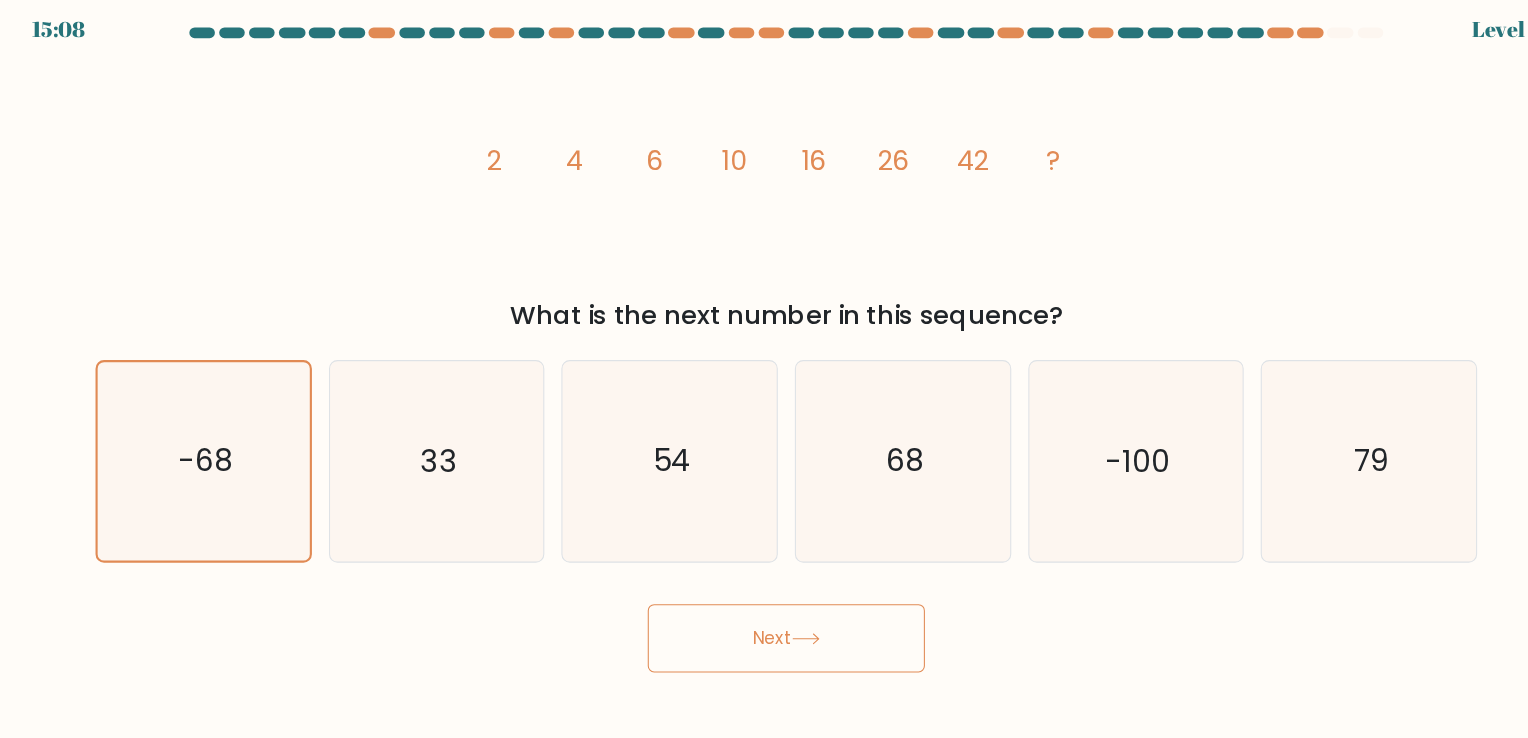 click on "Next" at bounding box center [764, 610] 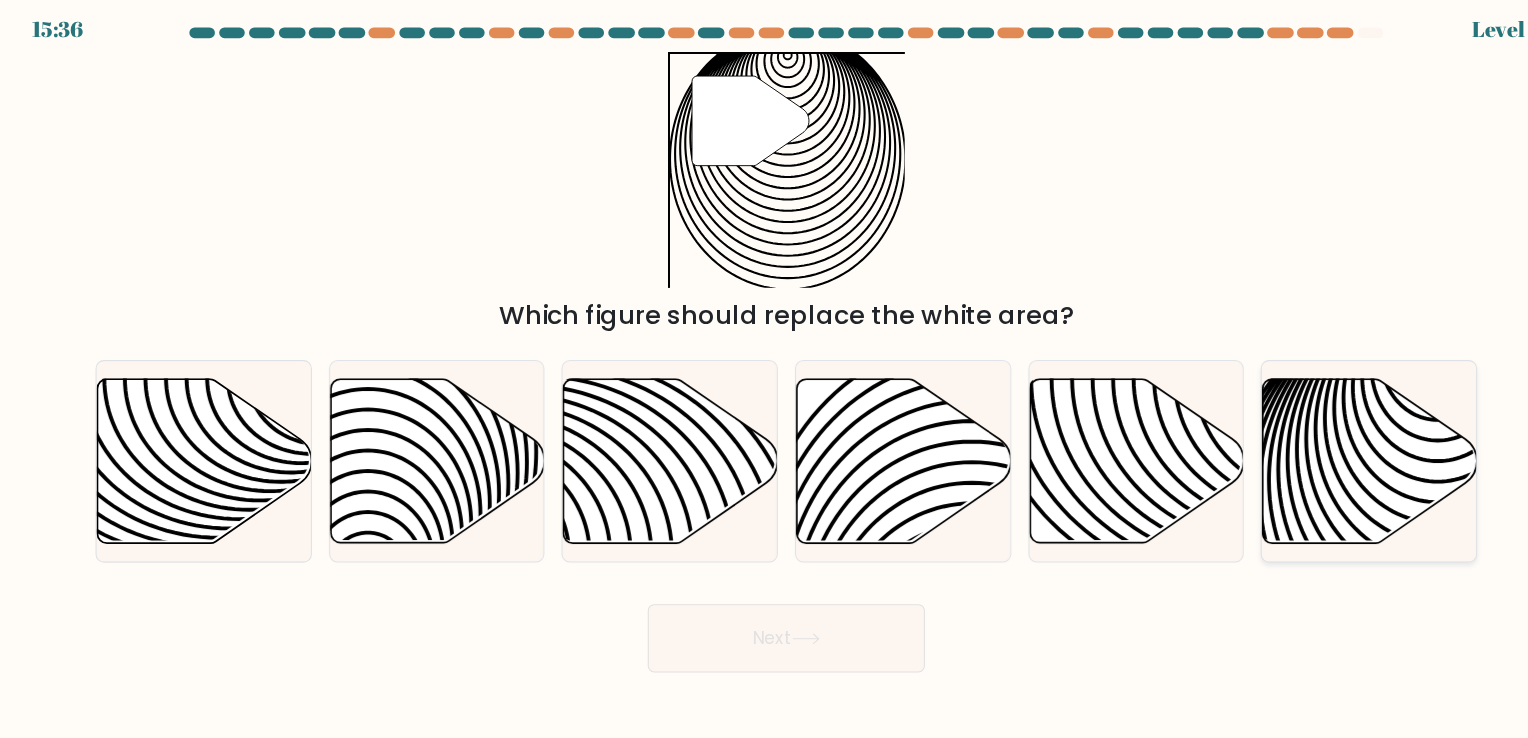 click at bounding box center (1311, 443) 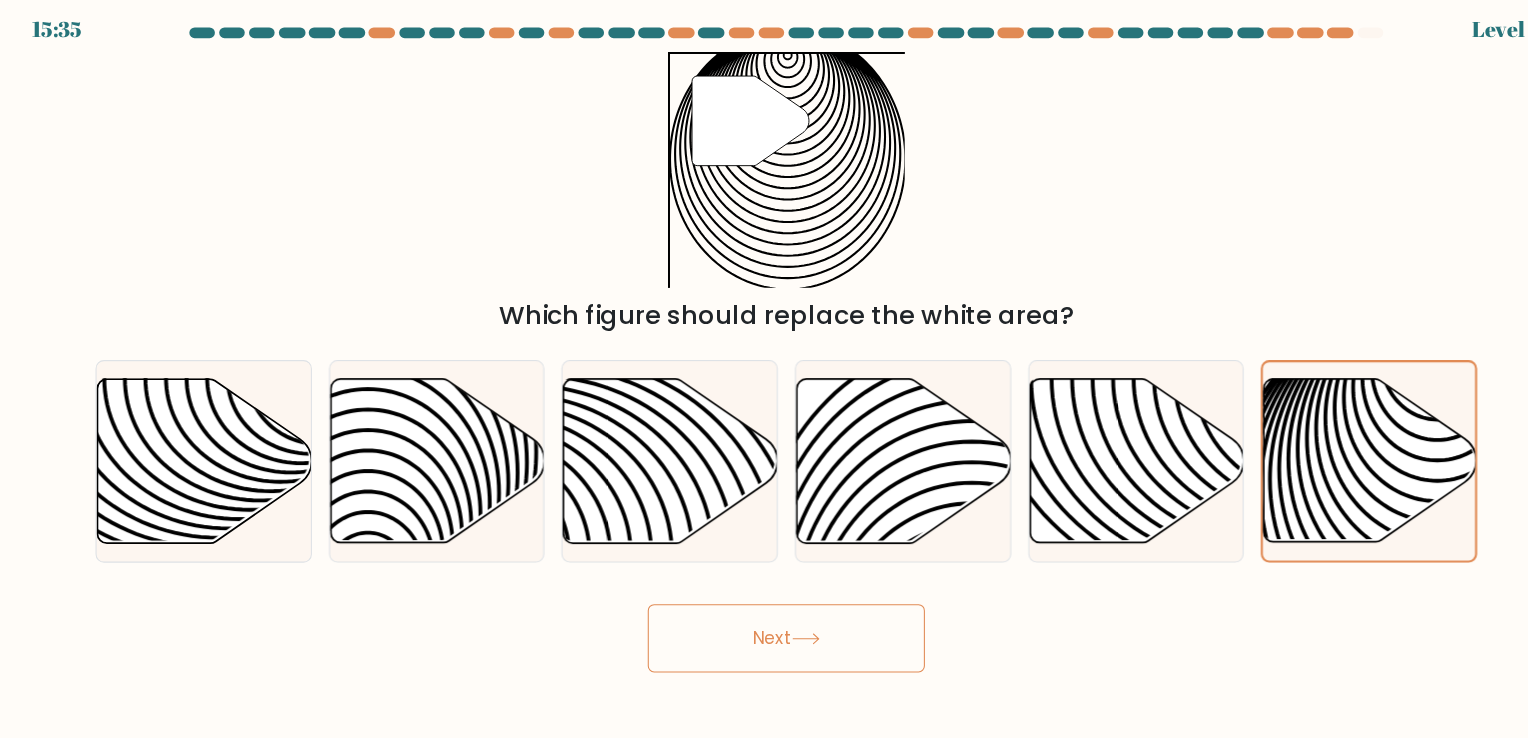 click on "Next" at bounding box center [764, 610] 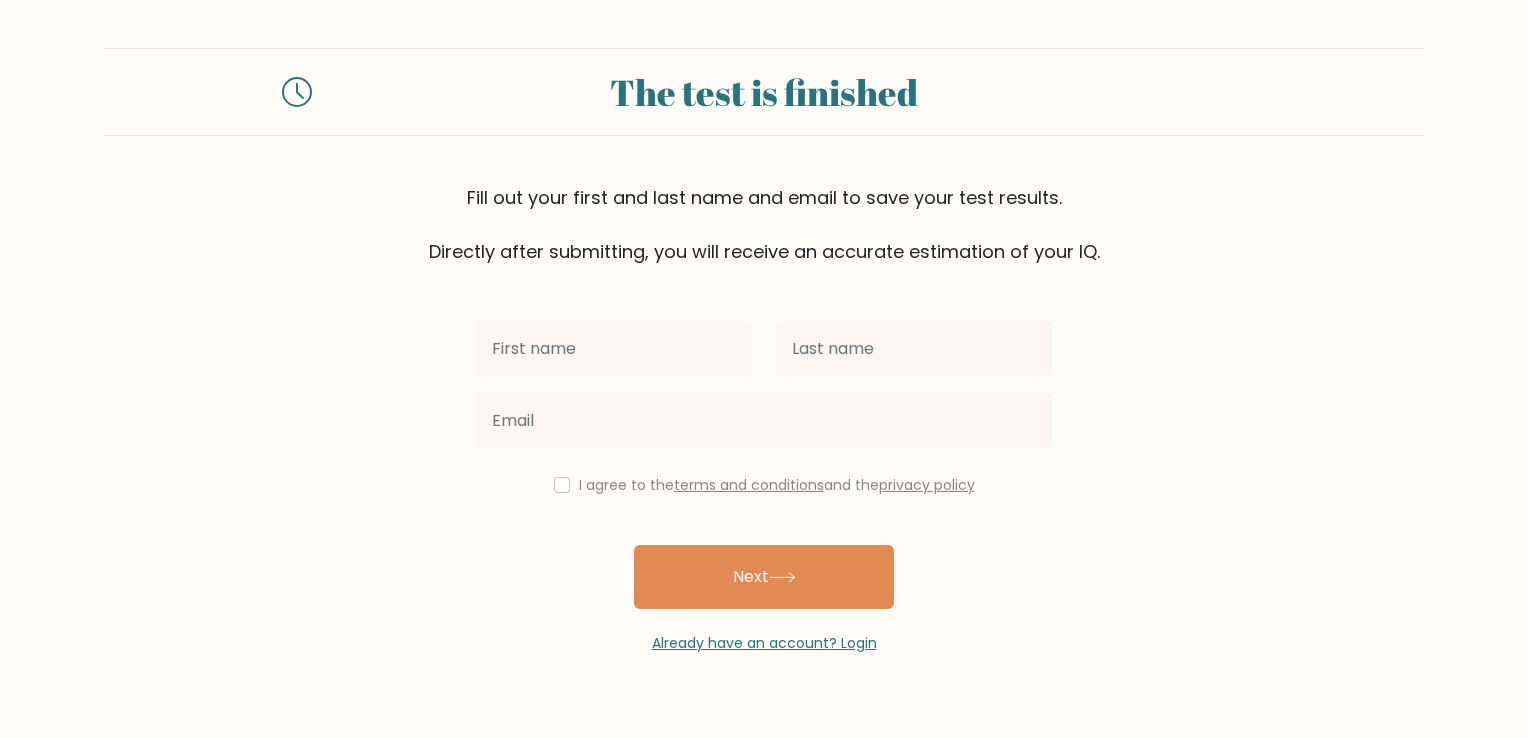 scroll, scrollTop: 0, scrollLeft: 0, axis: both 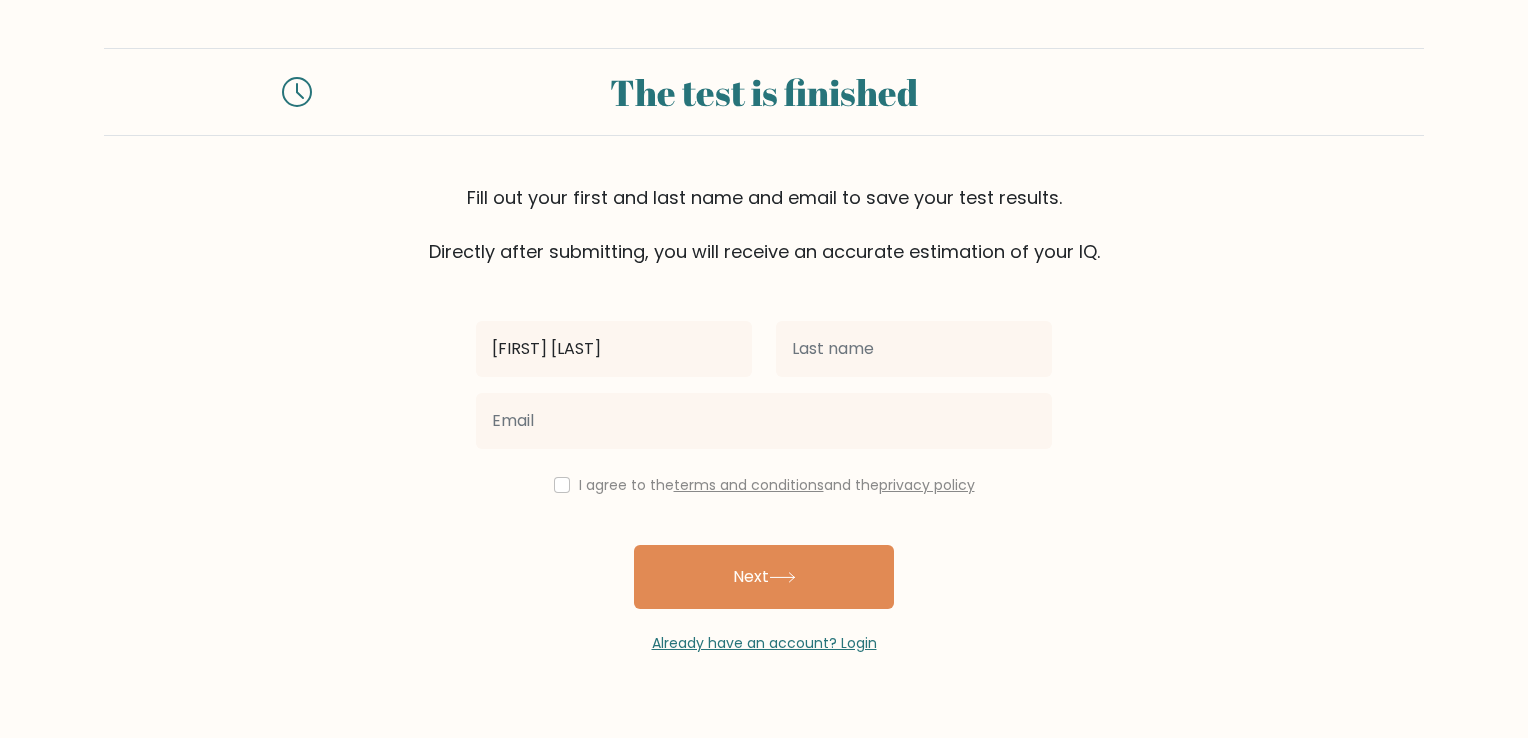 type on "[FIRST] [LAST]" 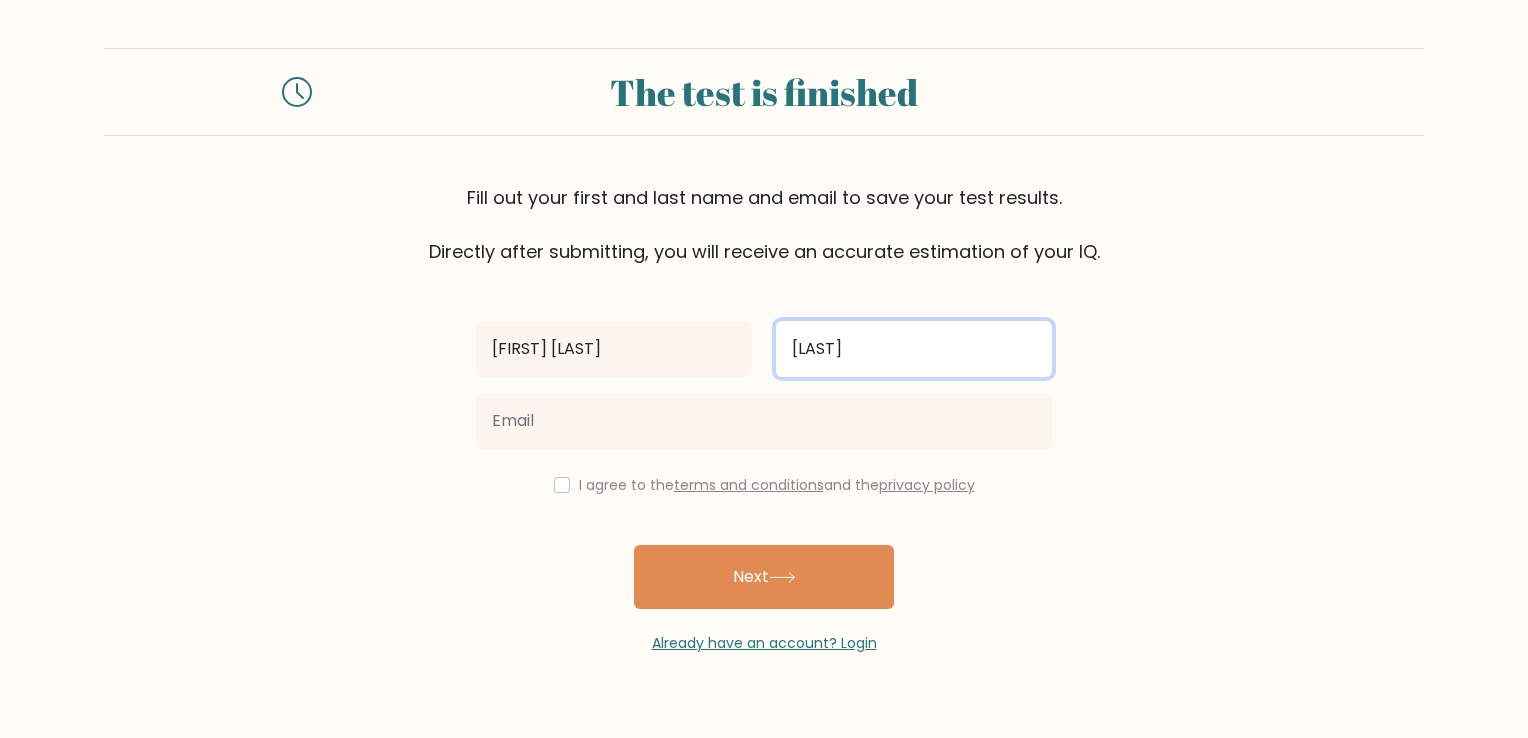type on "[LAST]" 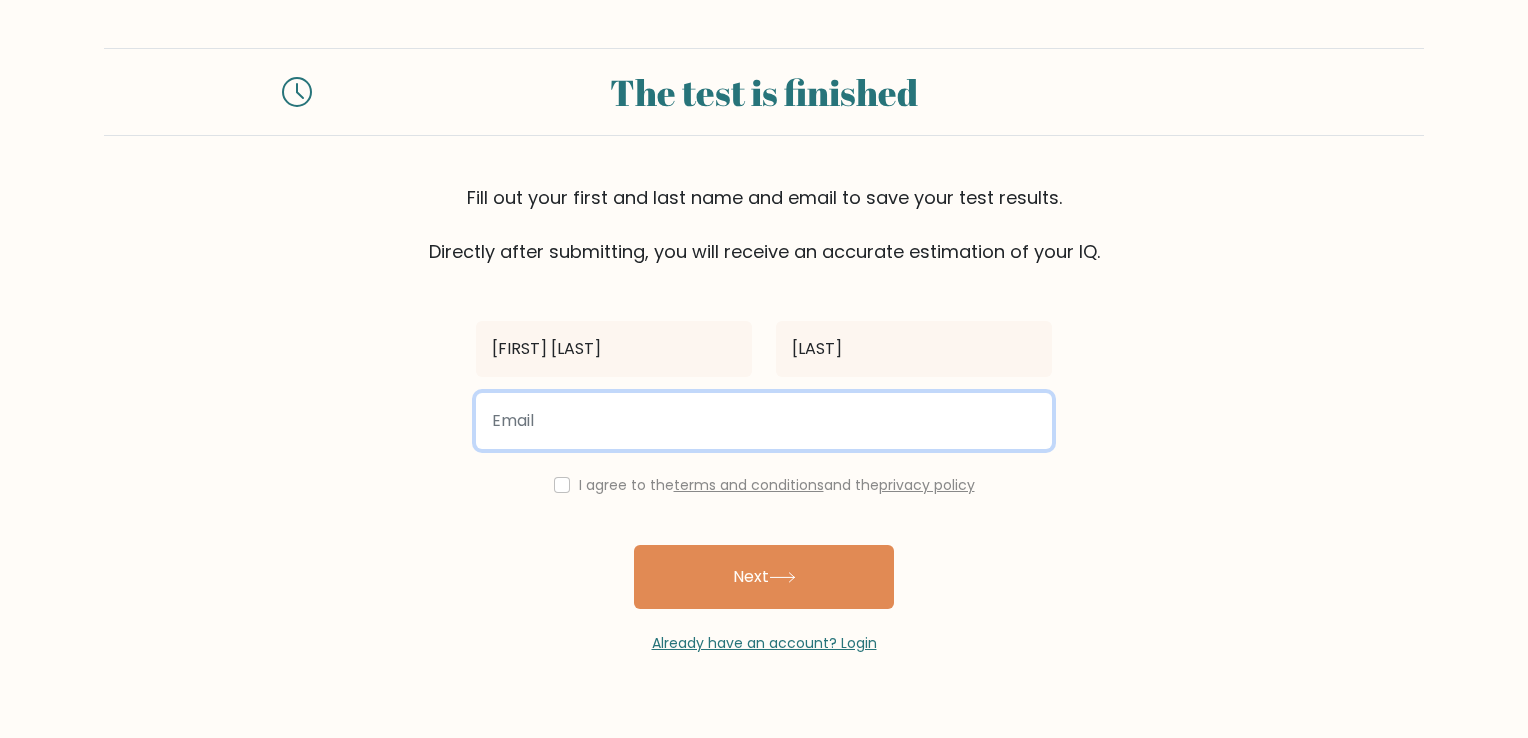 click at bounding box center [764, 421] 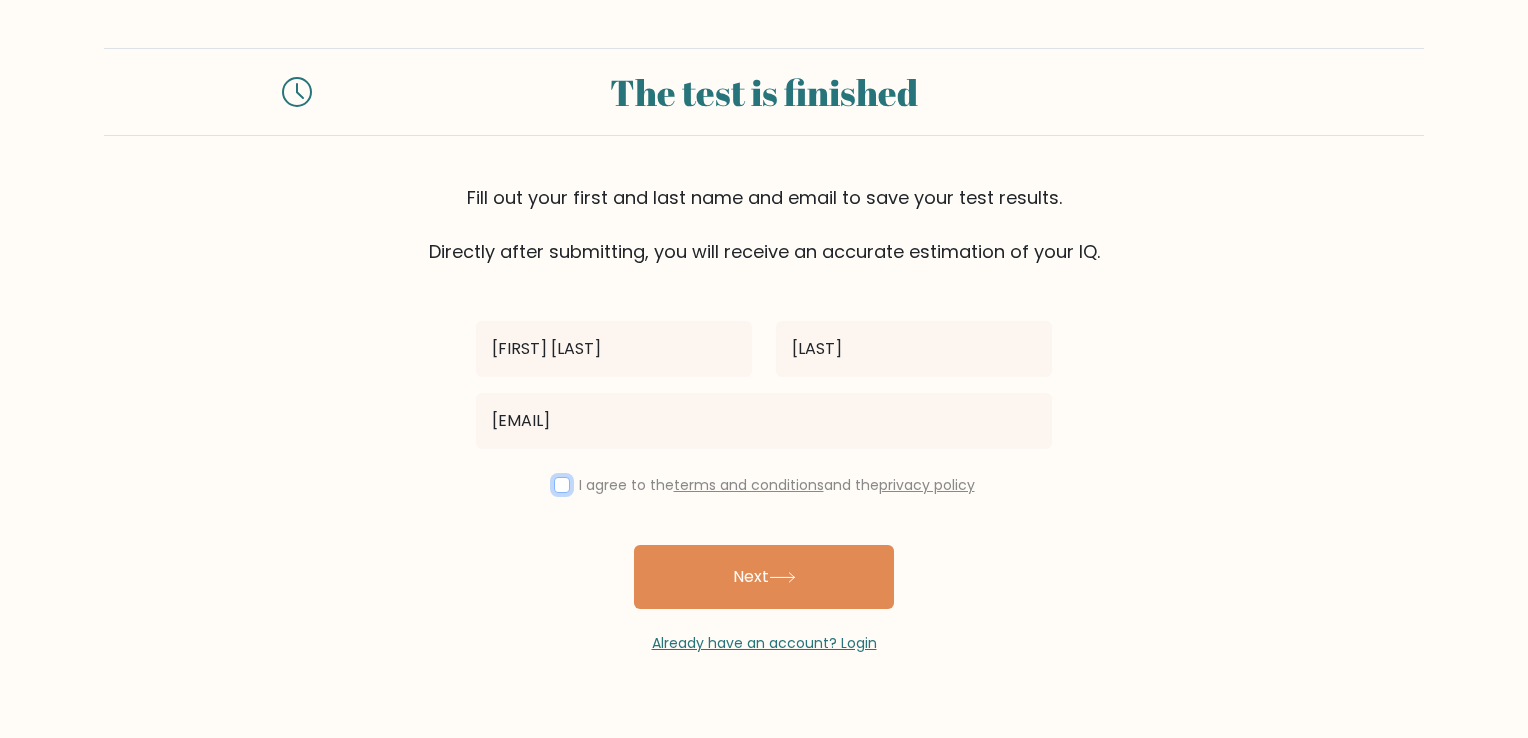 click at bounding box center [562, 485] 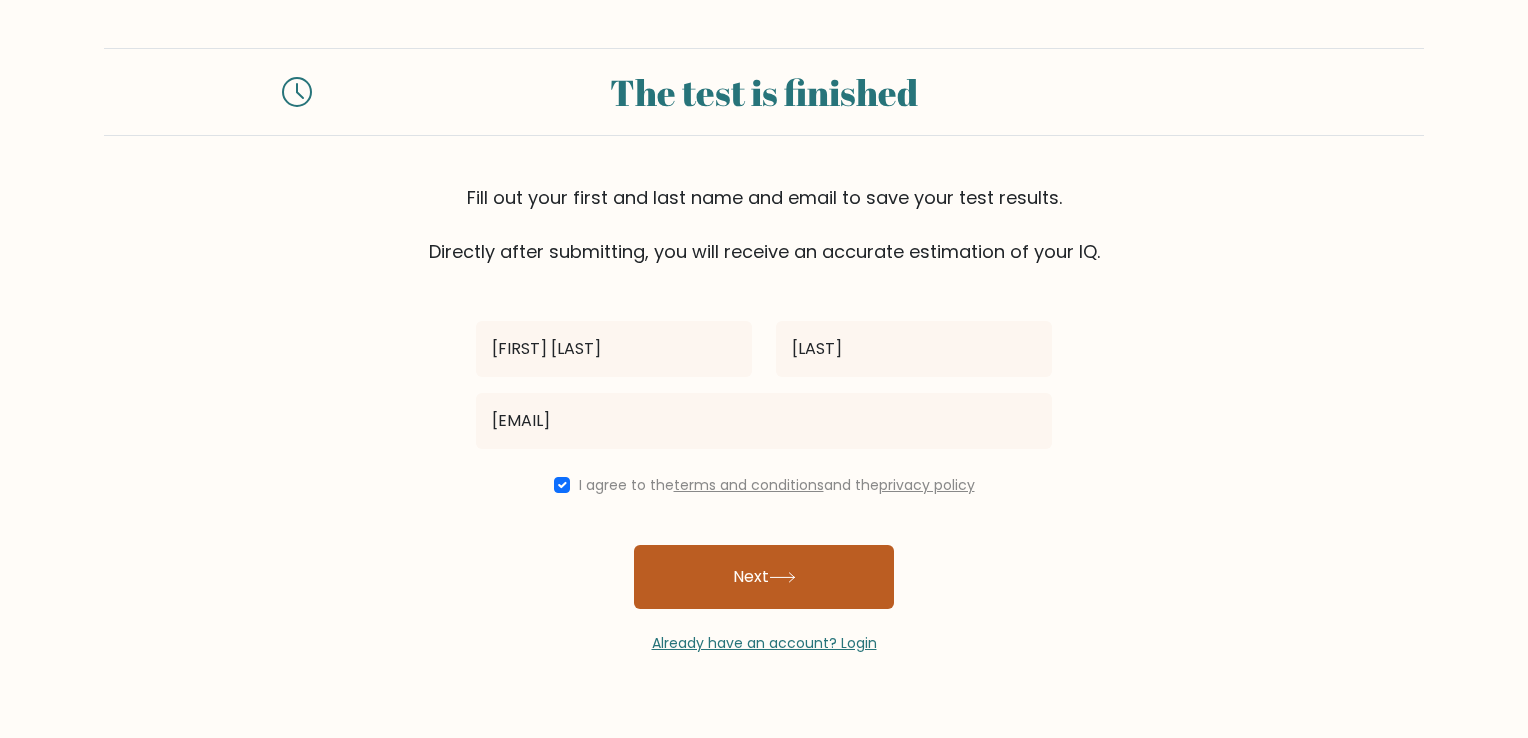 click on "Next" at bounding box center [764, 577] 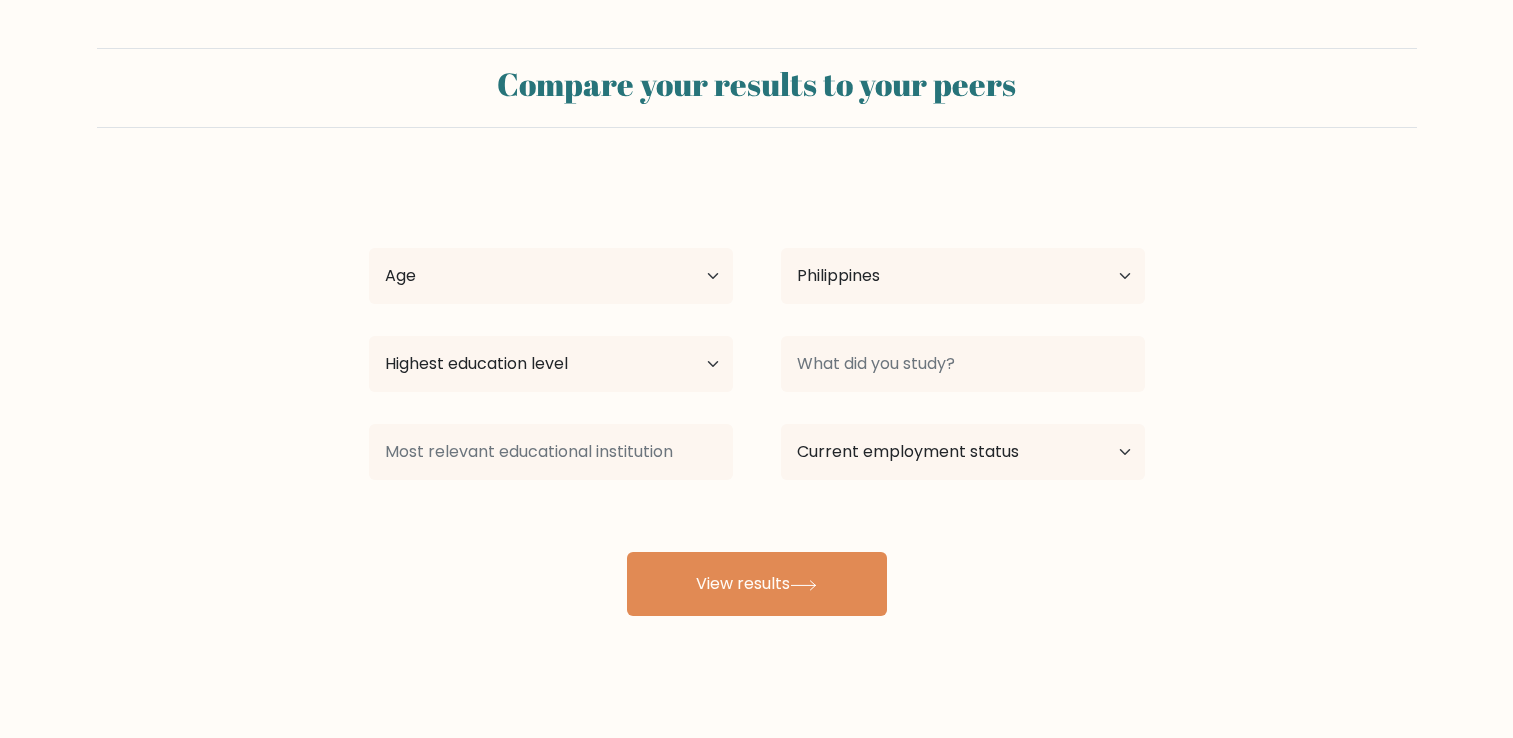 scroll, scrollTop: 0, scrollLeft: 0, axis: both 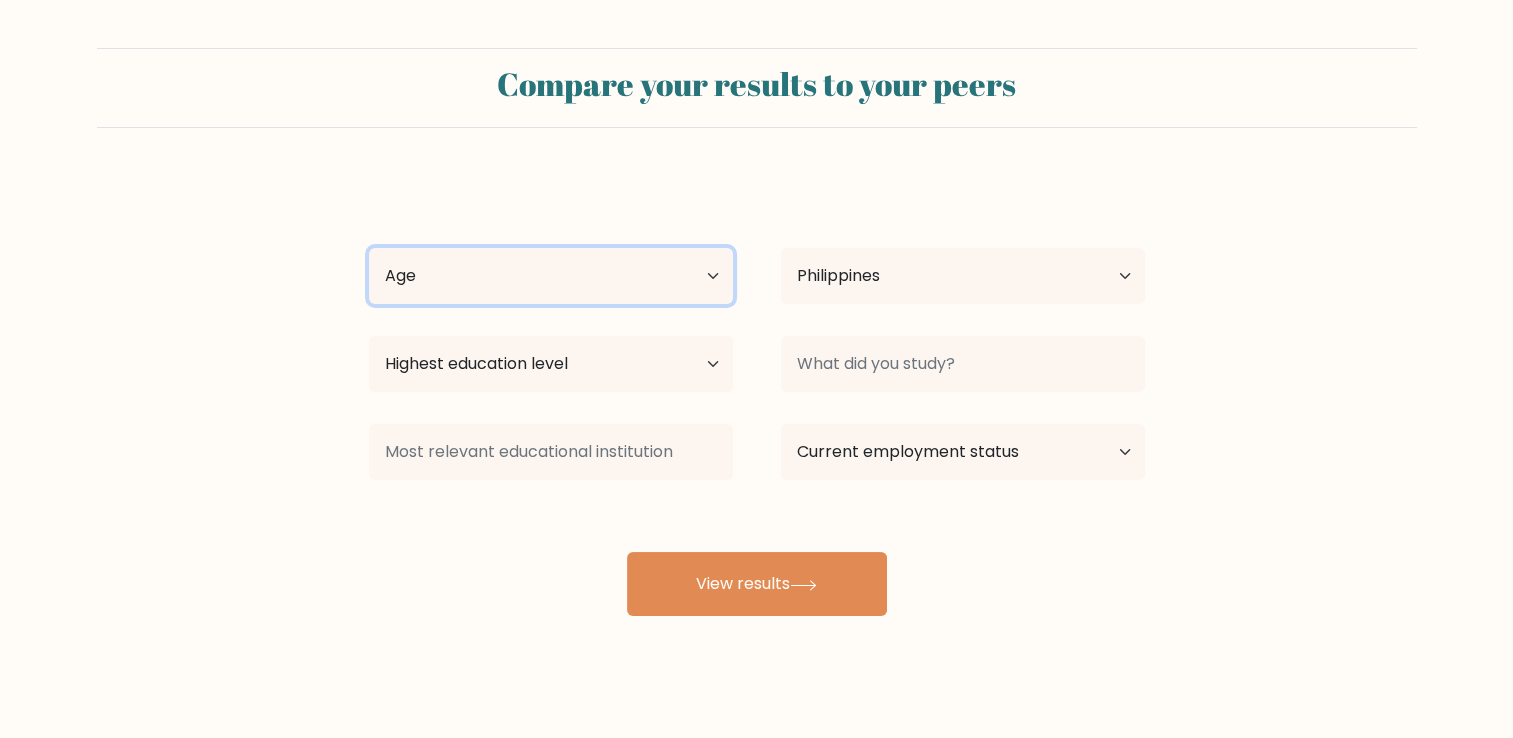 click on "Age
Under 18 years old
18-24 years old
25-34 years old
35-44 years old
45-54 years old
55-64 years old
65 years old and above" at bounding box center [551, 276] 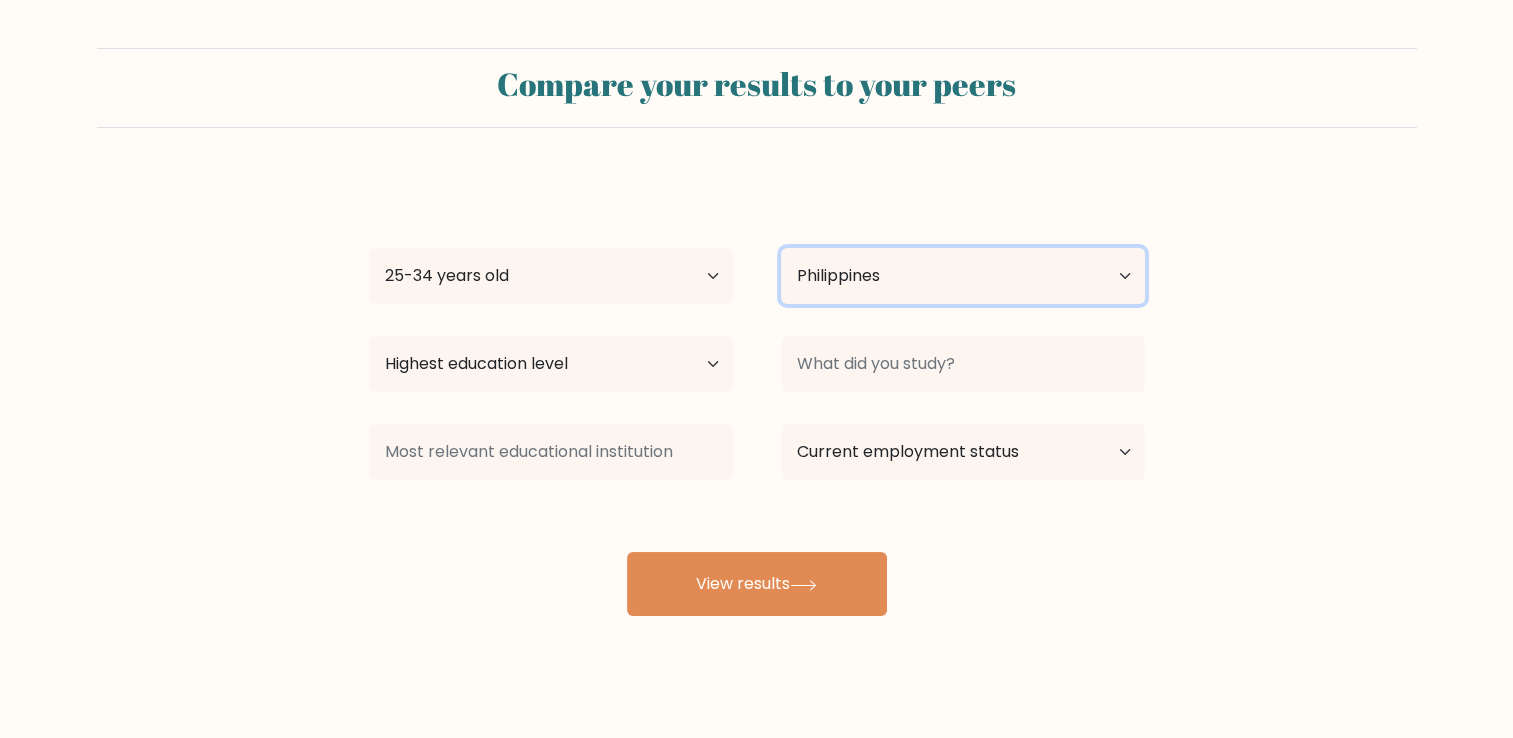 click on "Country
Afghanistan
Albania
Algeria
American Samoa
Andorra
Angola
Anguilla
Antarctica
Antigua and Barbuda
Argentina
Armenia
Aruba
Australia
Austria
Azerbaijan
Bahamas
Bahrain
Bangladesh
Barbados
Belarus
Belgium
Belize
Benin
Bermuda
Bhutan
Bolivia
Bonaire, Sint Eustatius and Saba
Bosnia and Herzegovina
Botswana
Bouvet Island
Brazil
British Indian Ocean Territory
Brunei
Bulgaria
Burkina Faso
Burundi
Cabo Verde
Cambodia
Cameroon
Canada
Cayman Islands
Central African Republic
Chad
Chile
China
Christmas Island
Cocos (Keeling) Islands
Colombia
Comoros
Congo
Congo (the Democratic Republic of the)
Cook Islands
Costa Rica
Côte d'Ivoire
Croatia
Cuba" at bounding box center [963, 276] 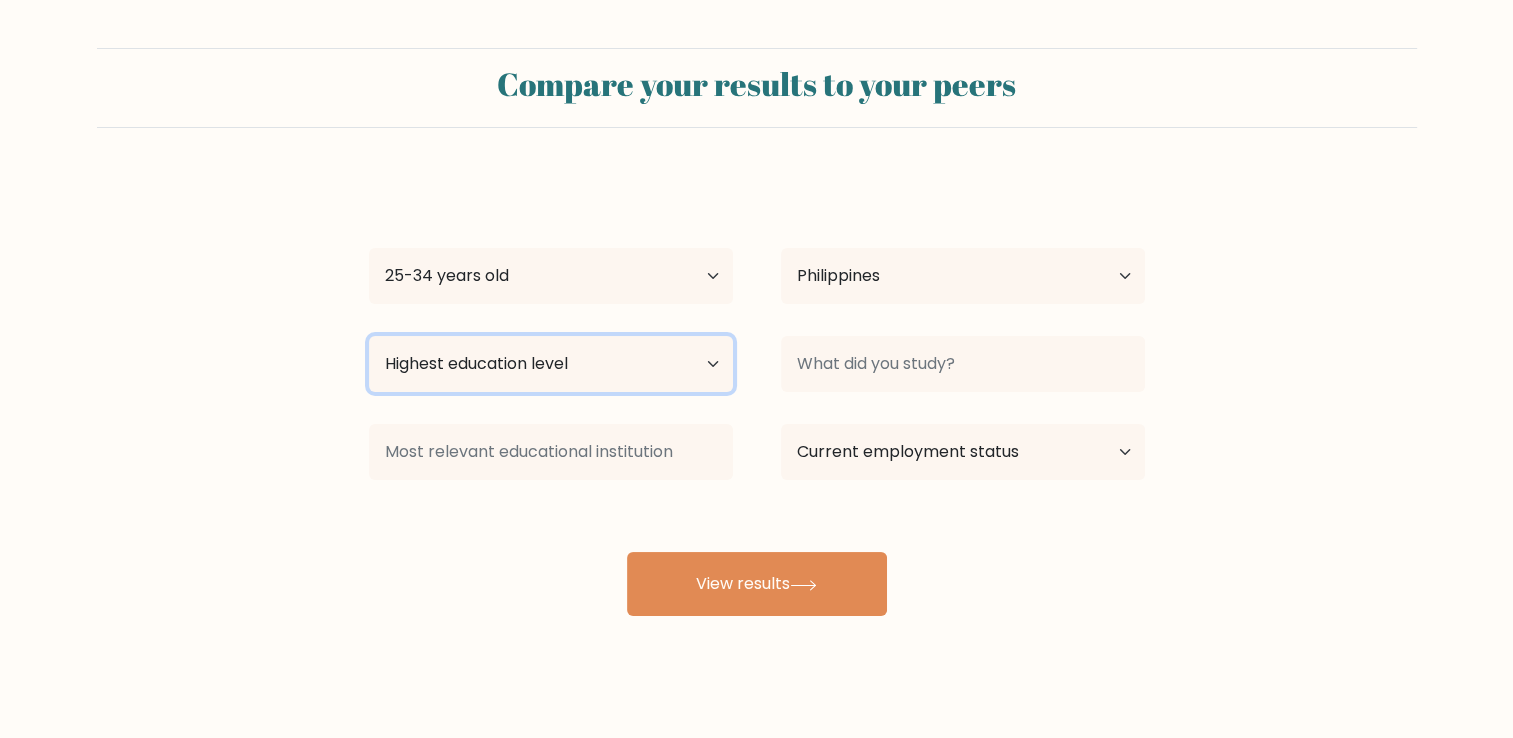 click on "Highest education level
No schooling
Primary
Lower Secondary
Upper Secondary
Occupation Specific
Bachelor's degree
Master's degree
Doctoral degree" at bounding box center (551, 364) 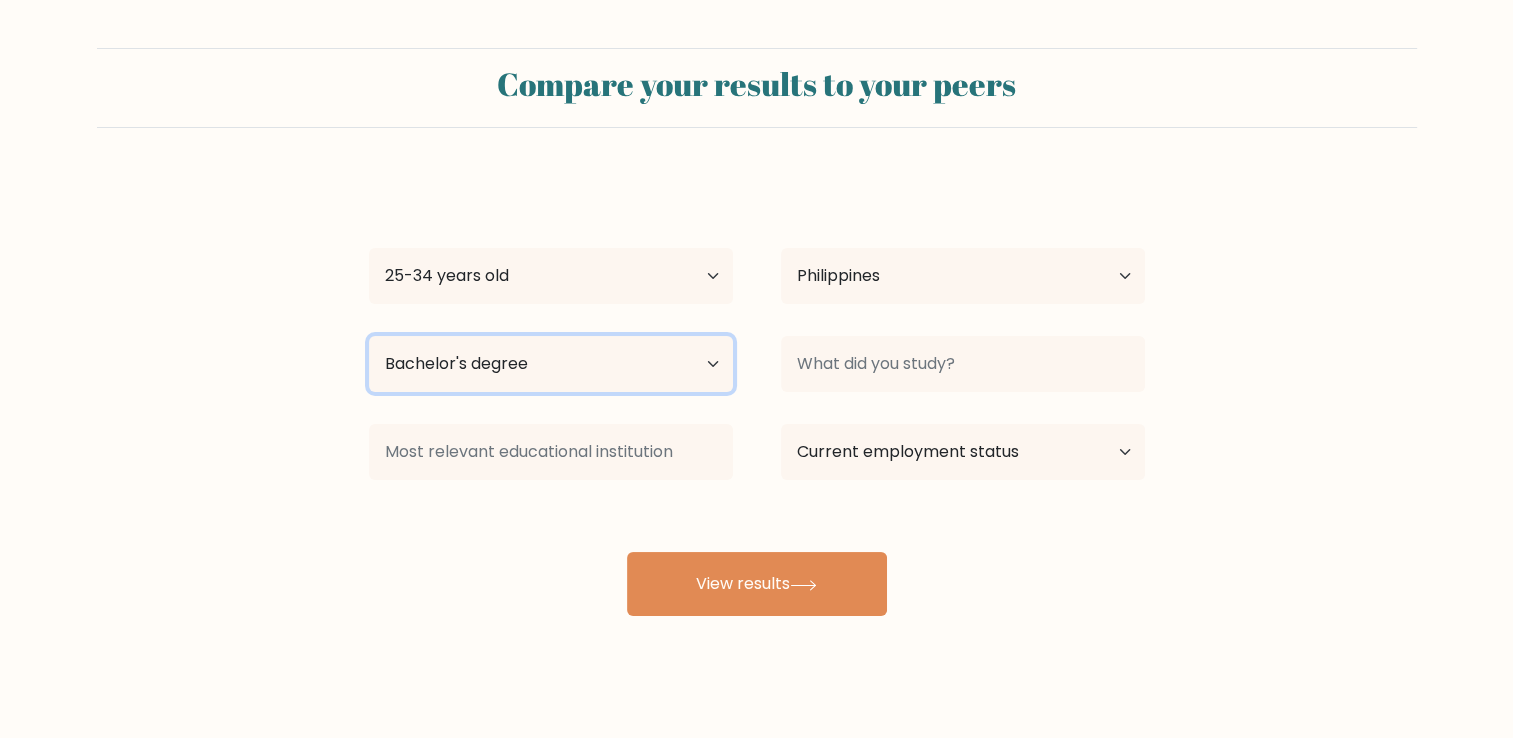 click on "Highest education level
No schooling
Primary
Lower Secondary
Upper Secondary
Occupation Specific
Bachelor's degree
Master's degree
Doctoral degree" at bounding box center [551, 364] 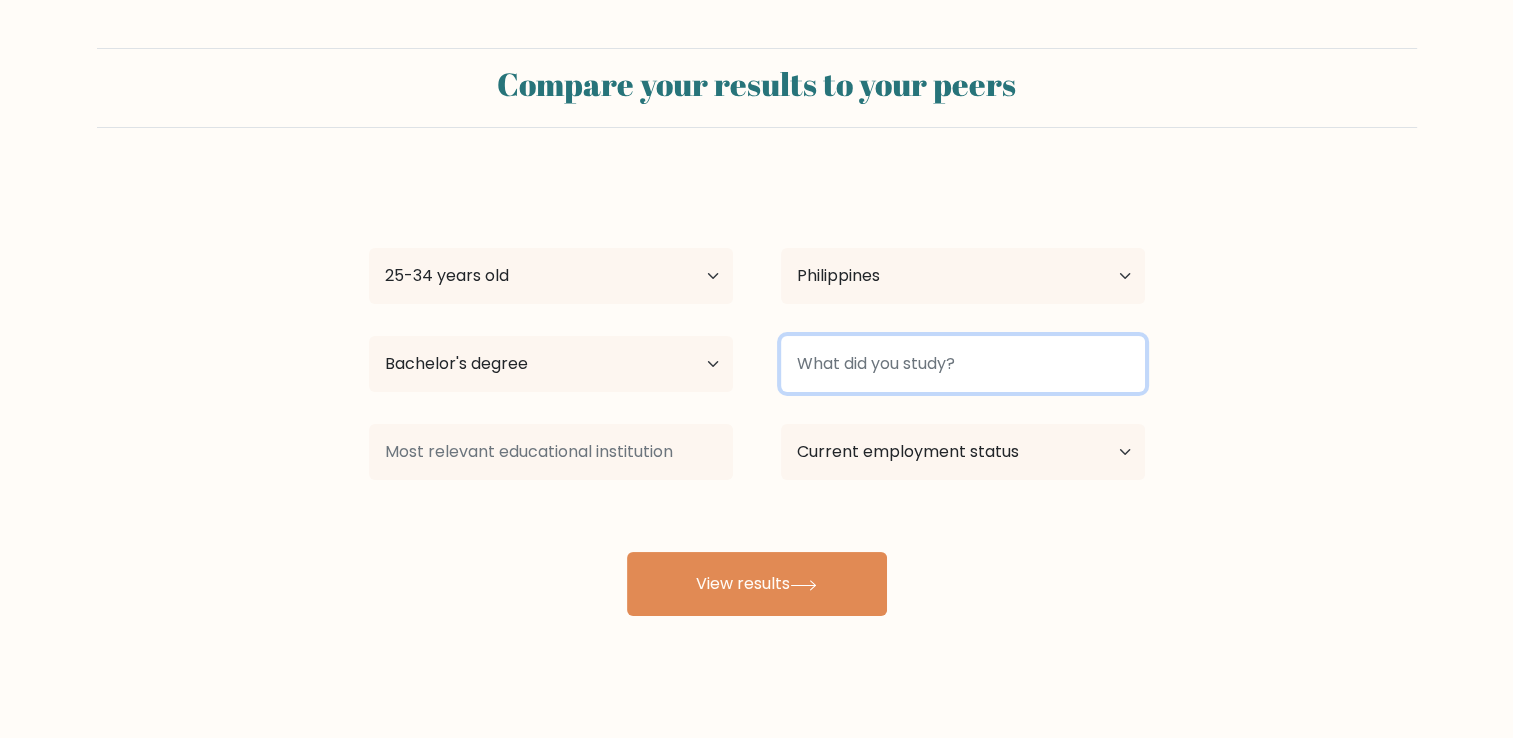 click at bounding box center (963, 364) 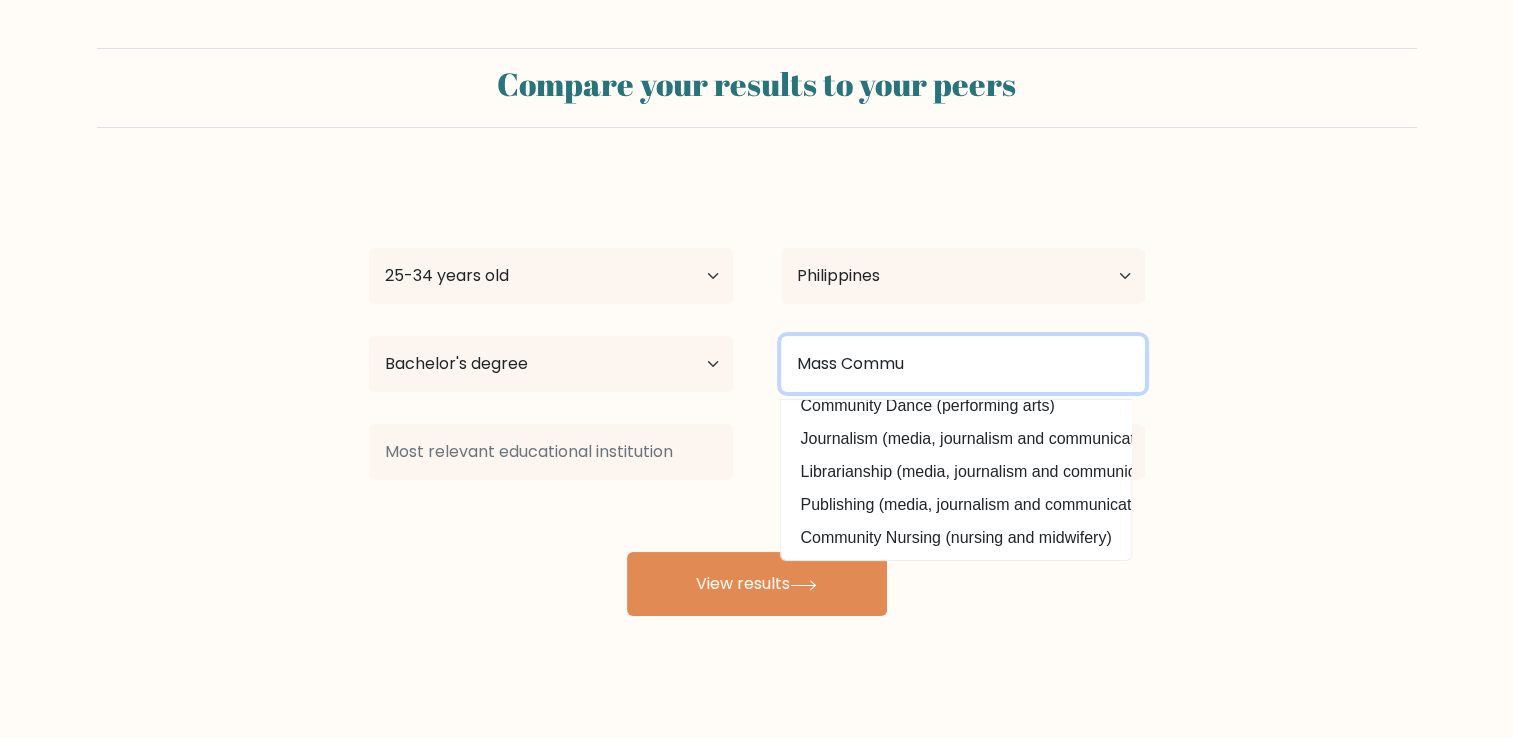 scroll, scrollTop: 0, scrollLeft: 0, axis: both 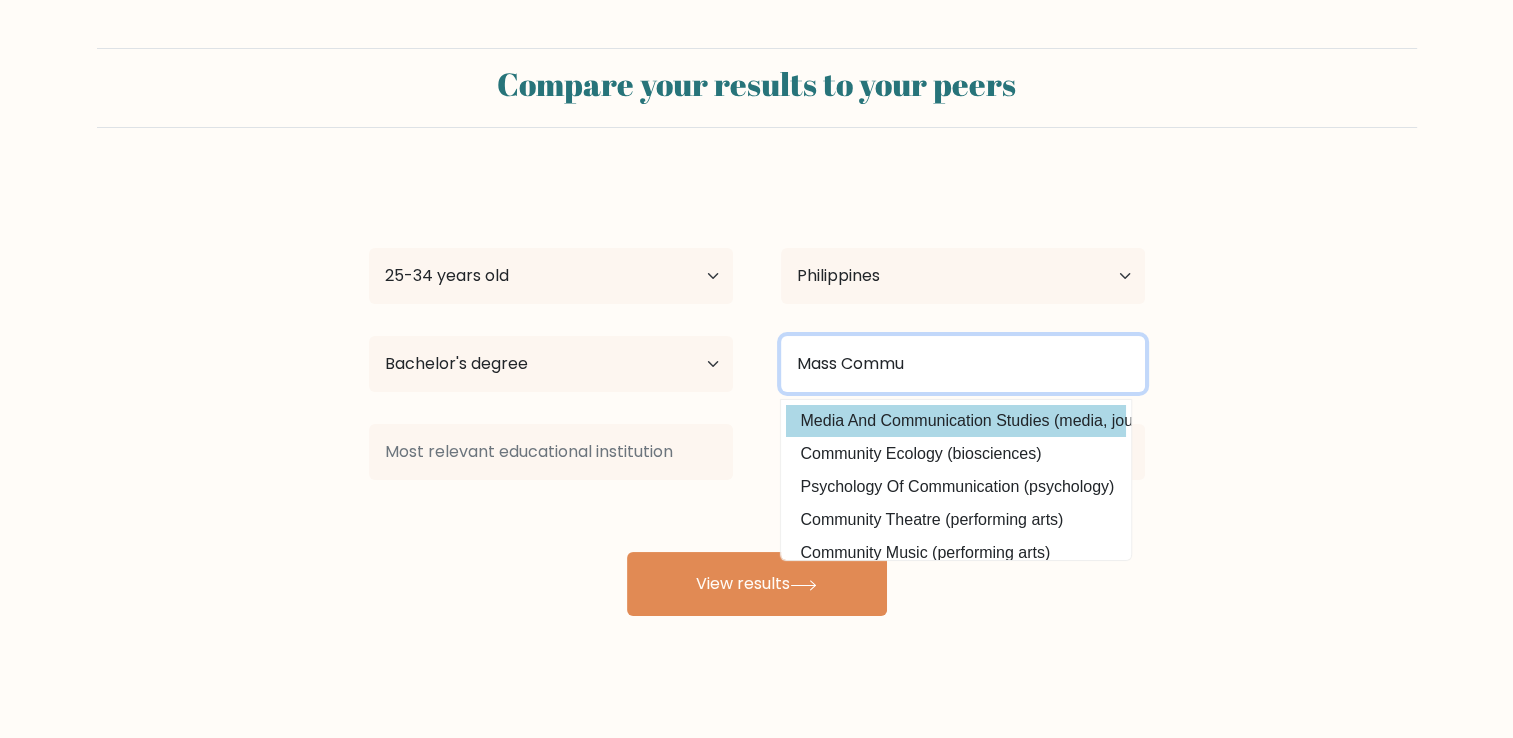type on "Mass Commu" 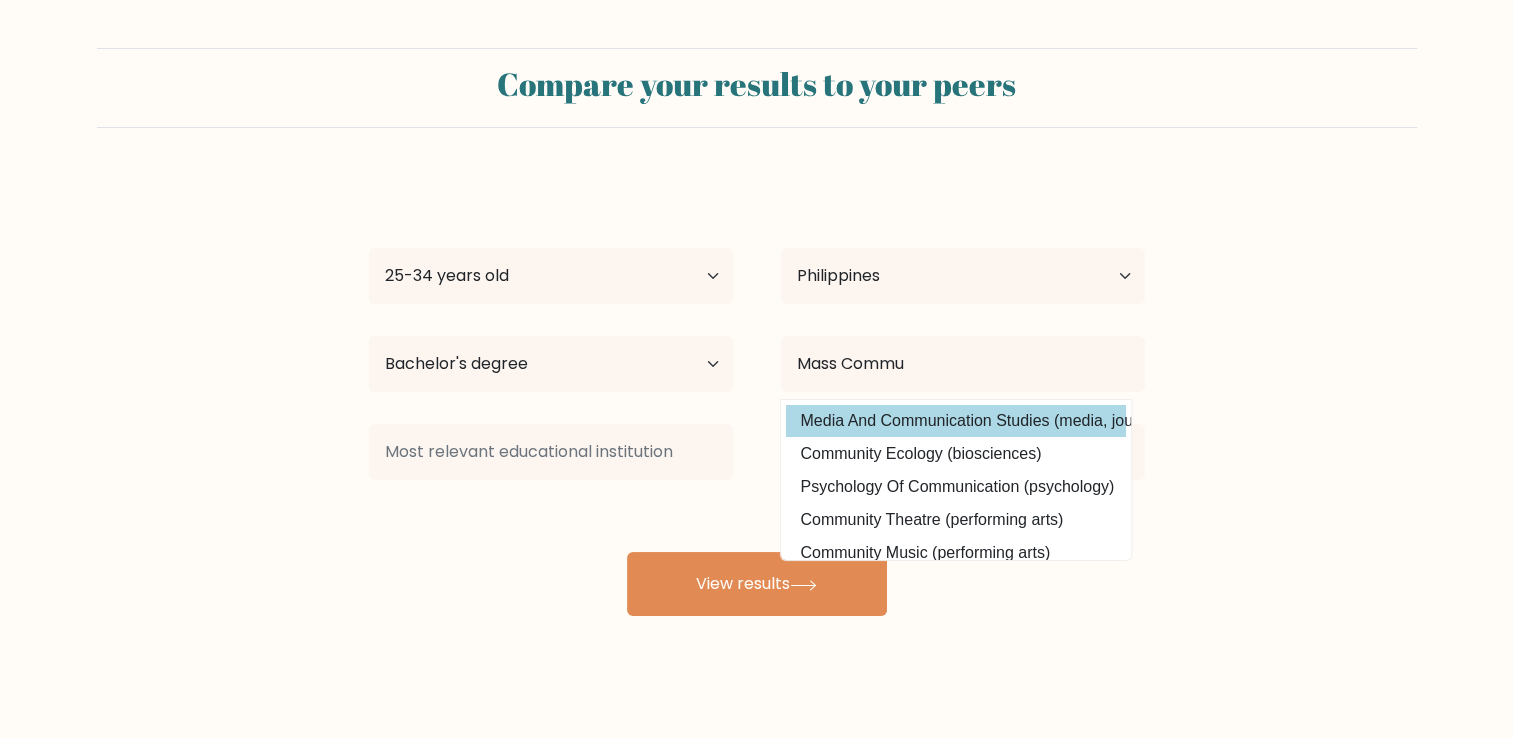 click on "Krizsha Van
Magno
Age
Under 18 years old
18-24 years old
25-34 years old
35-44 years old
45-54 years old
55-64 years old
65 years old and above
Country
Afghanistan
Albania
Algeria
American Samoa
Andorra
Angola
Anguilla
Antarctica
Antigua and Barbuda
Argentina
Armenia
Aruba
Australia
Austria
Azerbaijan
Bahamas
Bahrain
Bangladesh
Barbados
Belarus
Belgium
Belize
Benin
Bermuda
Bhutan
Bolivia
Bonaire, Sint Eustatius and Saba
Bosnia and Herzegovina
Botswana
Bouvet Island
Brazil
Brunei" at bounding box center (757, 396) 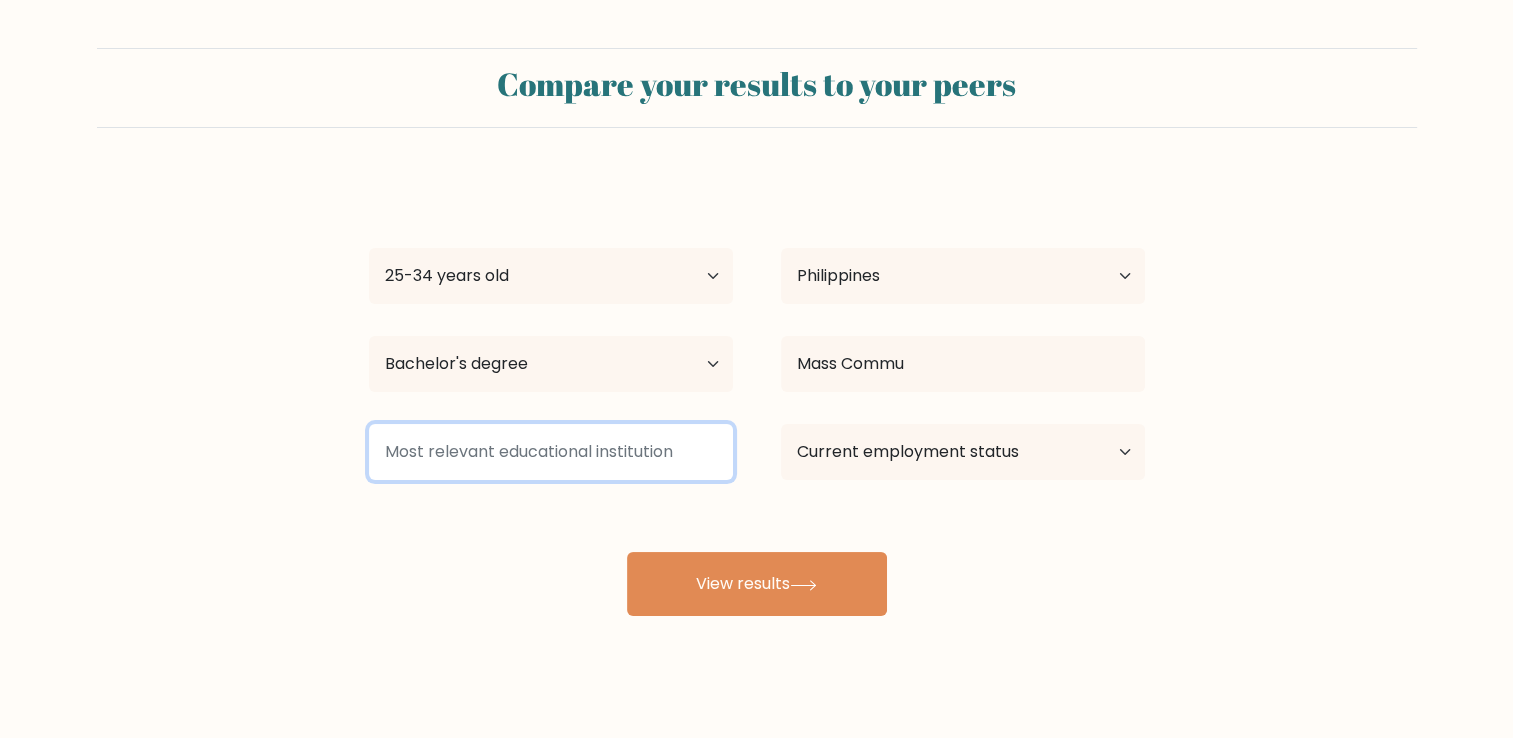 click at bounding box center [551, 452] 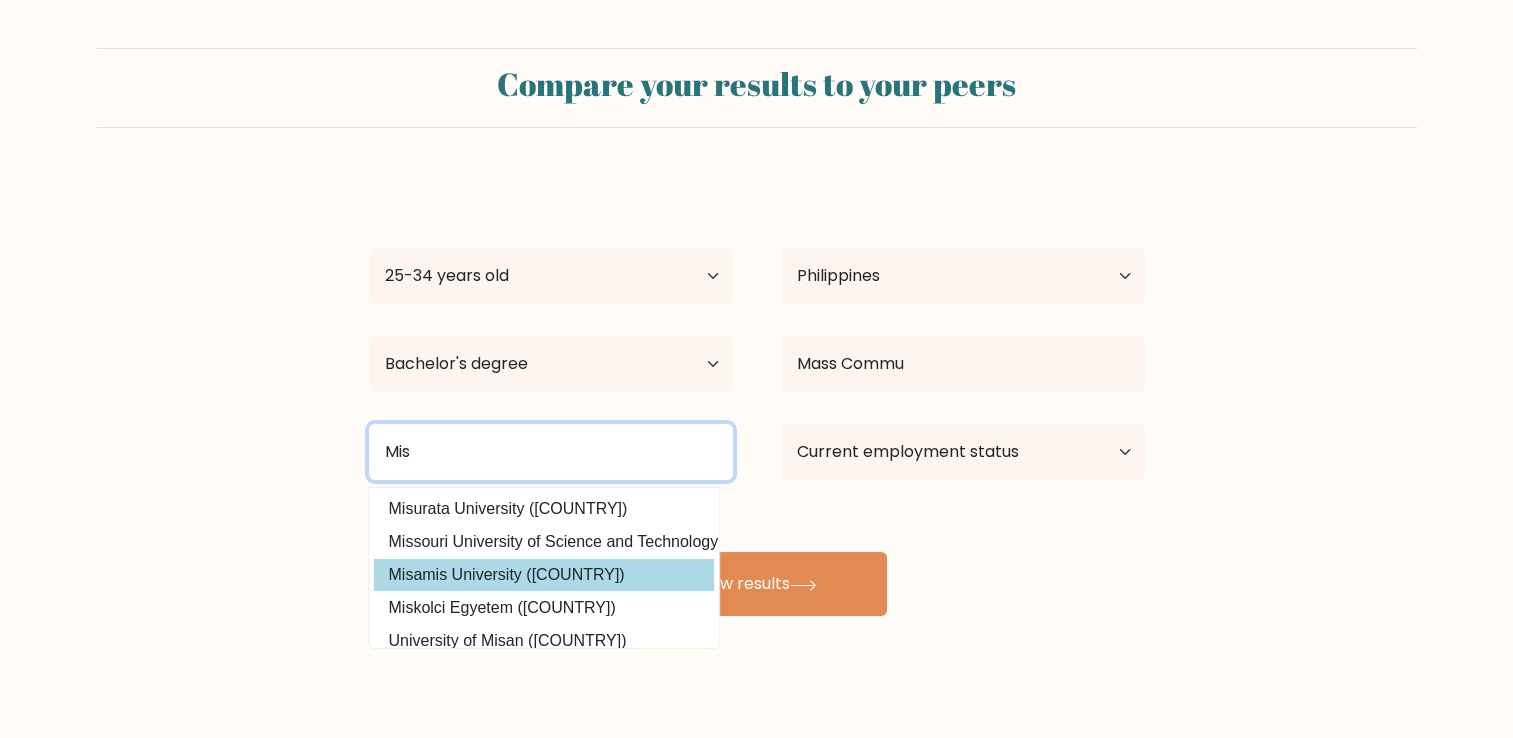 type on "Mis" 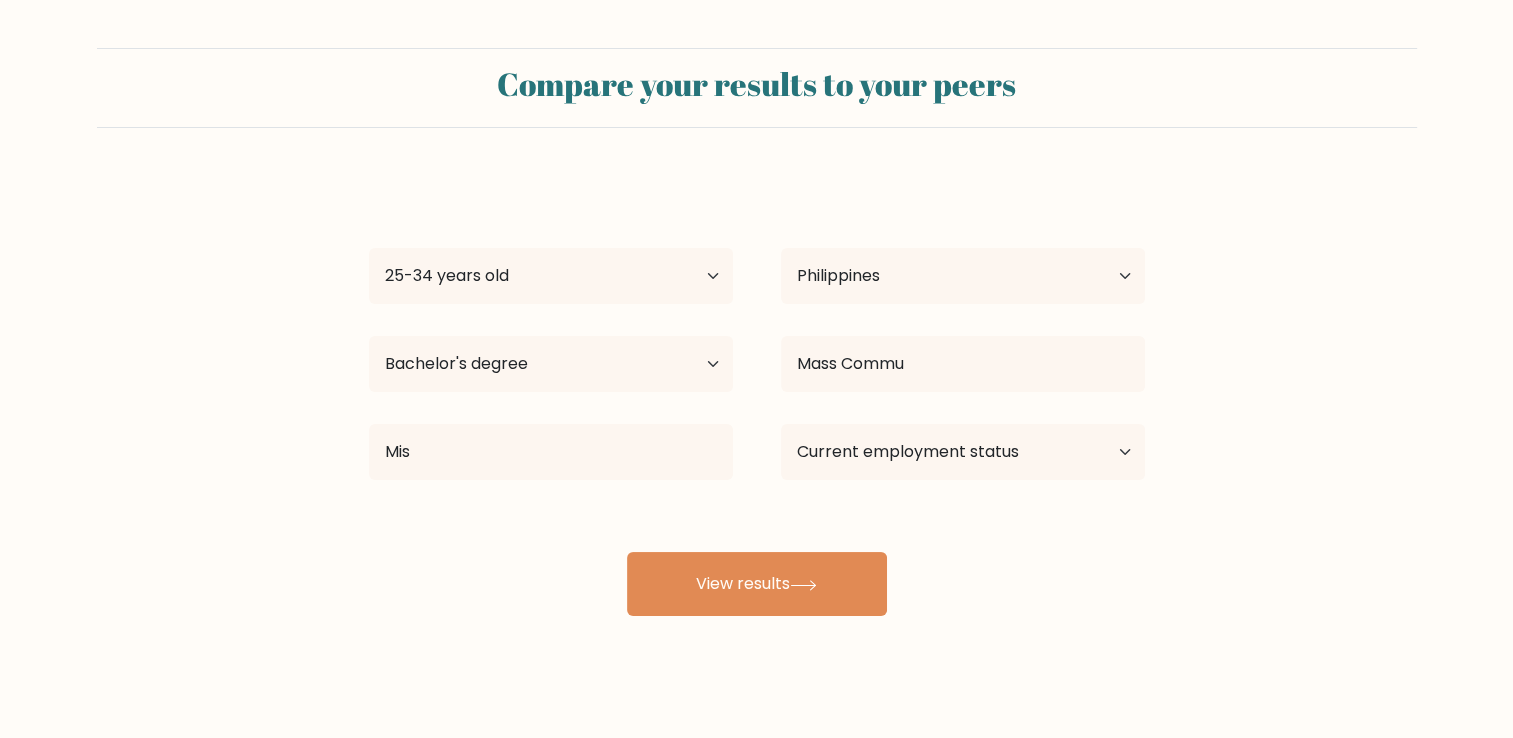 click on "Krizsha Van
Magno
Age
Under 18 years old
18-24 years old
25-34 years old
35-44 years old
45-54 years old
55-64 years old
65 years old and above
Country
Afghanistan
Albania
Algeria
American Samoa
Andorra
Angola
Anguilla
Antarctica
Antigua and Barbuda
Argentina
Armenia
Aruba
Australia
Austria
Azerbaijan
Bahamas
Bahrain
Bangladesh
Barbados
Belarus
Belgium
Belize
Benin
Bermuda
Bhutan
Bolivia
Bonaire, Sint Eustatius and Saba
Bosnia and Herzegovina
Botswana
Bouvet Island
Brazil
Brunei" at bounding box center (757, 396) 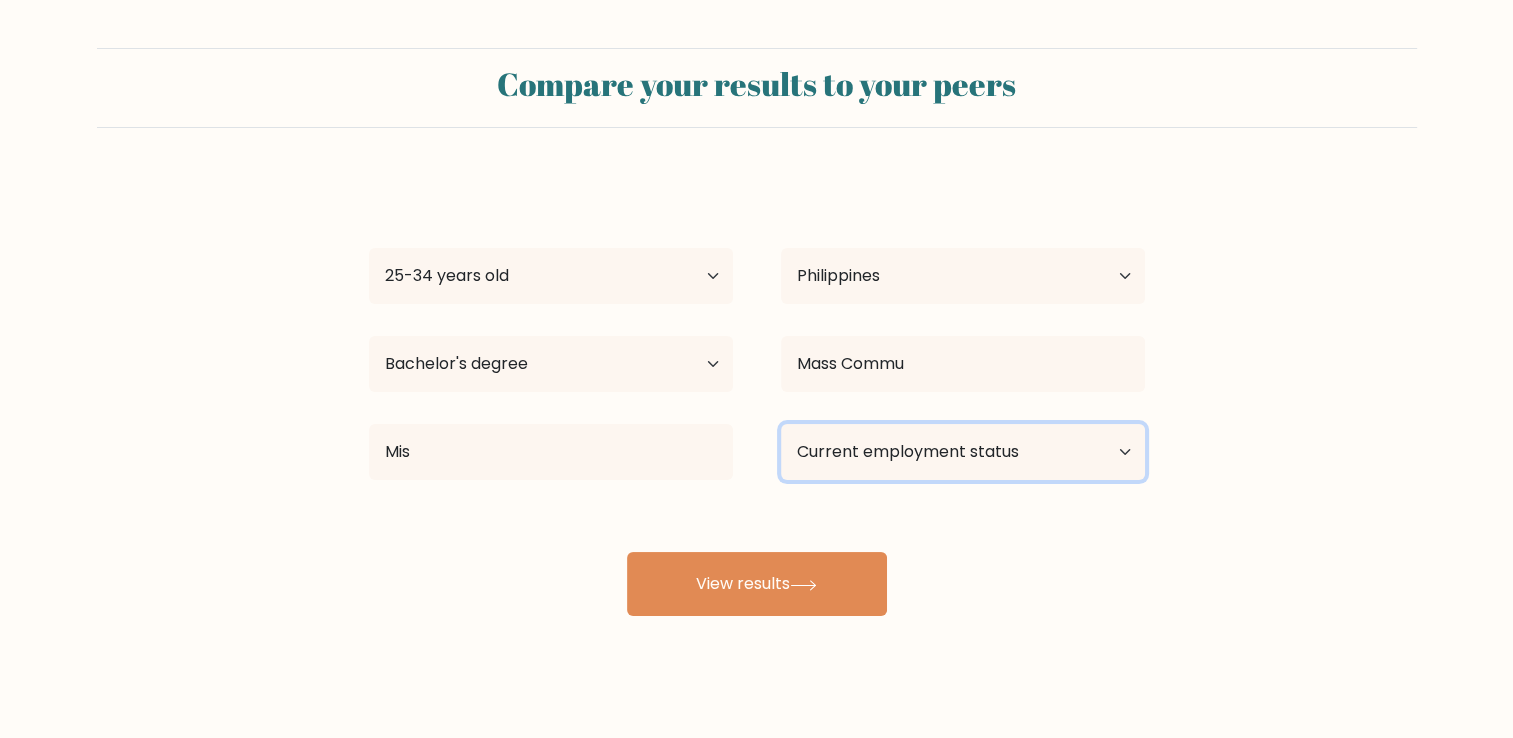 click on "Current employment status
Employed
Student
Retired
Other / prefer not to answer" at bounding box center (963, 452) 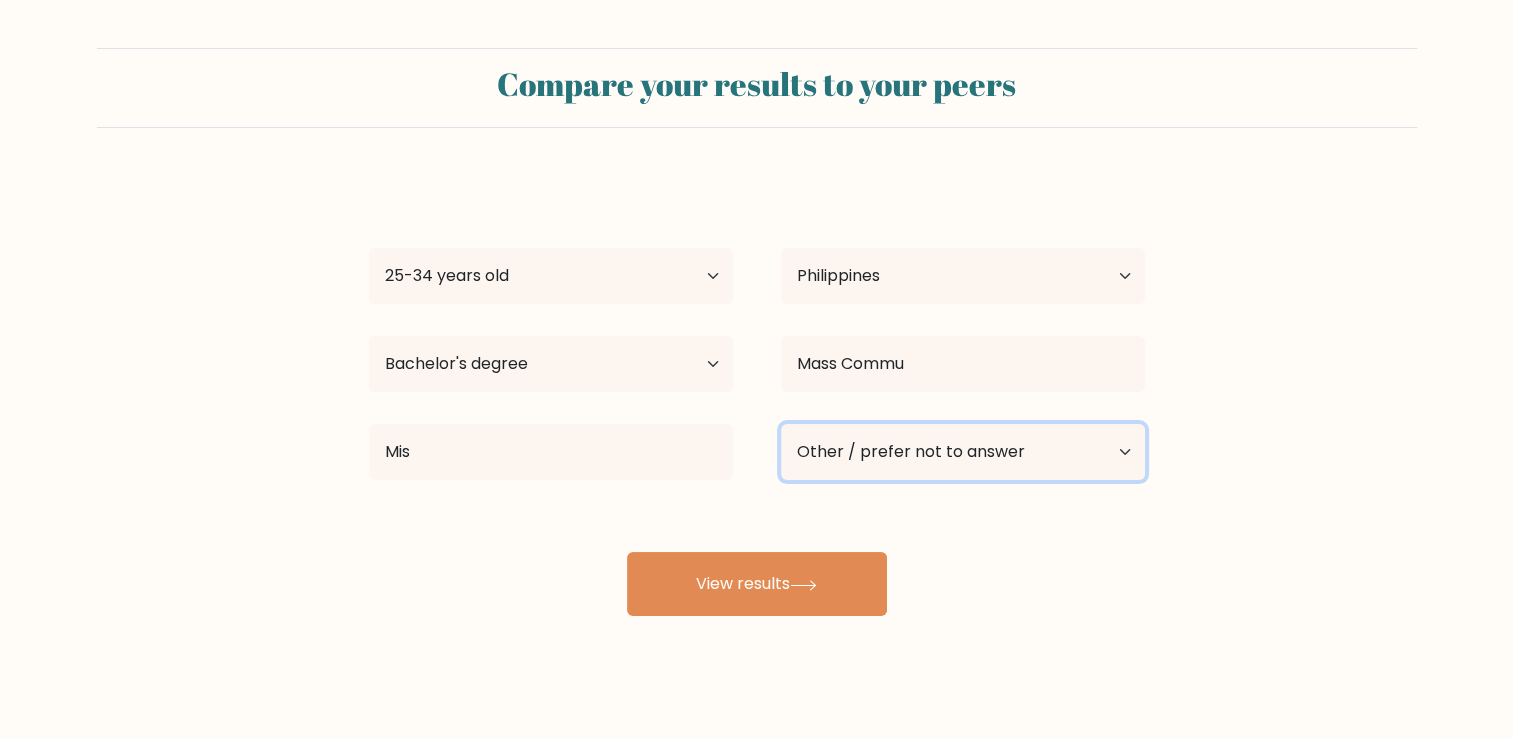 click on "Current employment status
Employed
Student
Retired
Other / prefer not to answer" at bounding box center (963, 452) 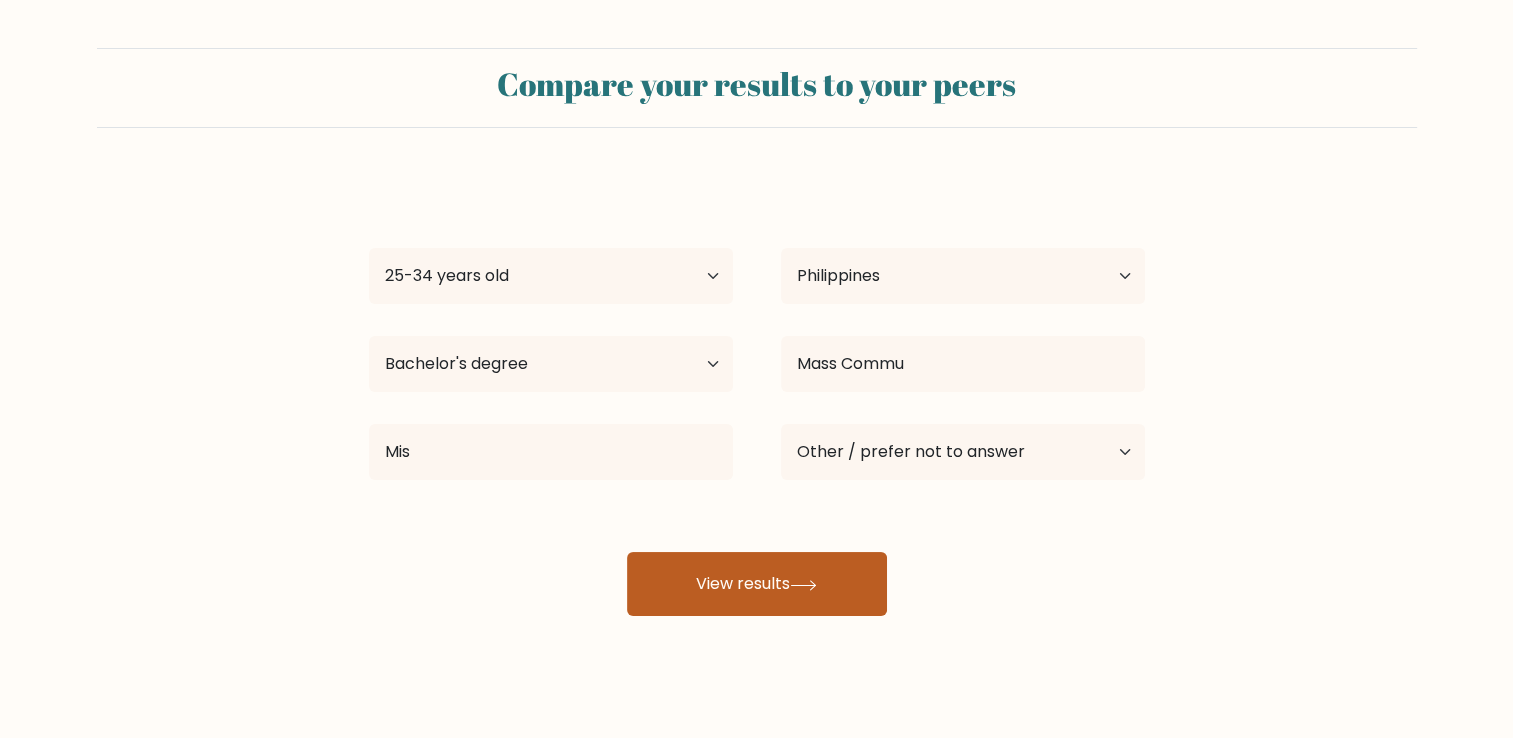 click on "View results" at bounding box center [757, 584] 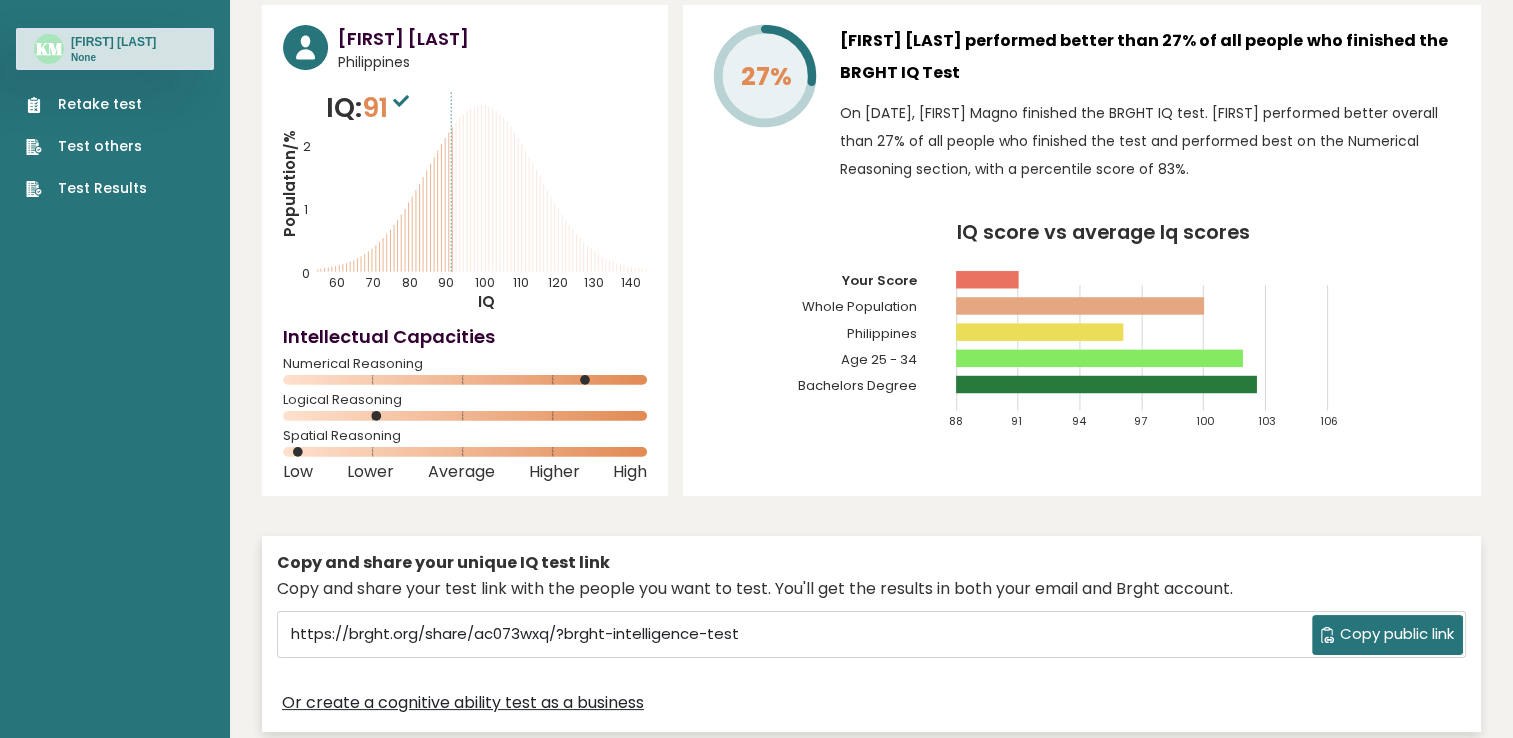 scroll, scrollTop: 0, scrollLeft: 0, axis: both 